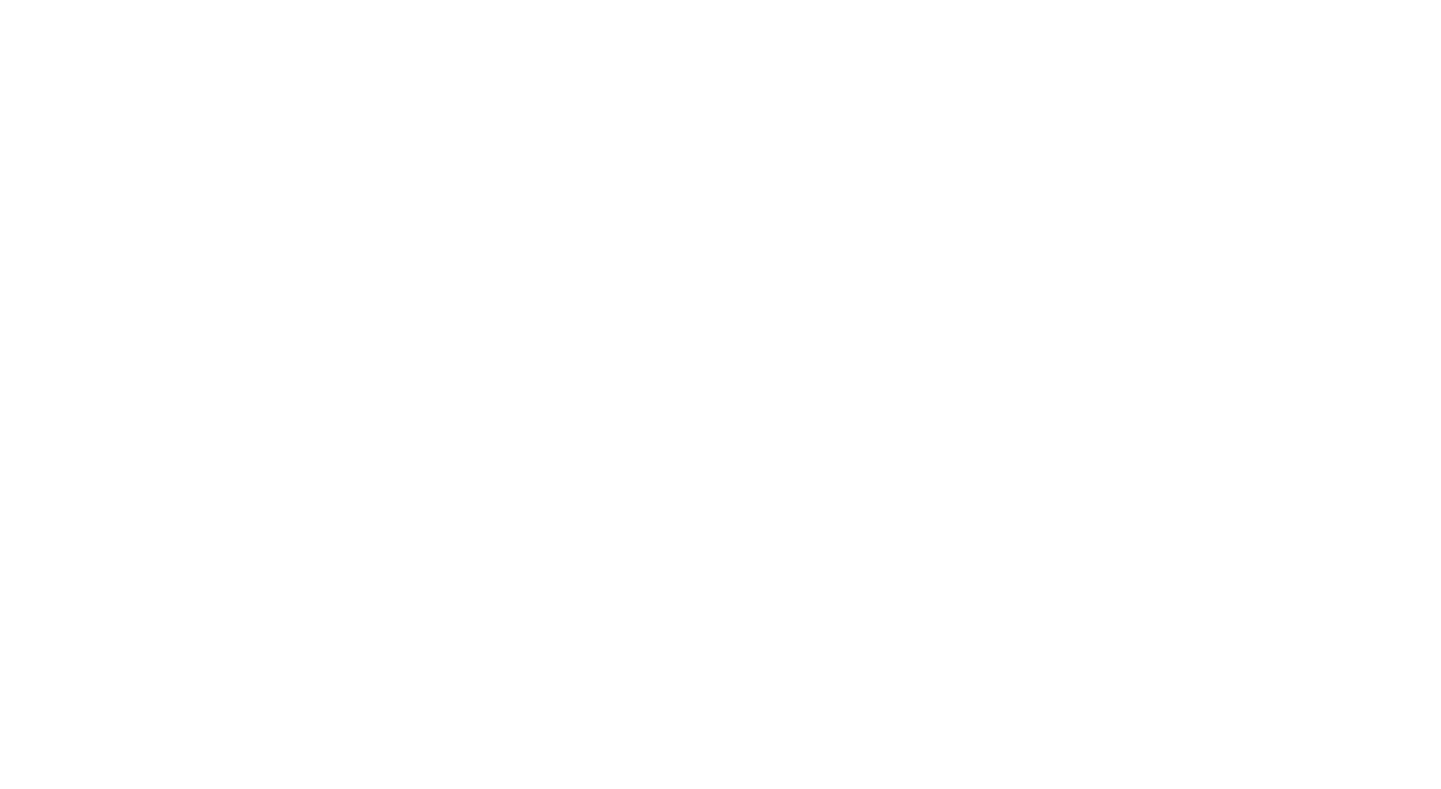 scroll, scrollTop: 0, scrollLeft: 0, axis: both 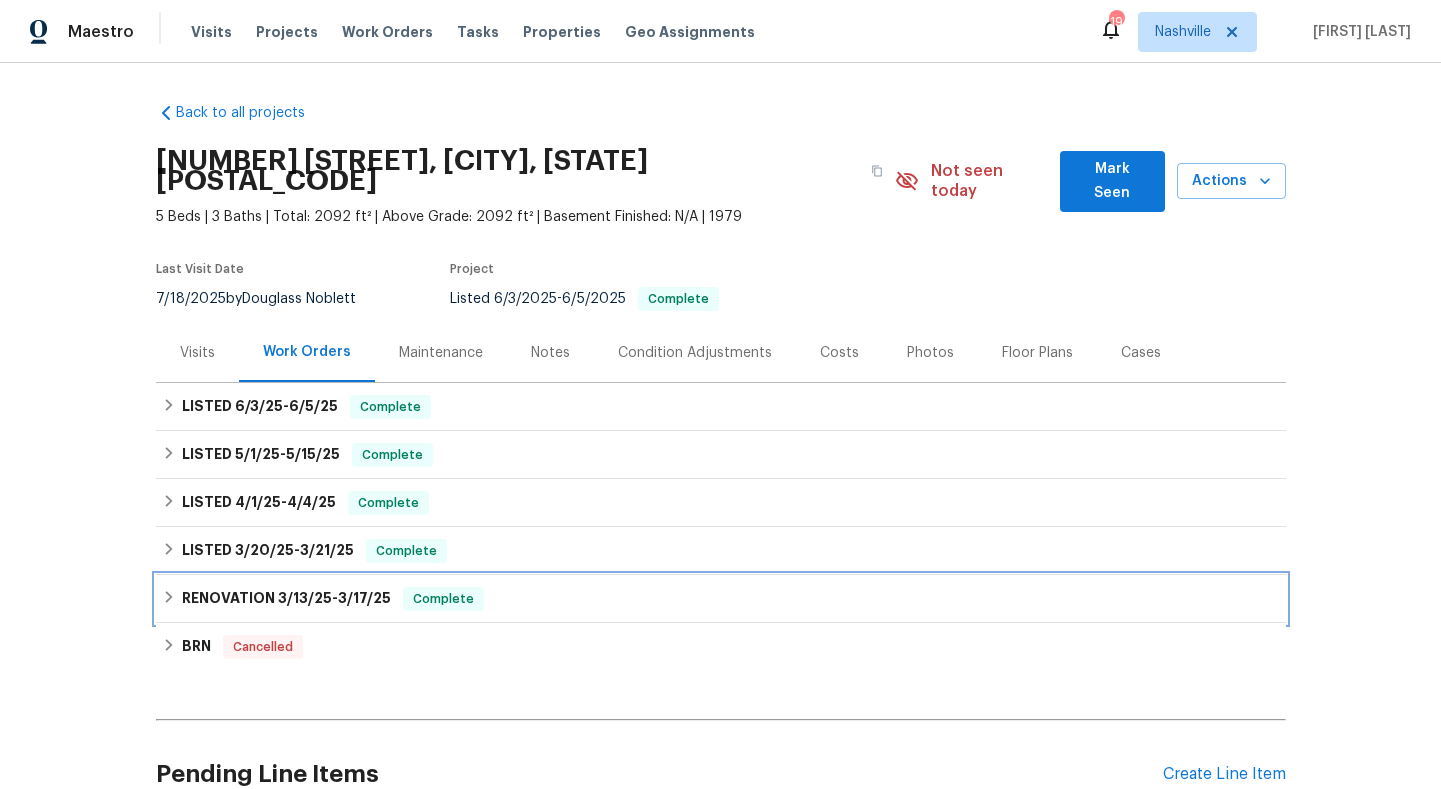 click on "RENOVATION   [DATE]  -  [DATE]" at bounding box center [286, 599] 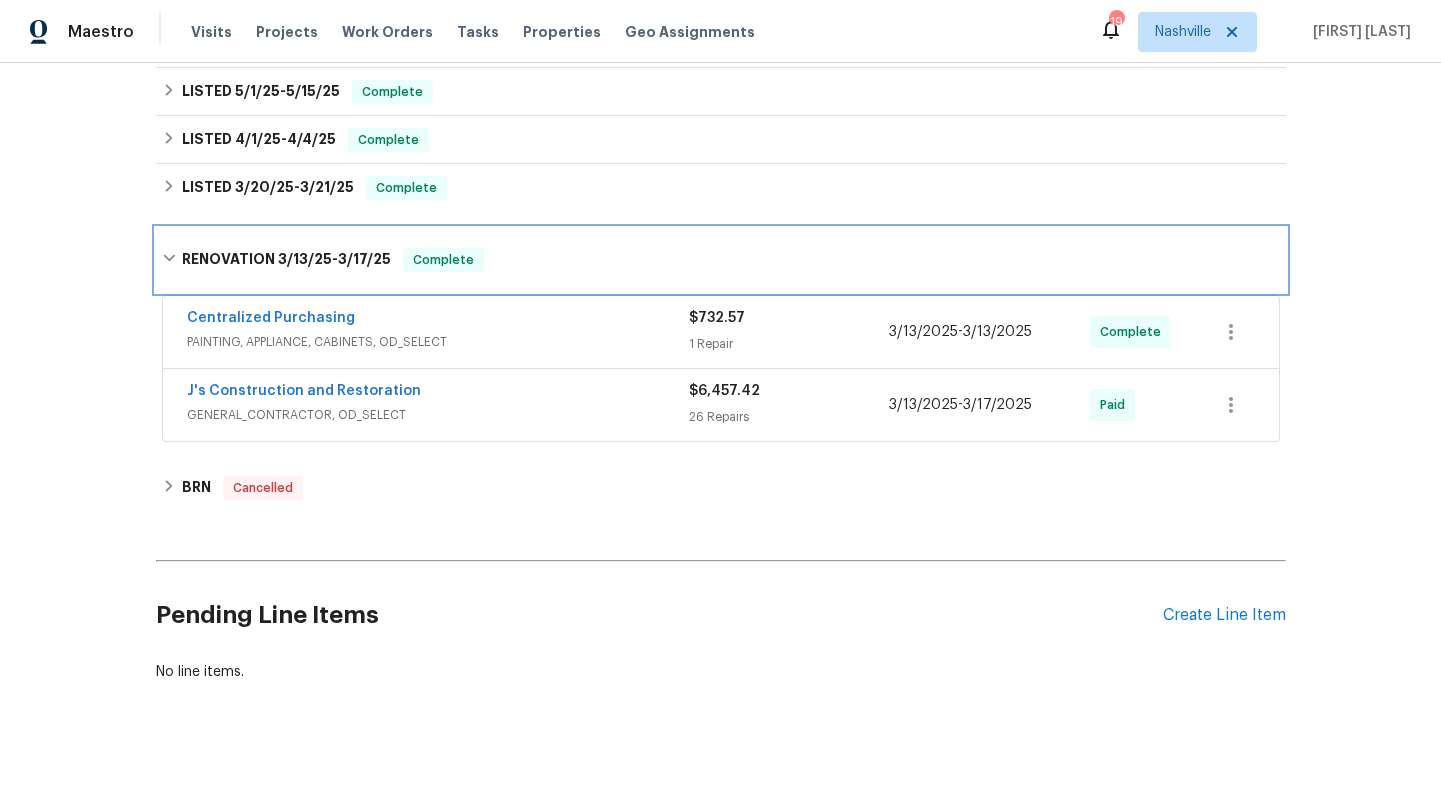 scroll, scrollTop: 364, scrollLeft: 0, axis: vertical 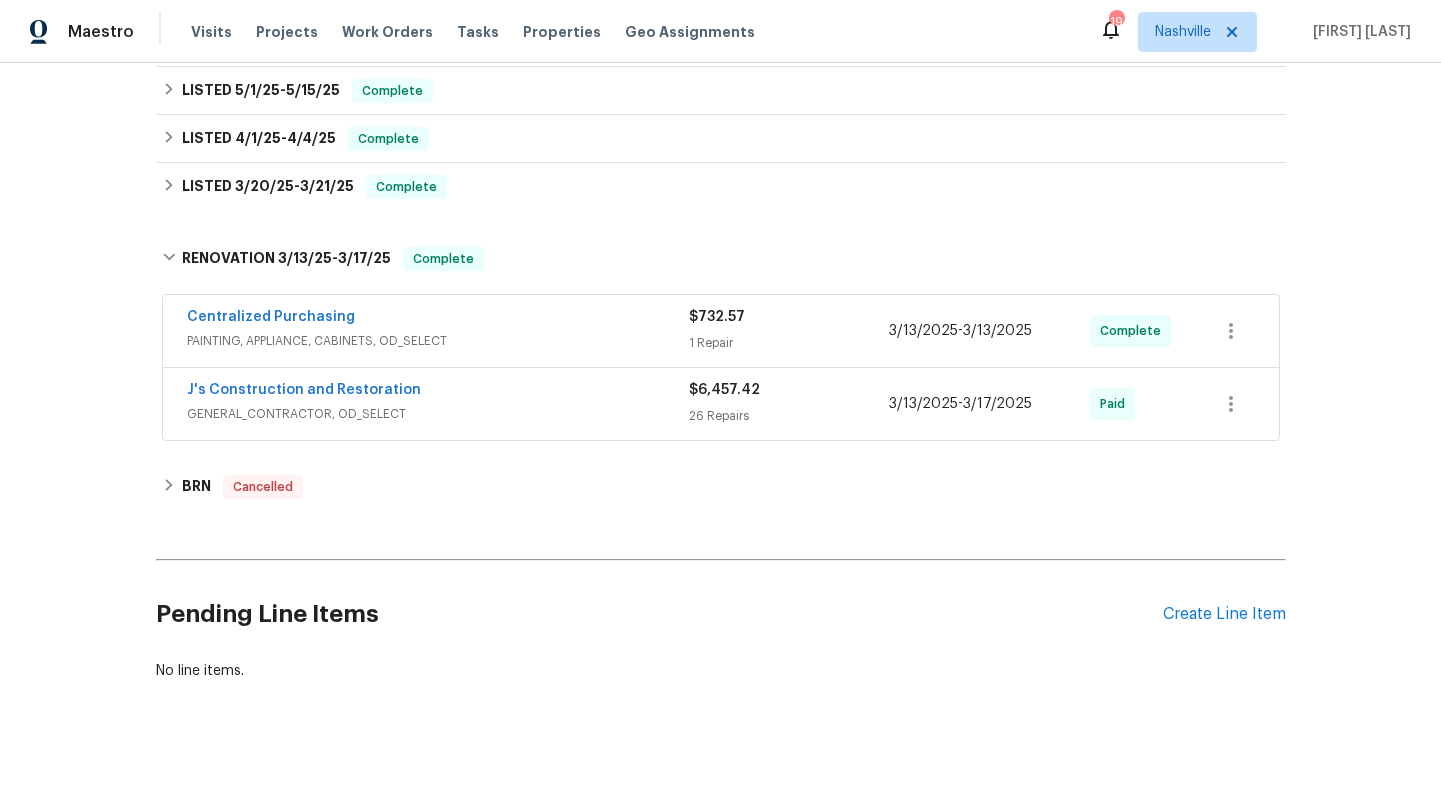 click on "GENERAL_CONTRACTOR, OD_SELECT" at bounding box center [438, 414] 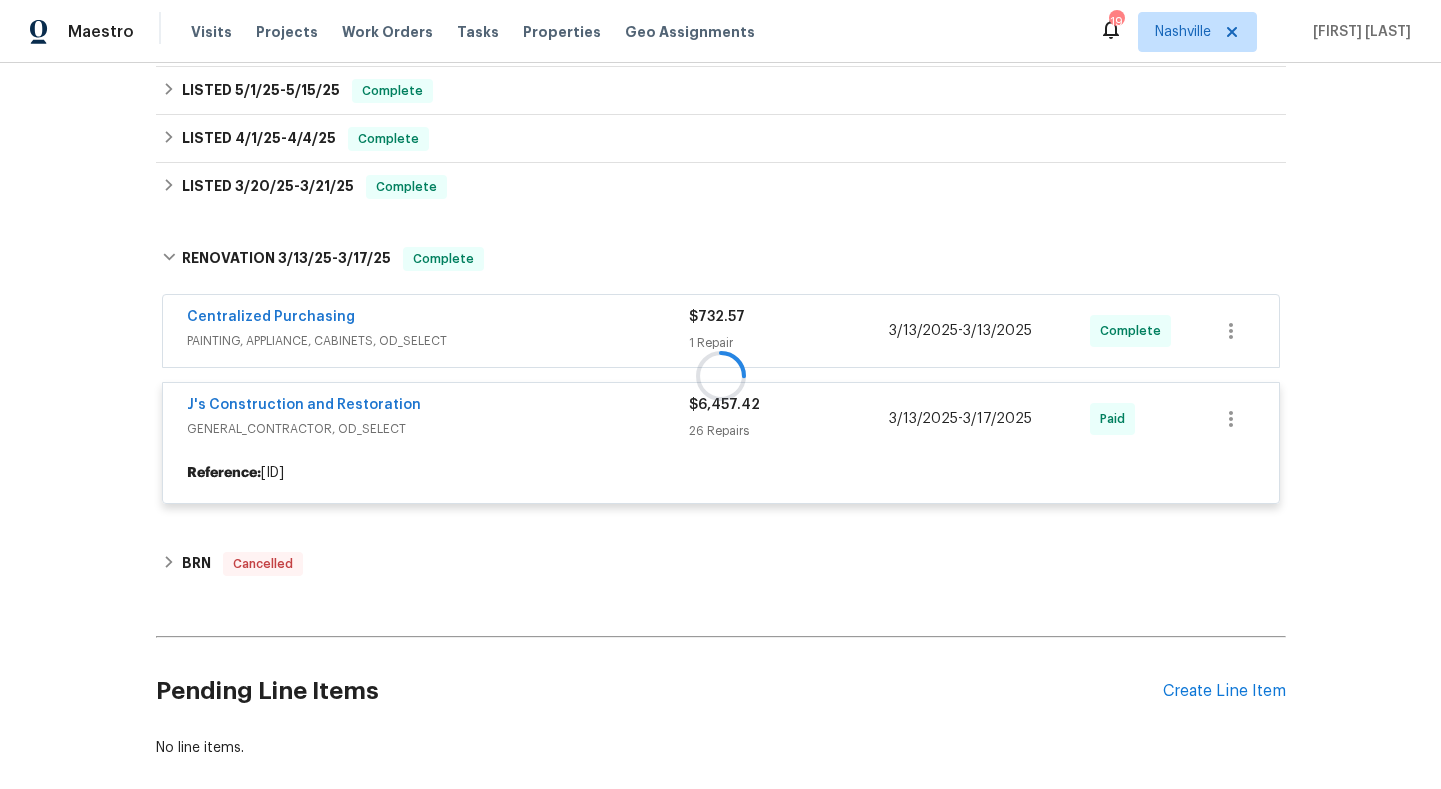 click at bounding box center [721, 375] 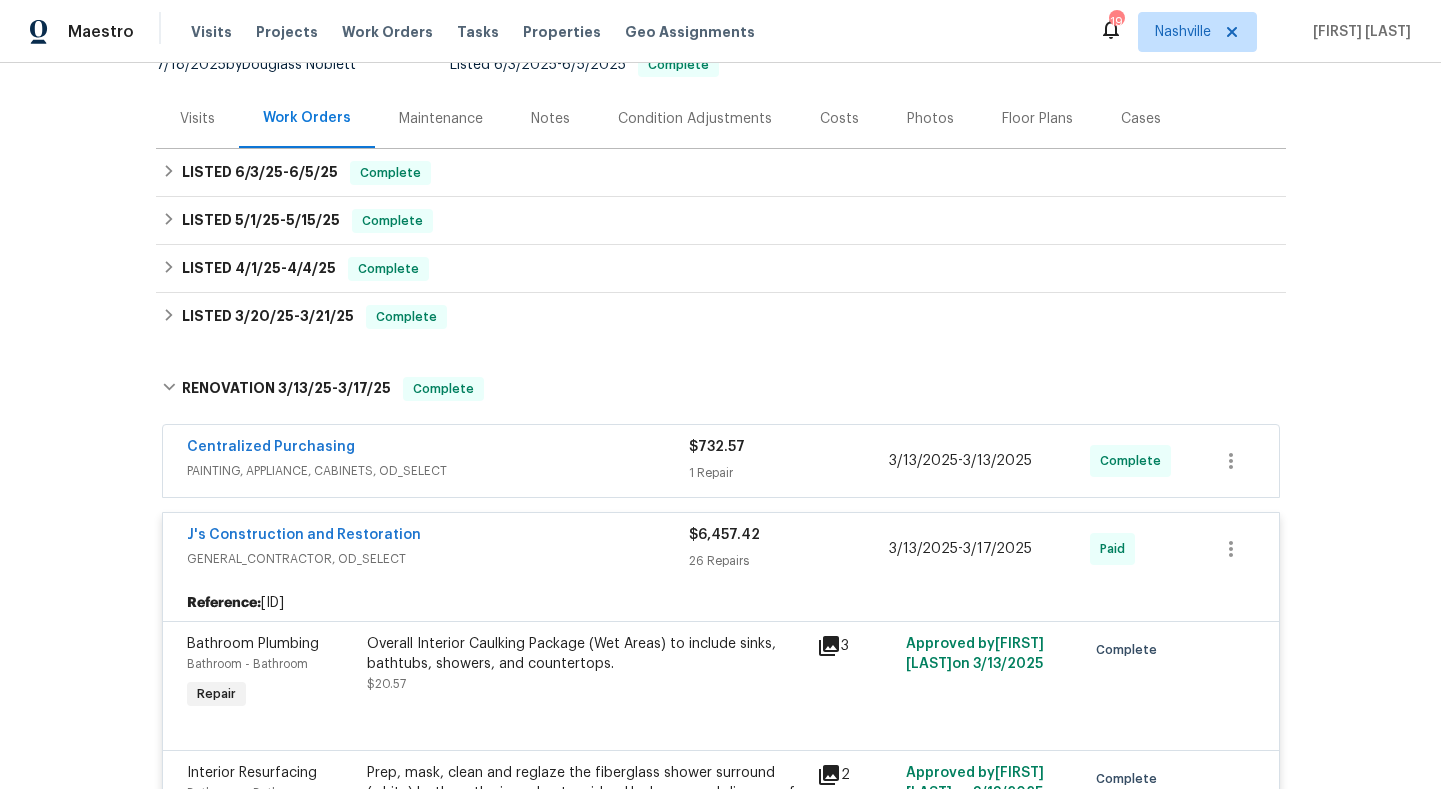 scroll, scrollTop: 230, scrollLeft: 0, axis: vertical 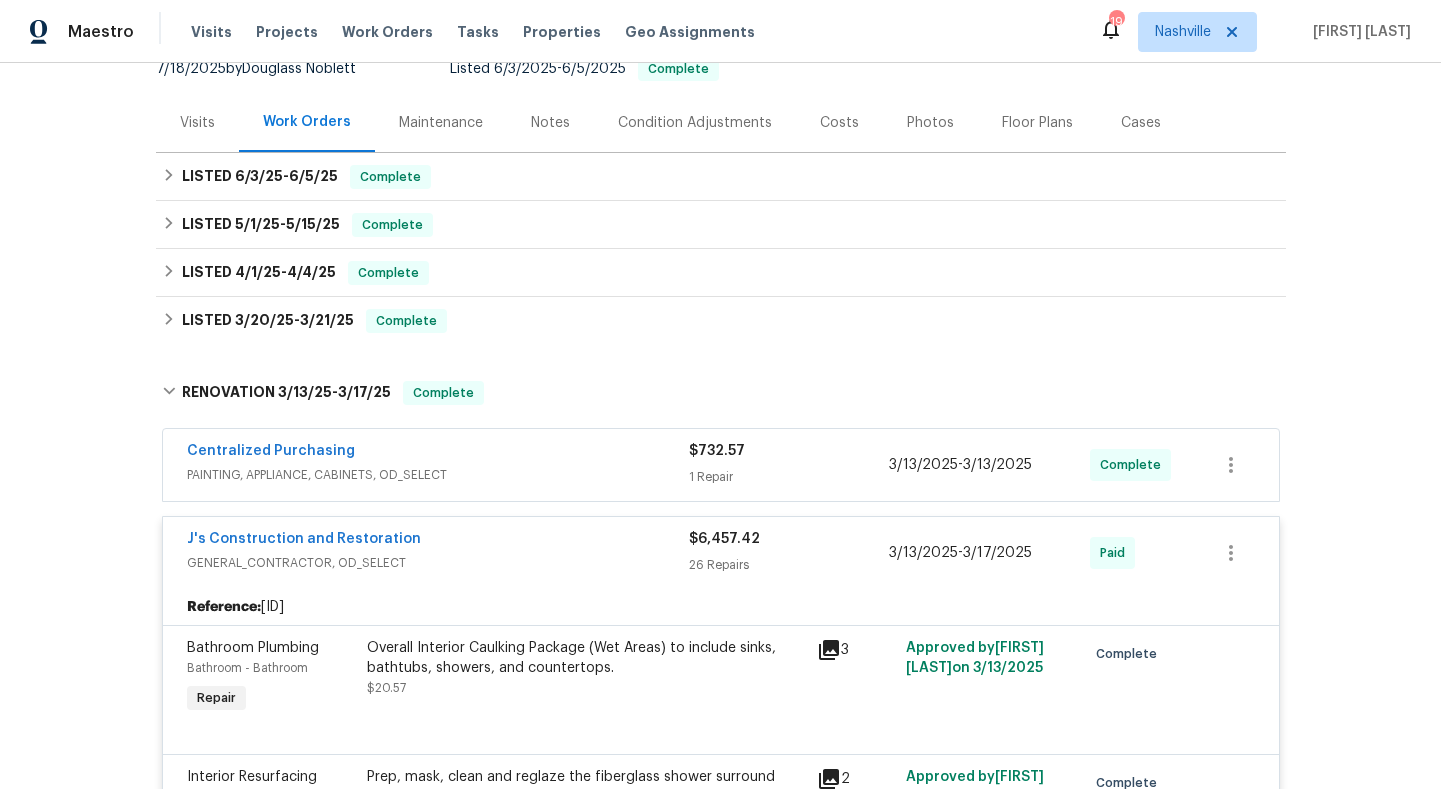 click on "PAINTING, APPLIANCE, CABINETS, OD_SELECT" at bounding box center [438, 475] 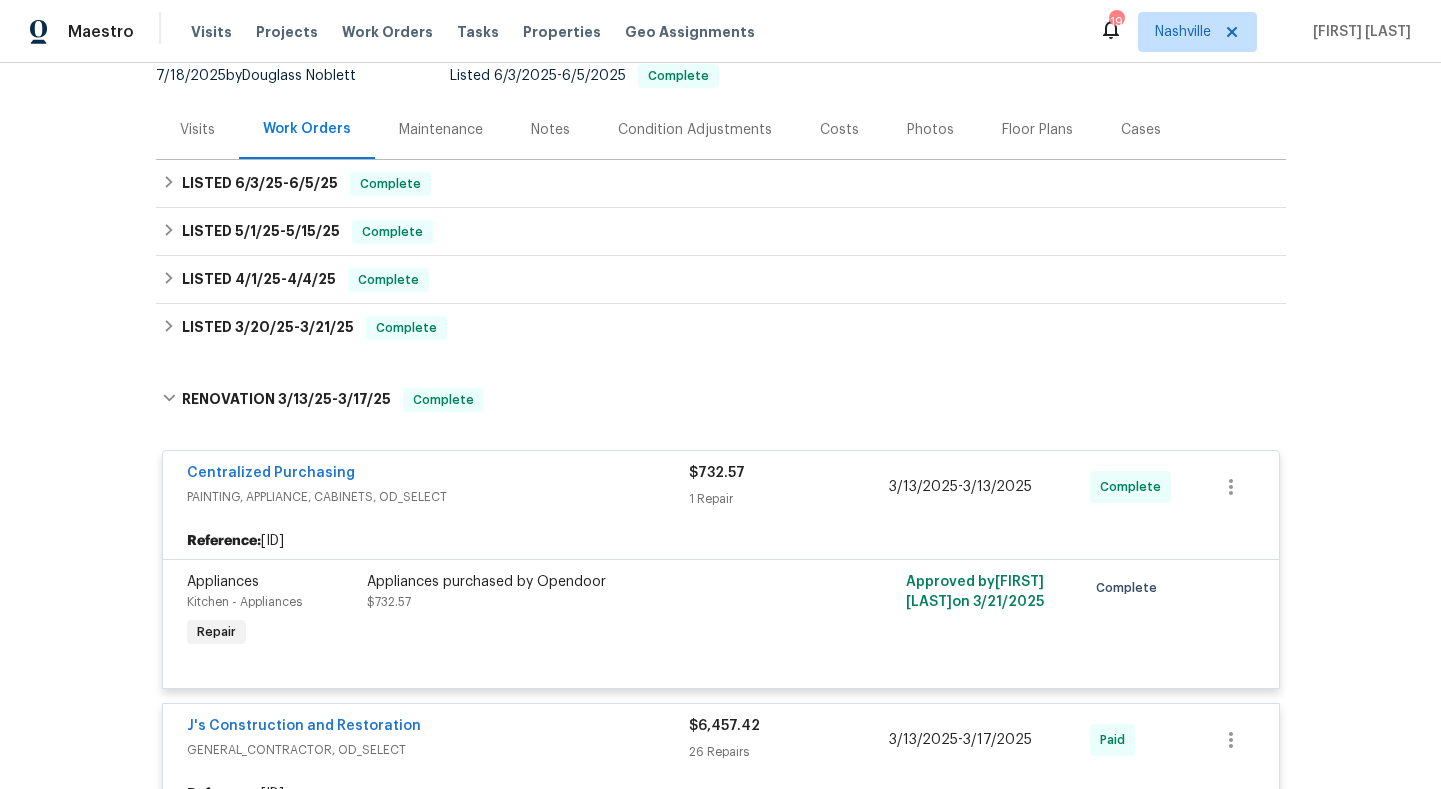 scroll, scrollTop: 217, scrollLeft: 0, axis: vertical 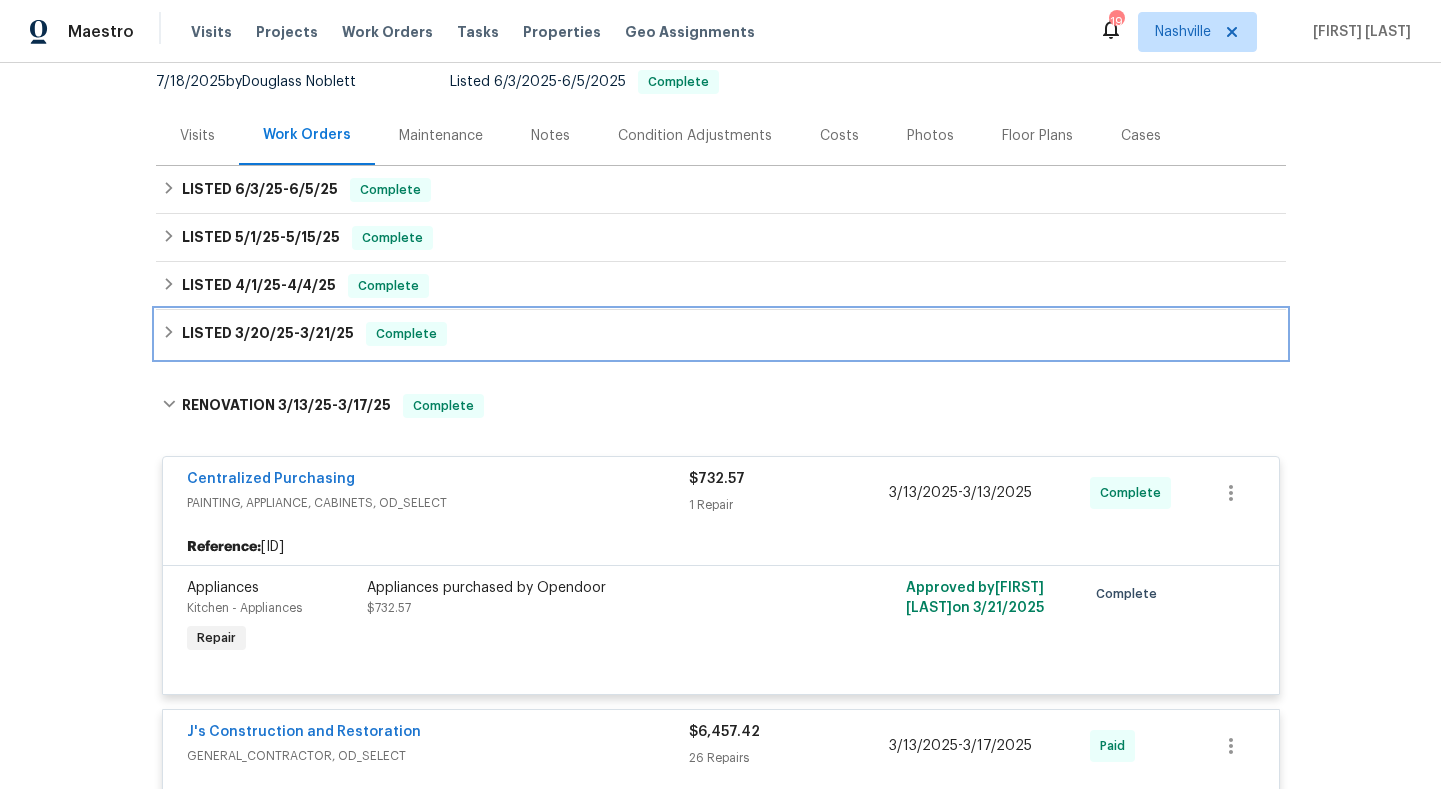 click on "LISTED   [DATE]  -  [DATE]" at bounding box center [268, 334] 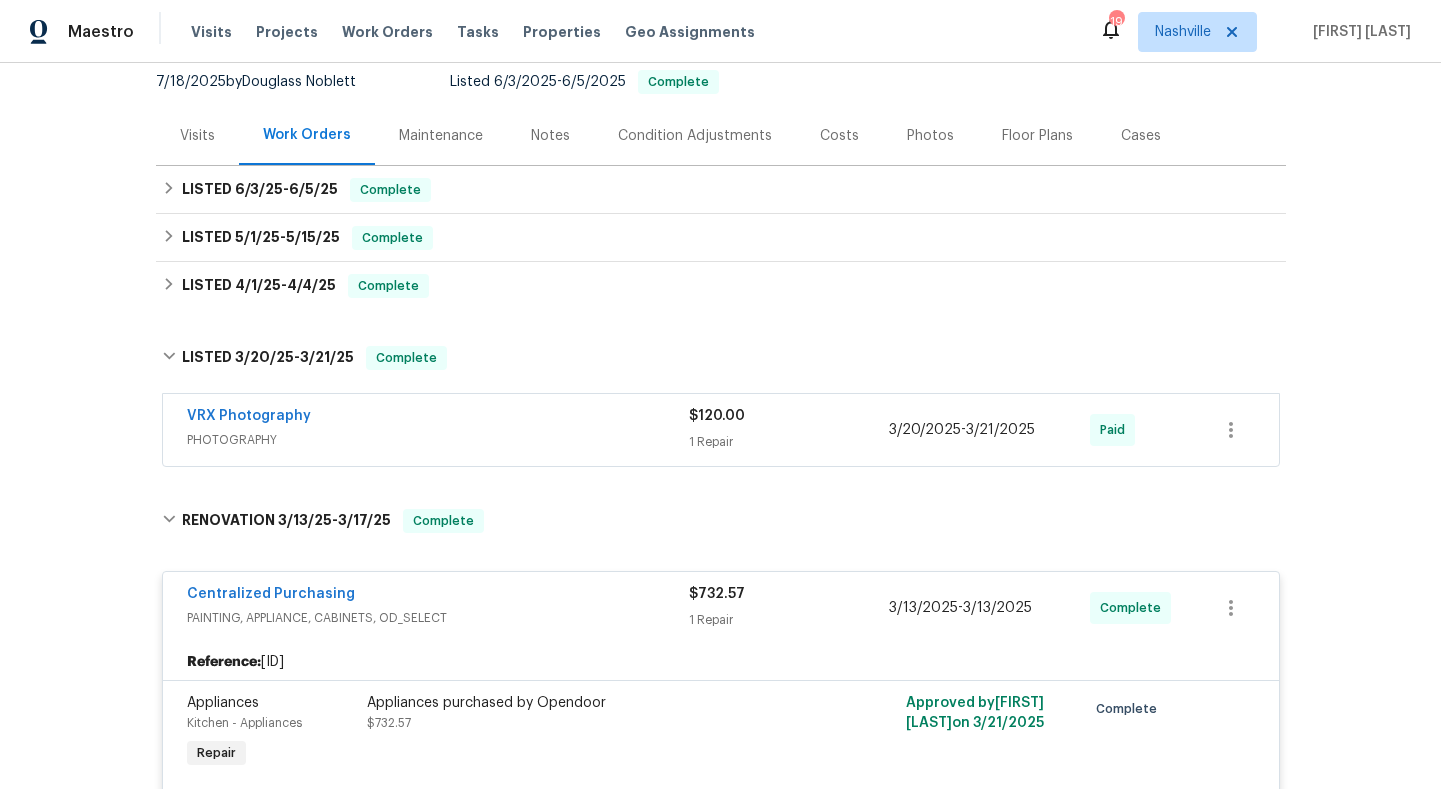 click on "PHOTOGRAPHY" at bounding box center [438, 440] 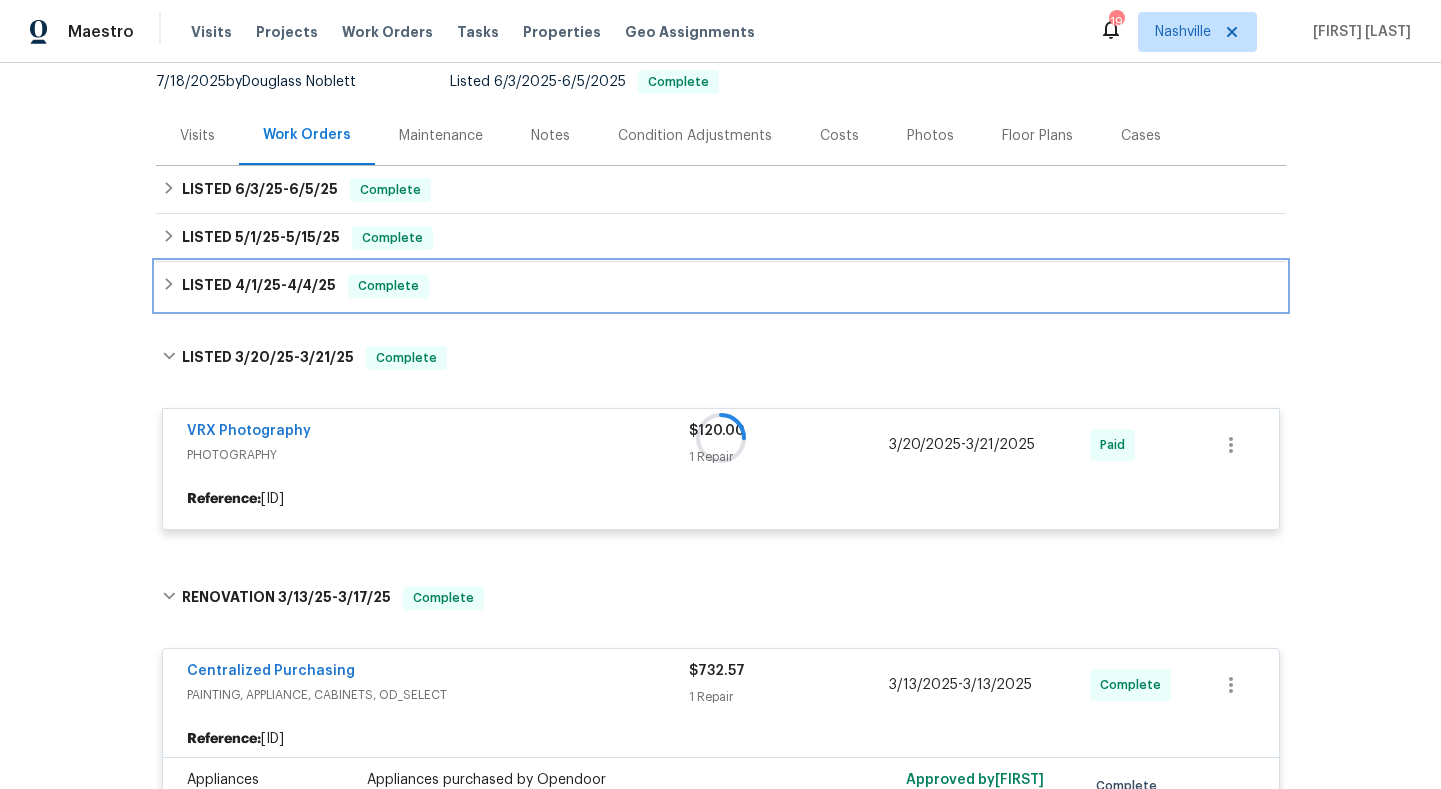 click on "LISTED   [DATE]  -  [DATE]" at bounding box center [259, 286] 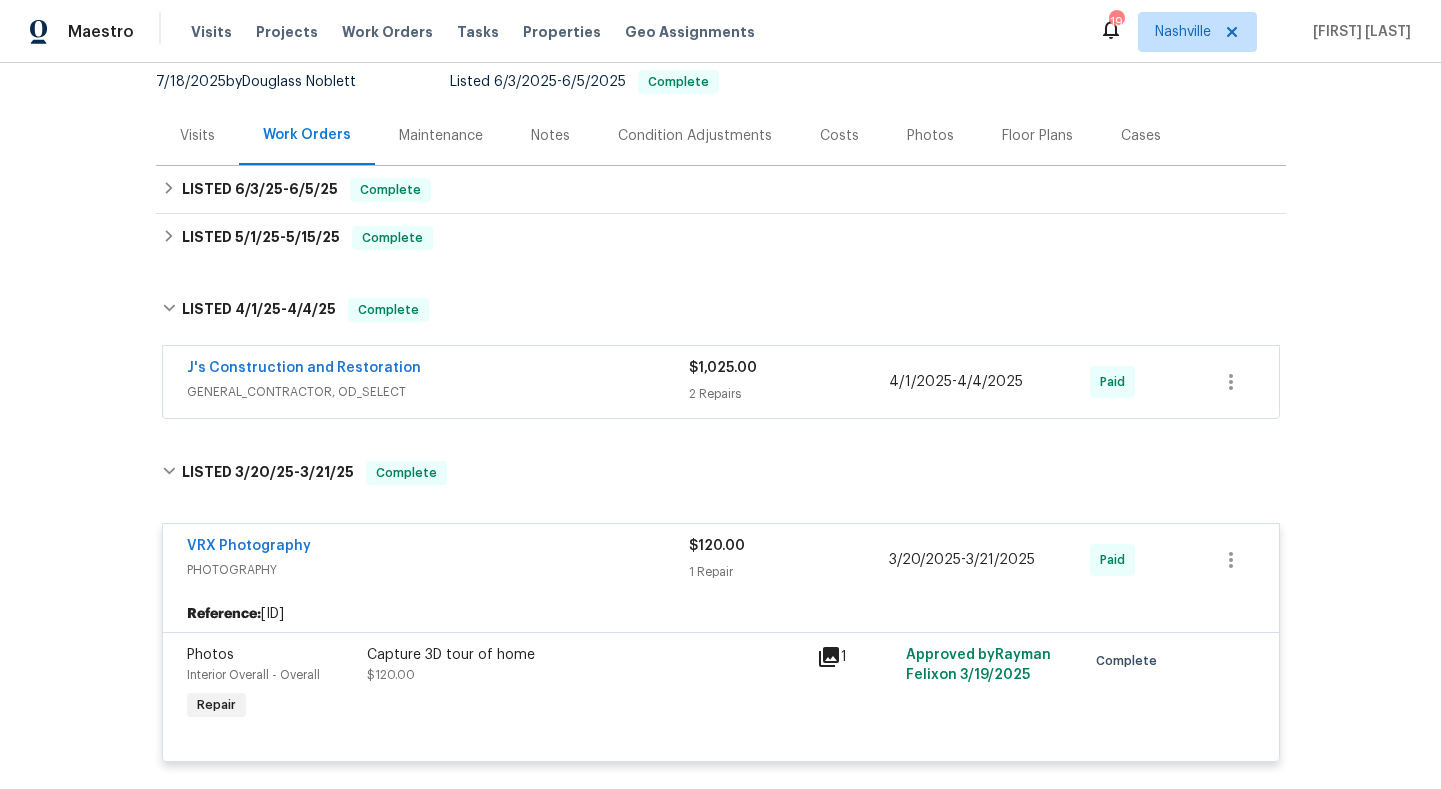 click on "GENERAL_CONTRACTOR, OD_SELECT" at bounding box center [438, 392] 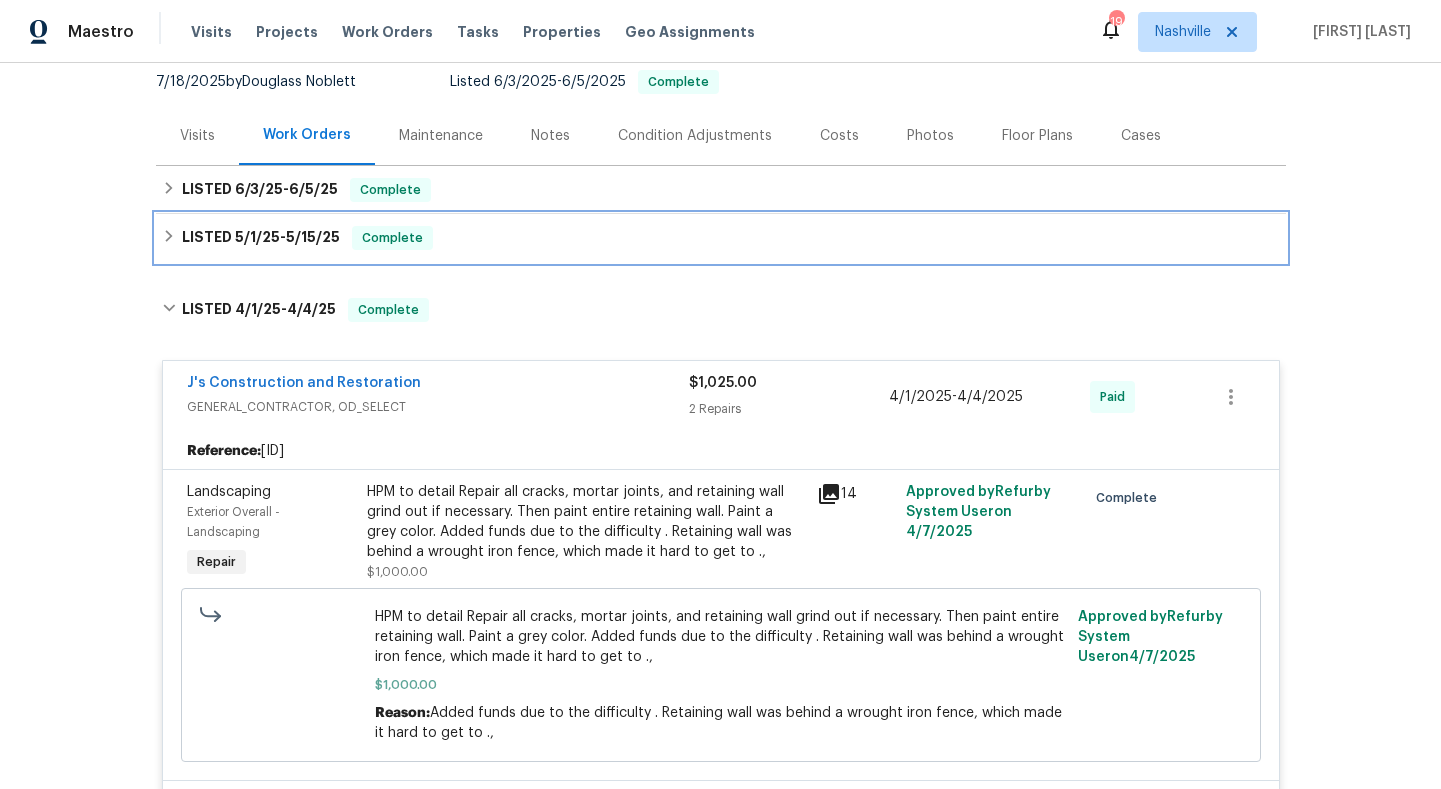 click on "LISTED   [DATE]  -  [DATE]" at bounding box center (261, 238) 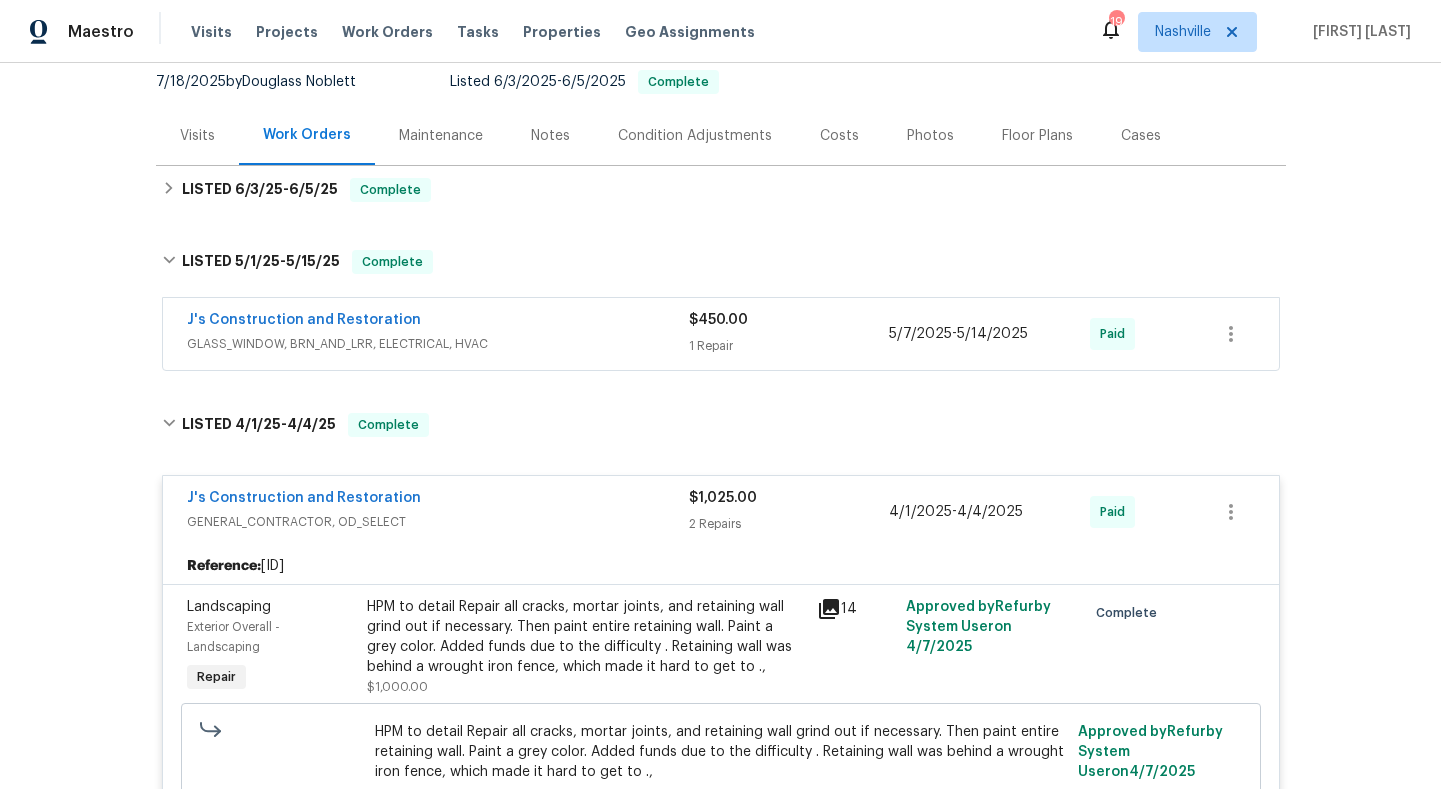 click on "GLASS_WINDOW, BRN_AND_LRR, ELECTRICAL, HVAC" at bounding box center (438, 344) 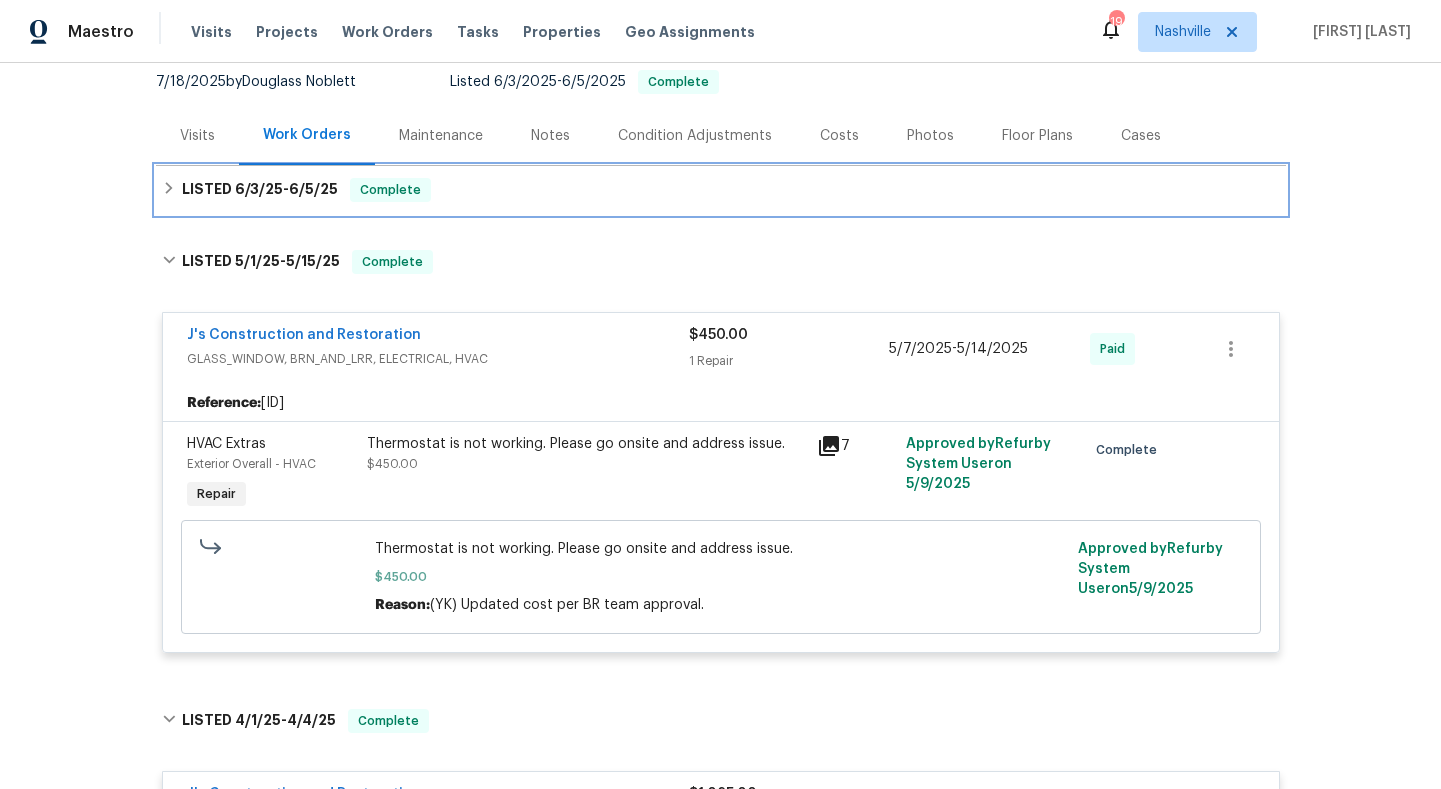 click on "LISTED   [DATE]  -  [DATE]" at bounding box center [260, 190] 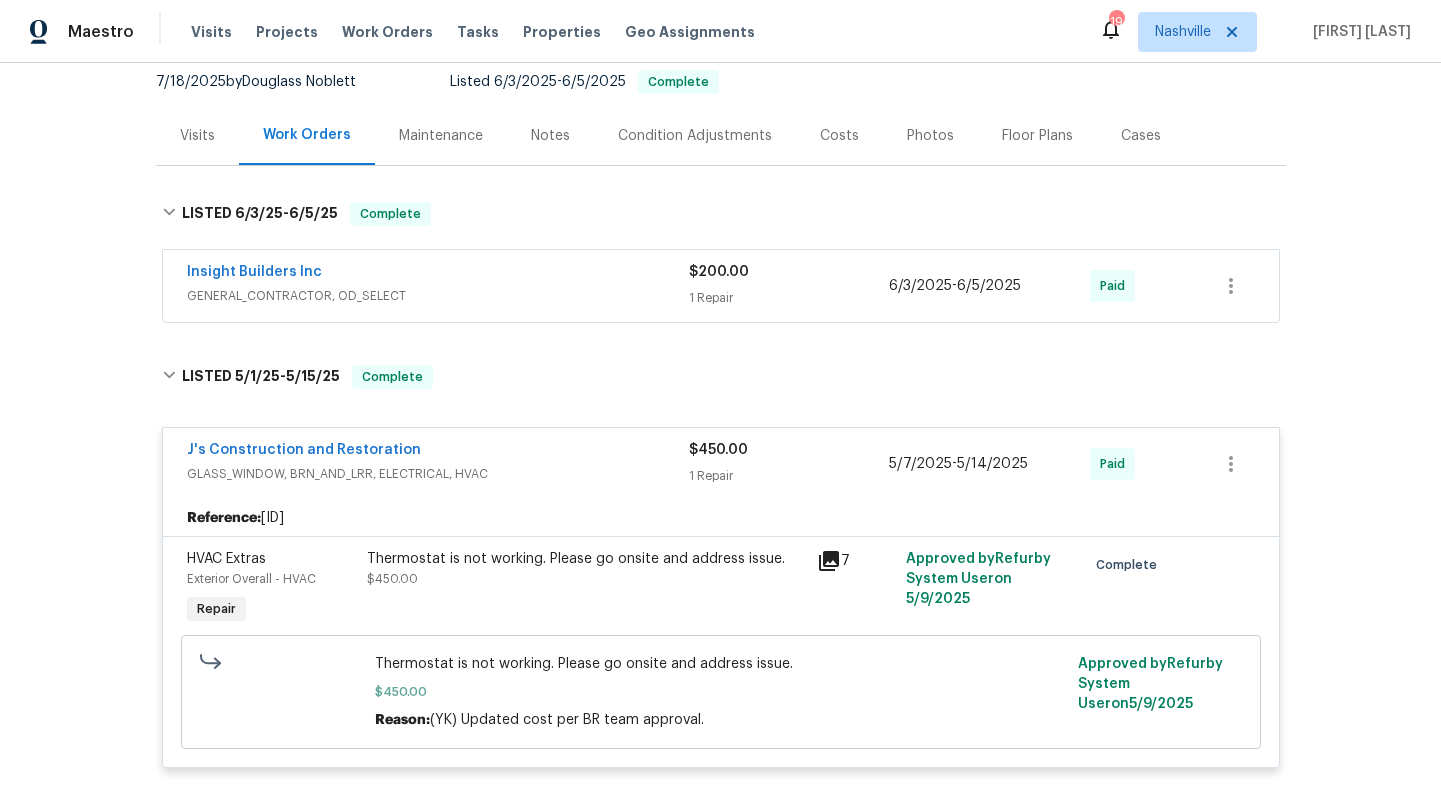 click on "GENERAL_CONTRACTOR, OD_SELECT" at bounding box center (438, 296) 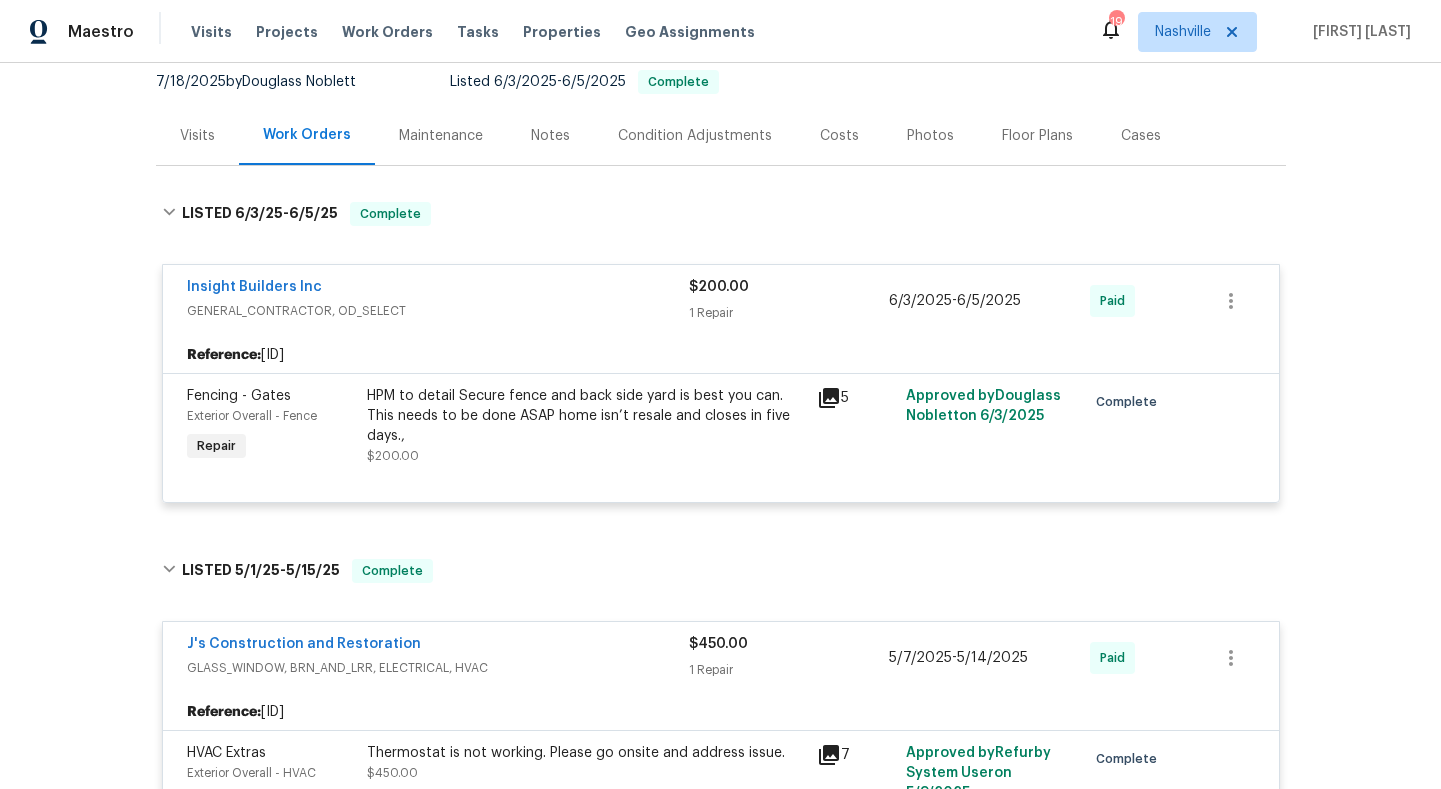 click on "HPM to detail
Secure fence and back side yard is best you can.
This needs to be done ASAP home isn’t resale and closes in five days.," at bounding box center (586, 416) 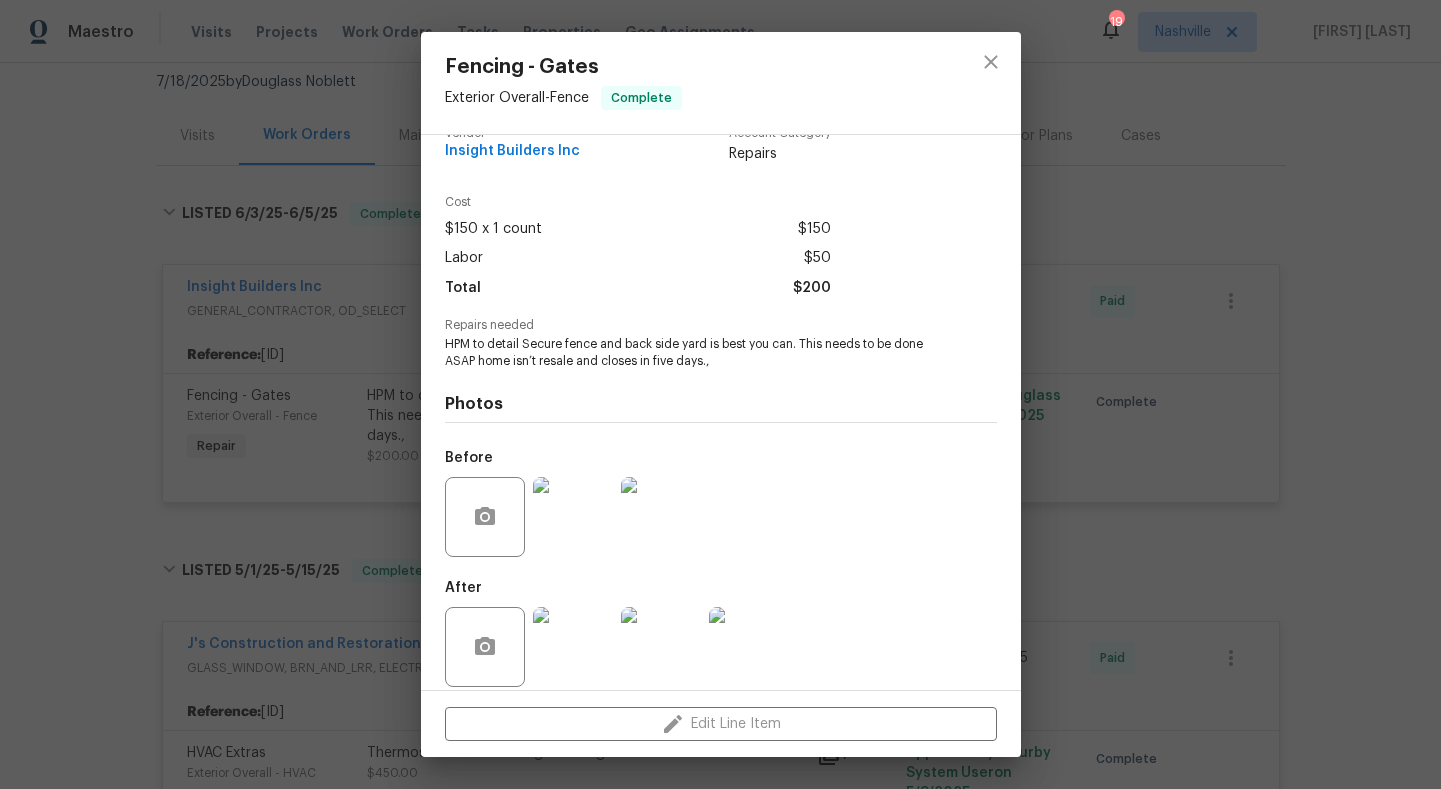 scroll, scrollTop: 49, scrollLeft: 0, axis: vertical 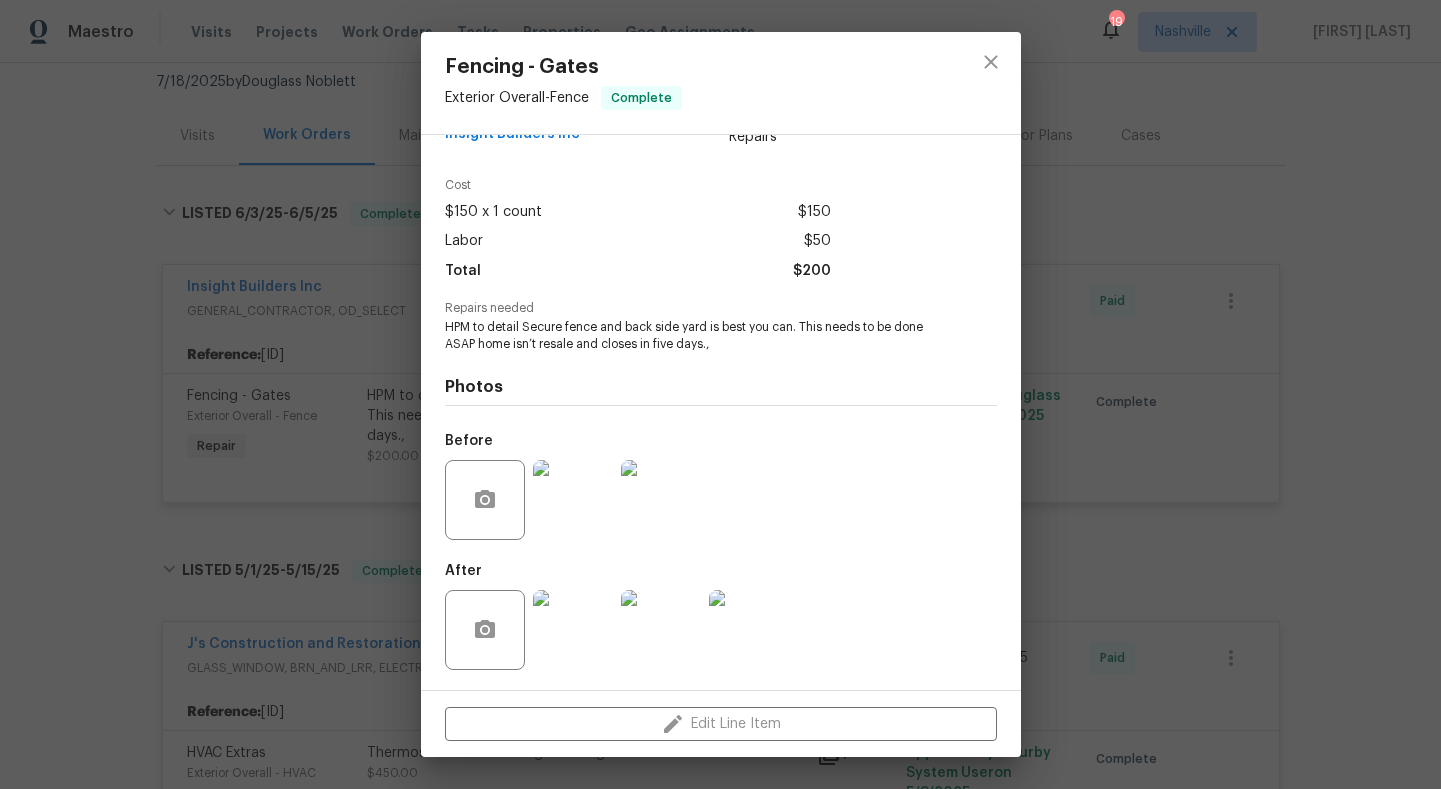 click at bounding box center [573, 500] 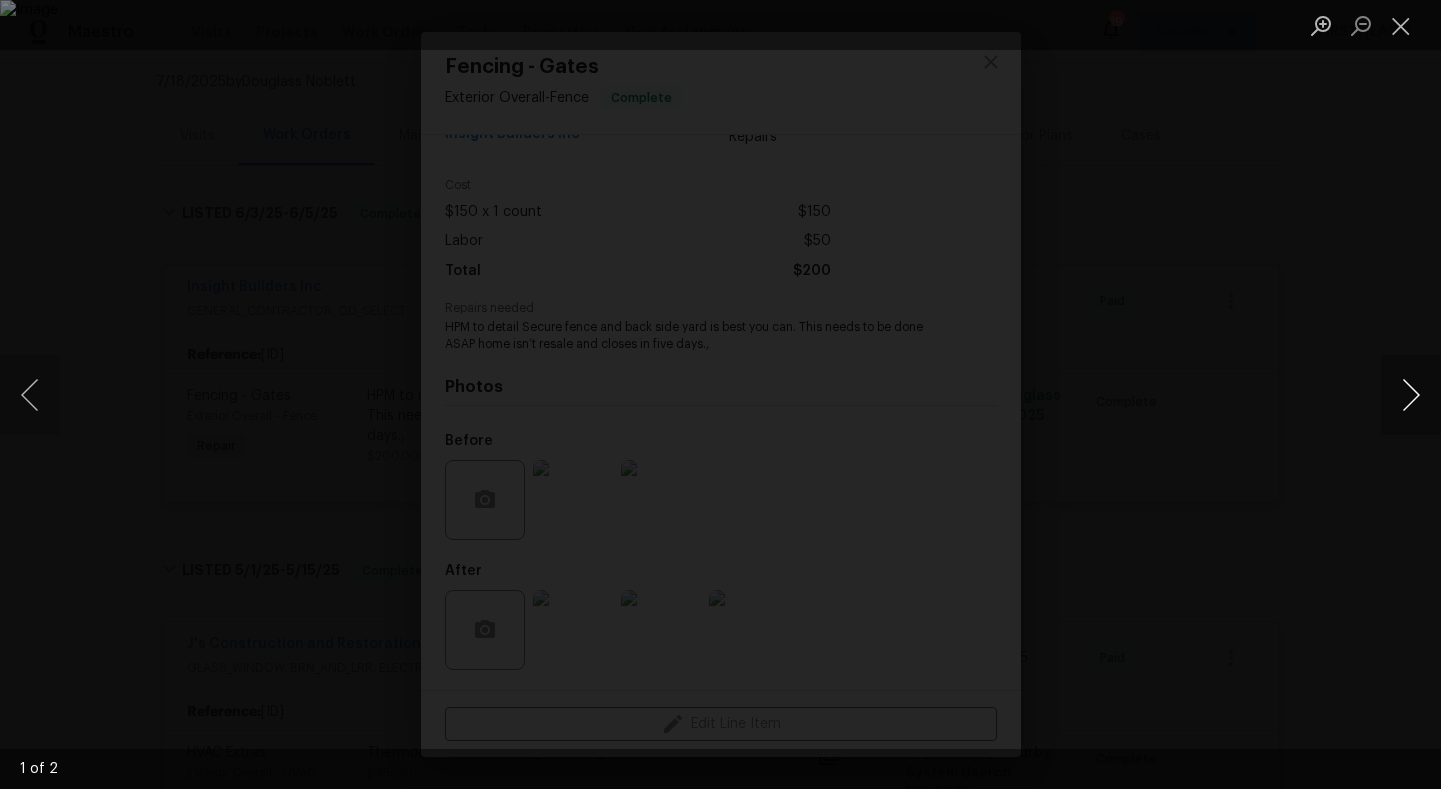 click at bounding box center [1411, 395] 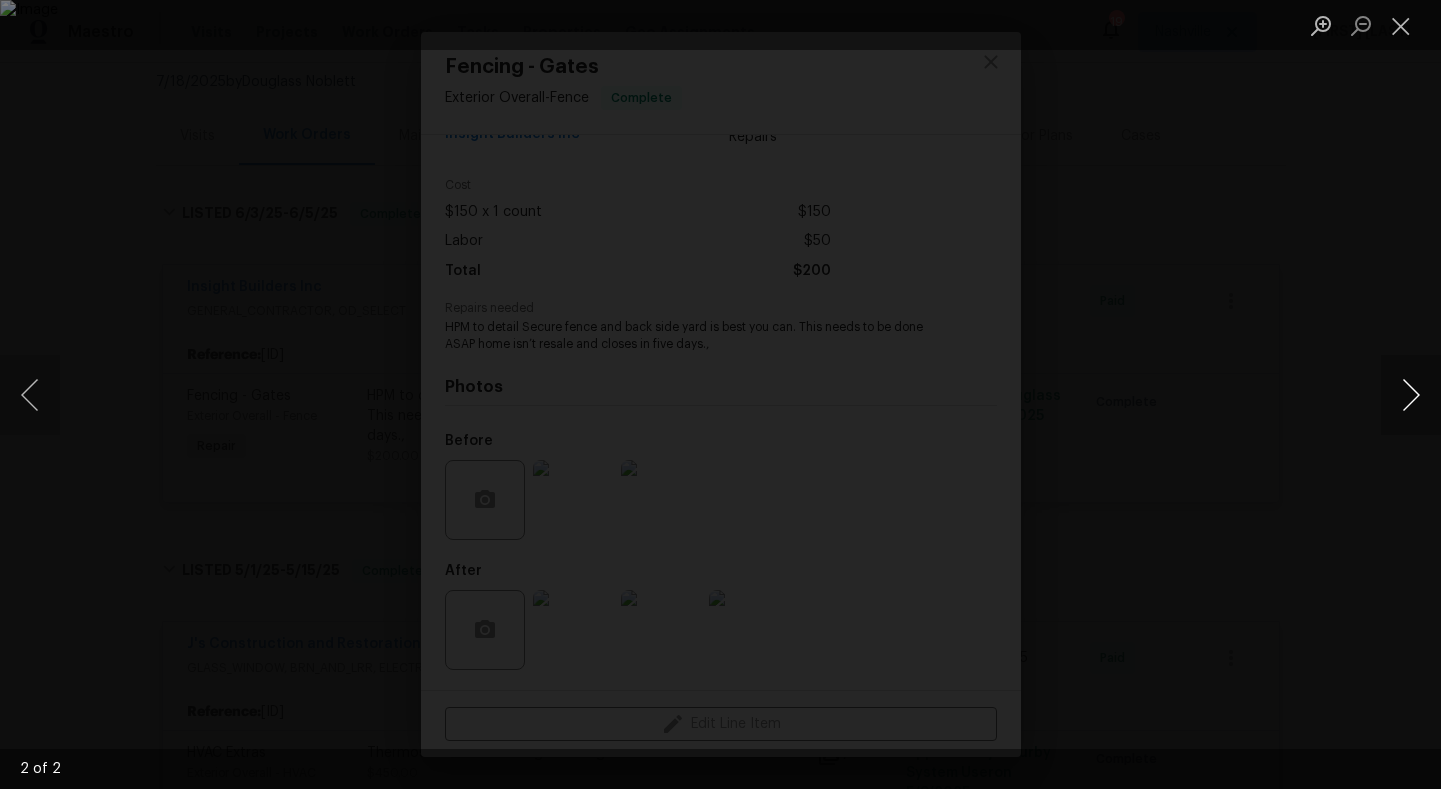 click at bounding box center (1411, 395) 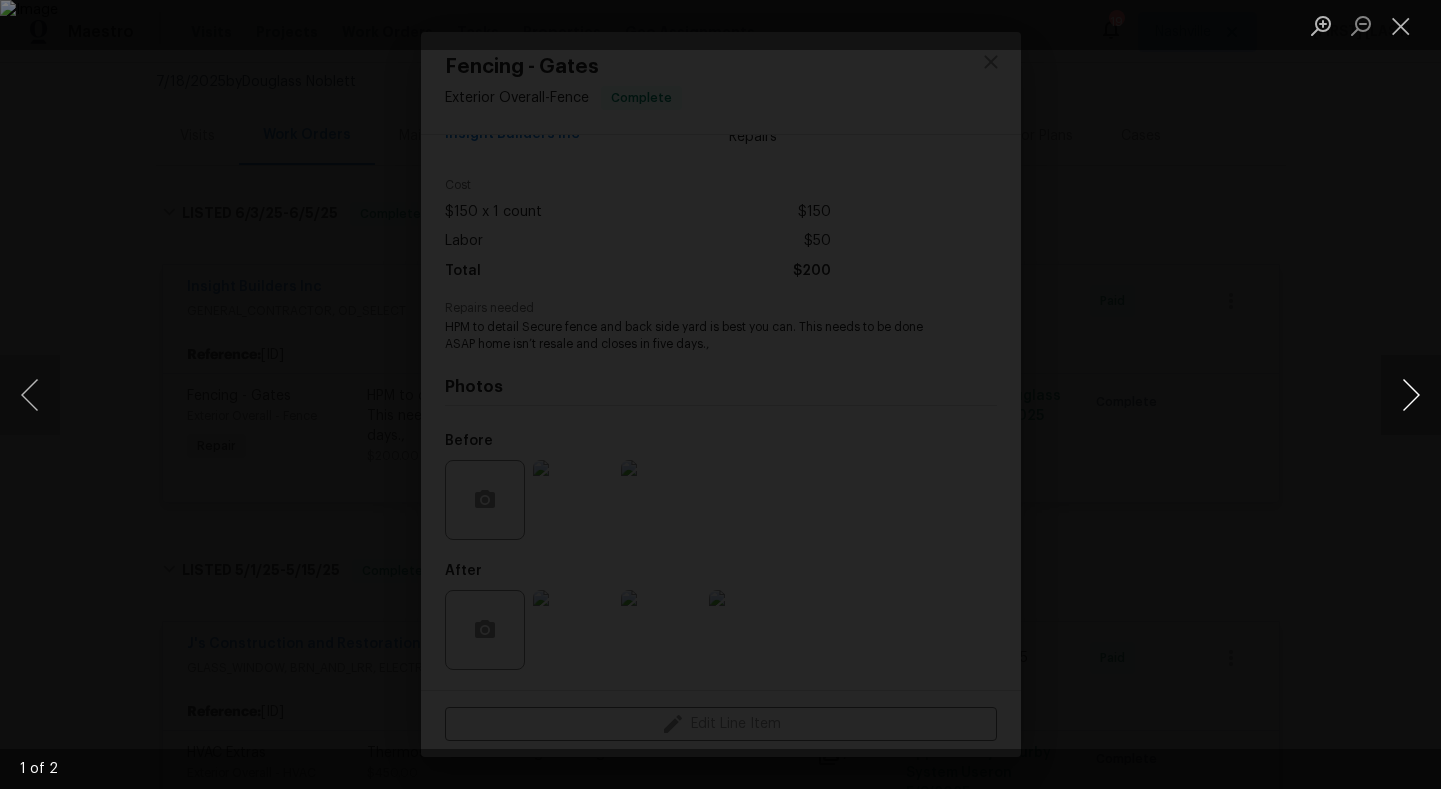 click at bounding box center (1411, 395) 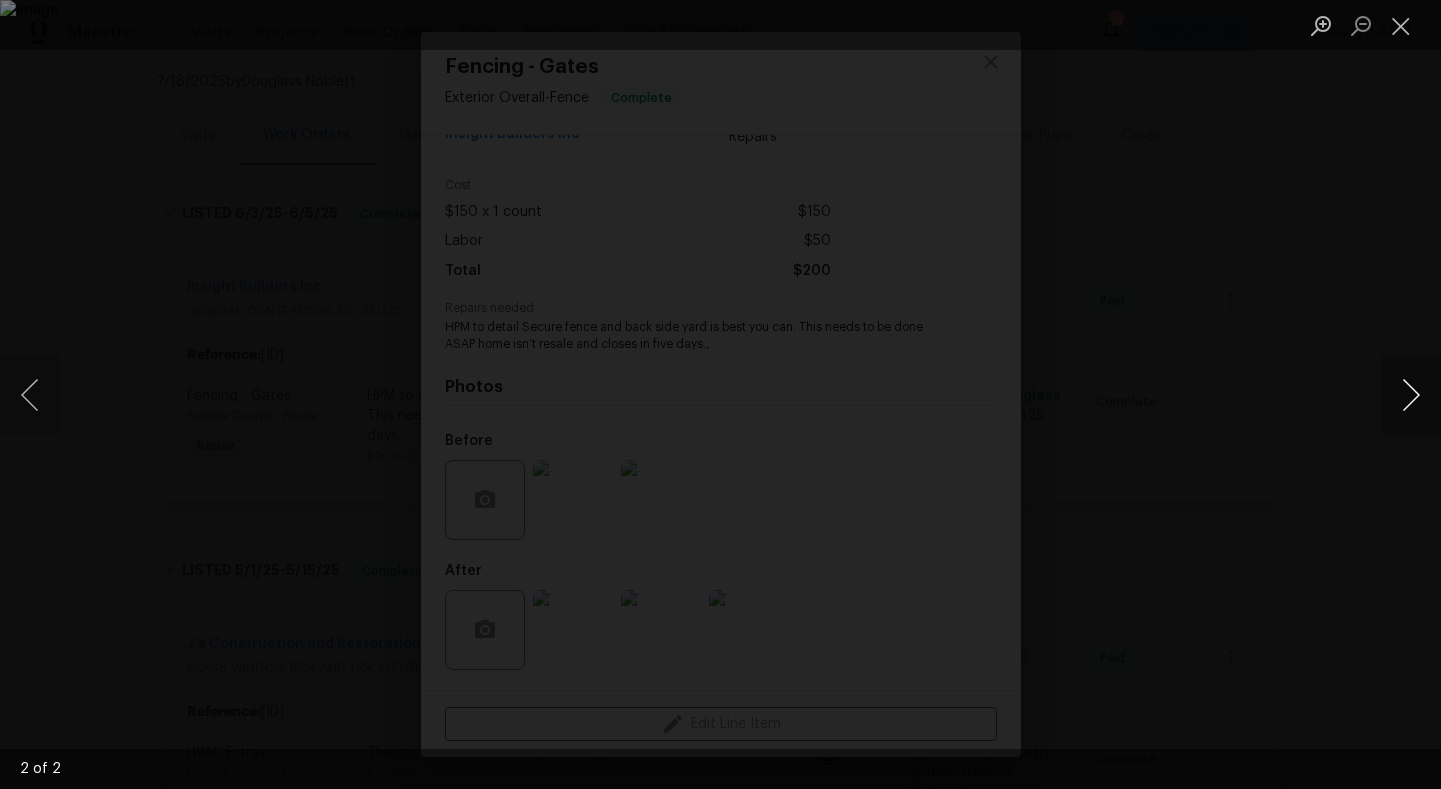 click at bounding box center (1411, 395) 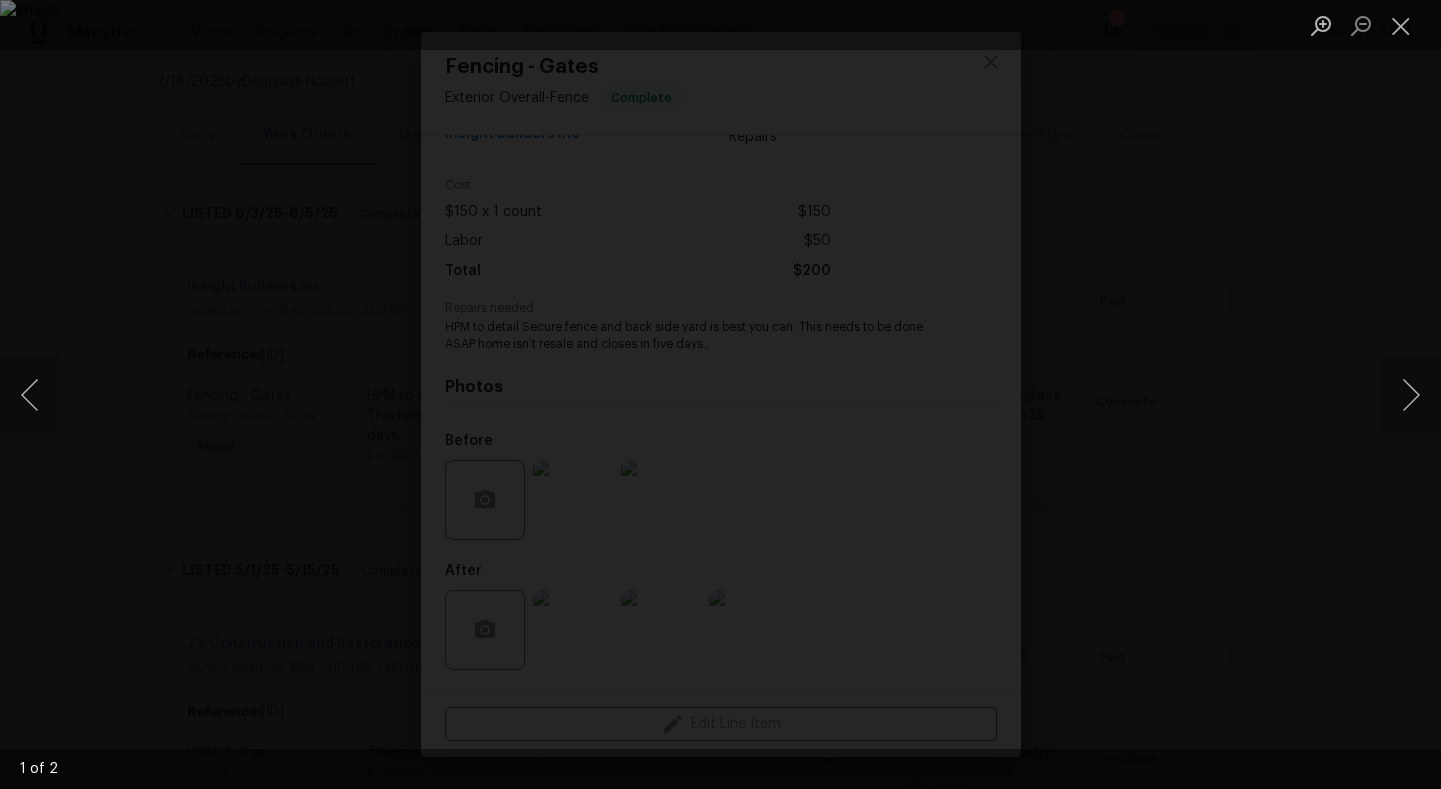 click at bounding box center (720, 394) 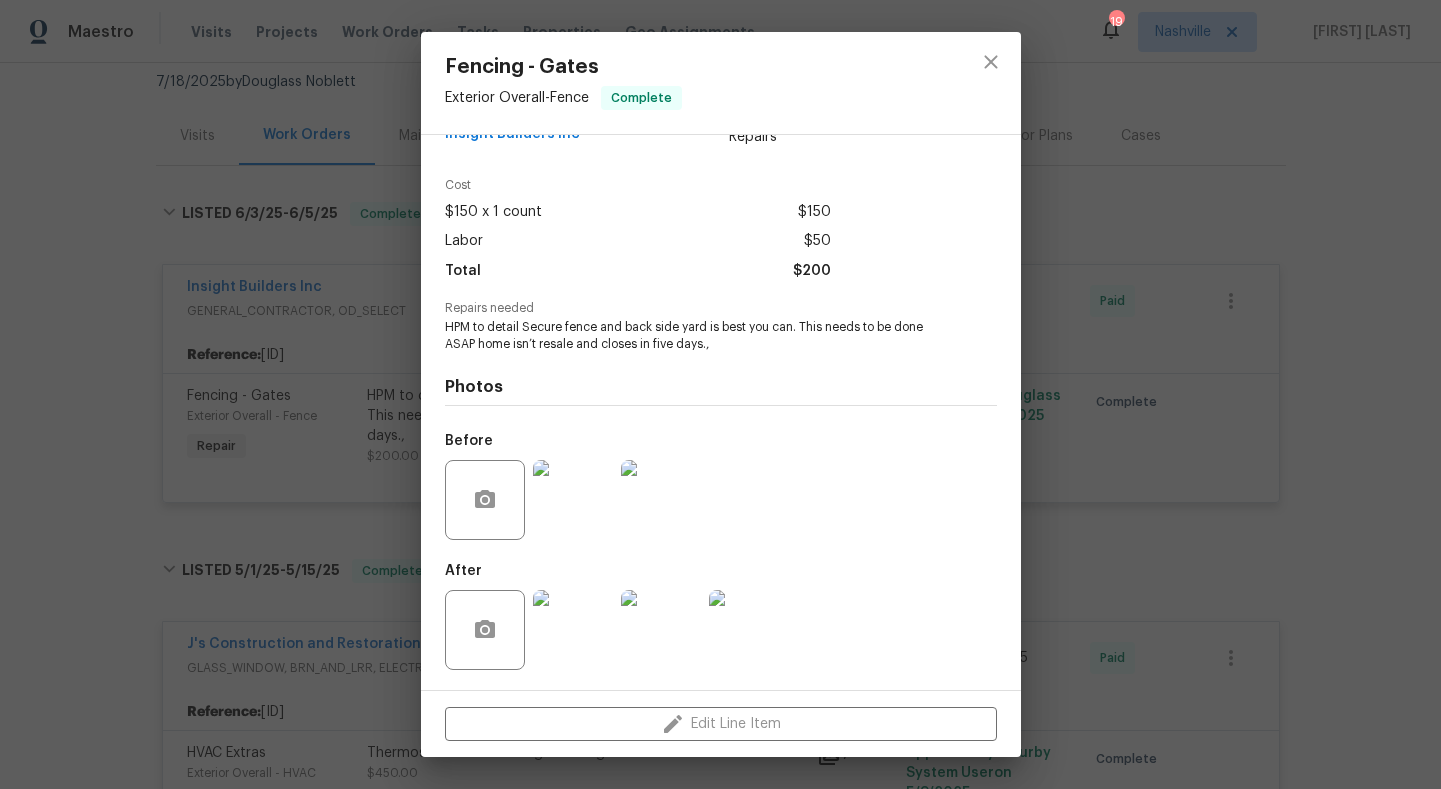 click at bounding box center (573, 630) 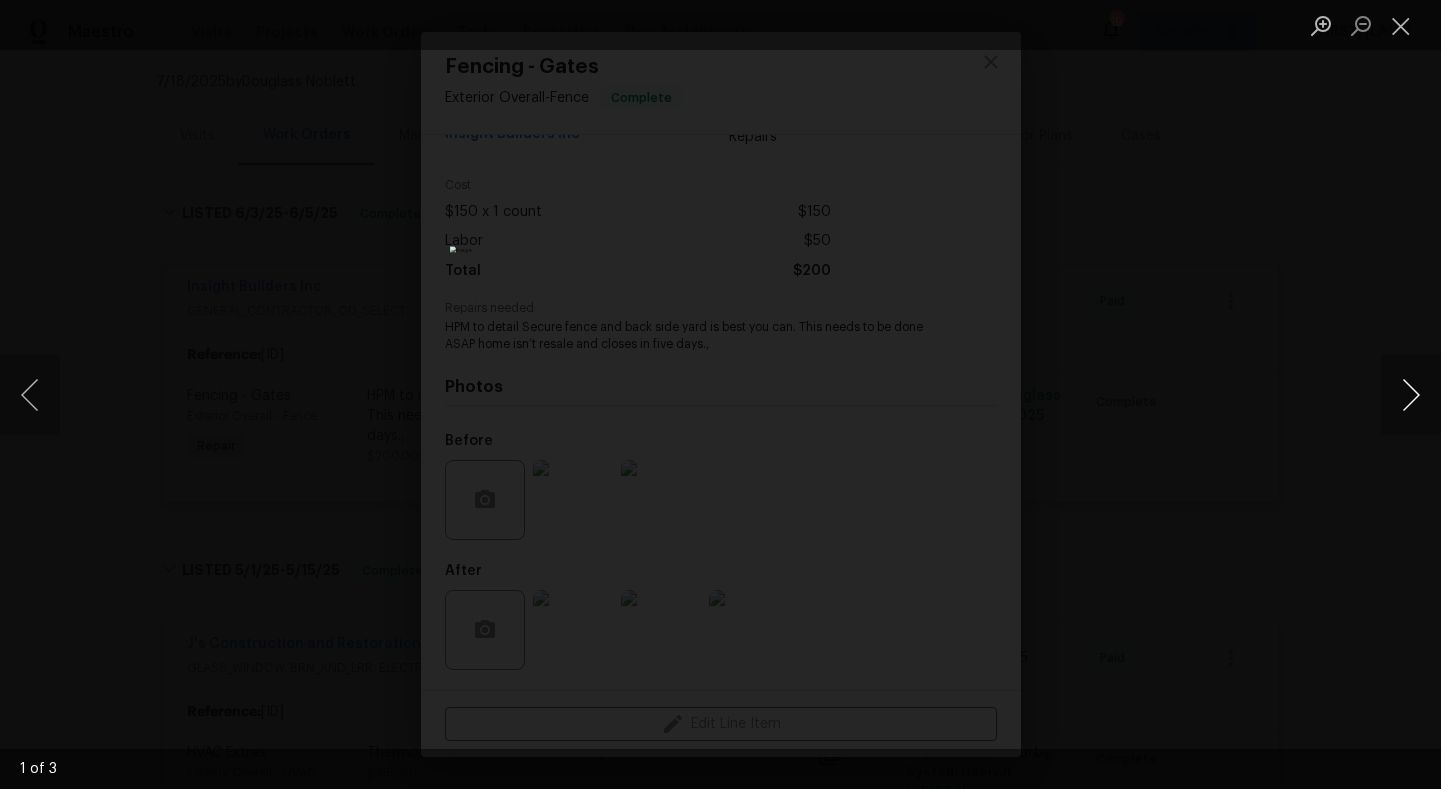 click at bounding box center (1411, 395) 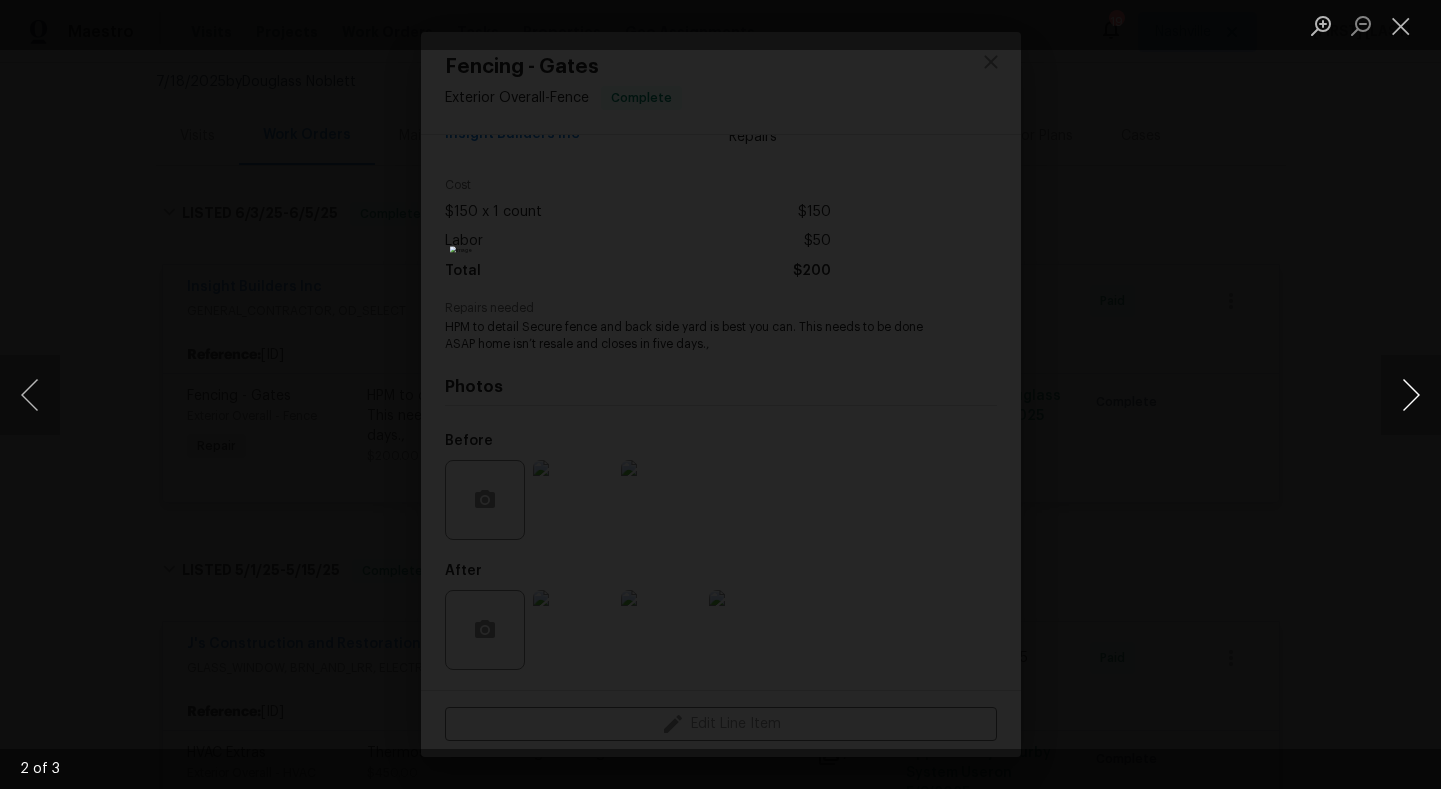 click at bounding box center (1411, 395) 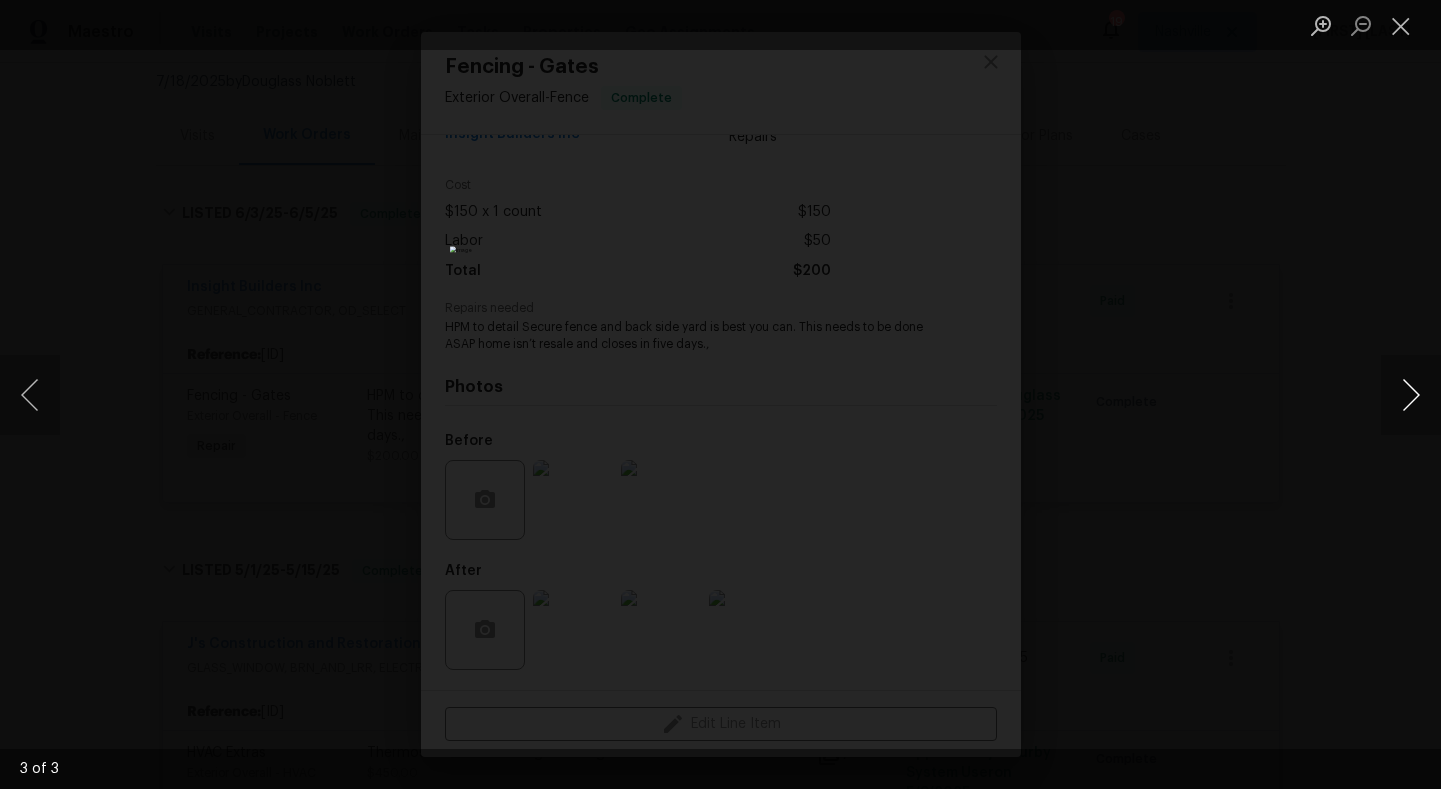 click at bounding box center (1411, 395) 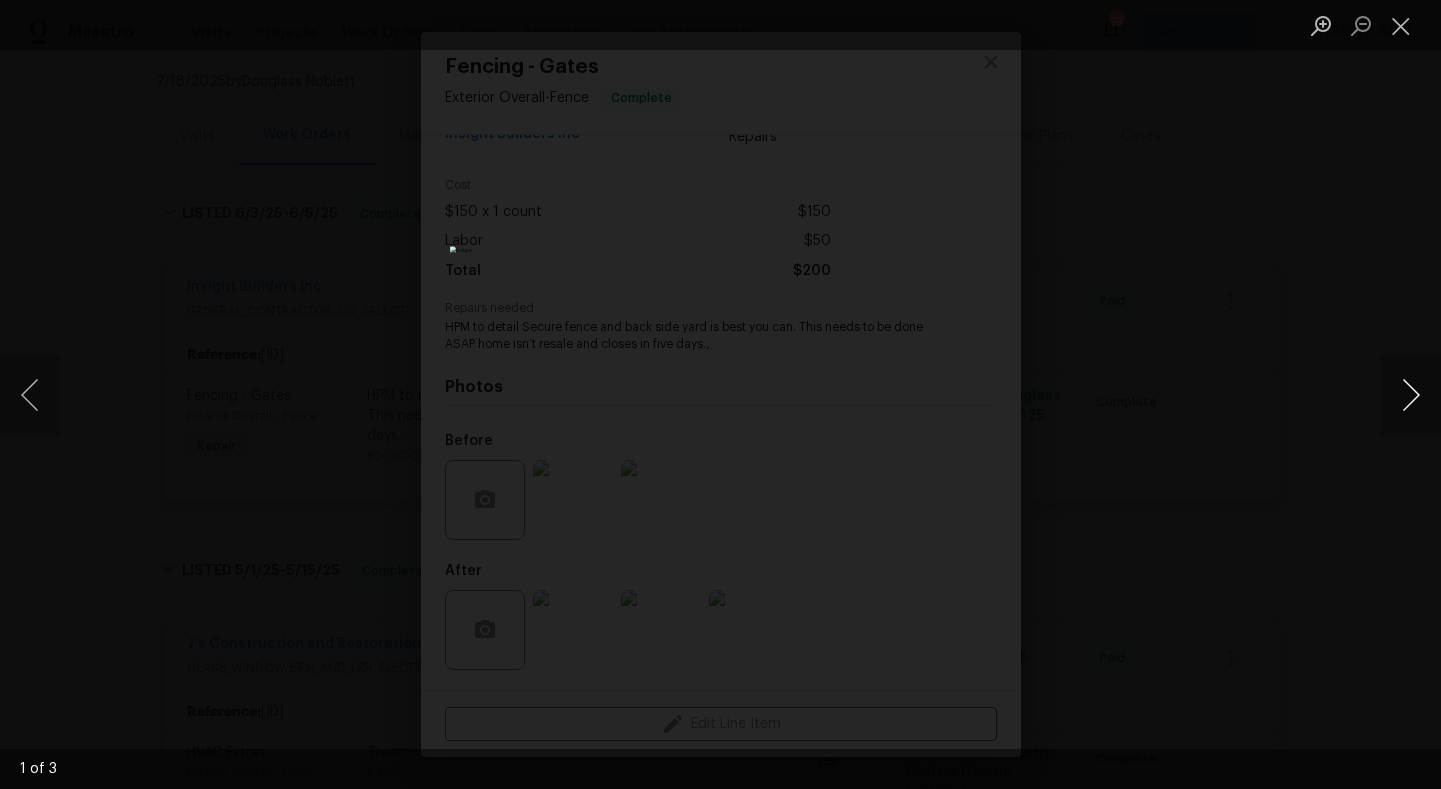 click at bounding box center [1411, 395] 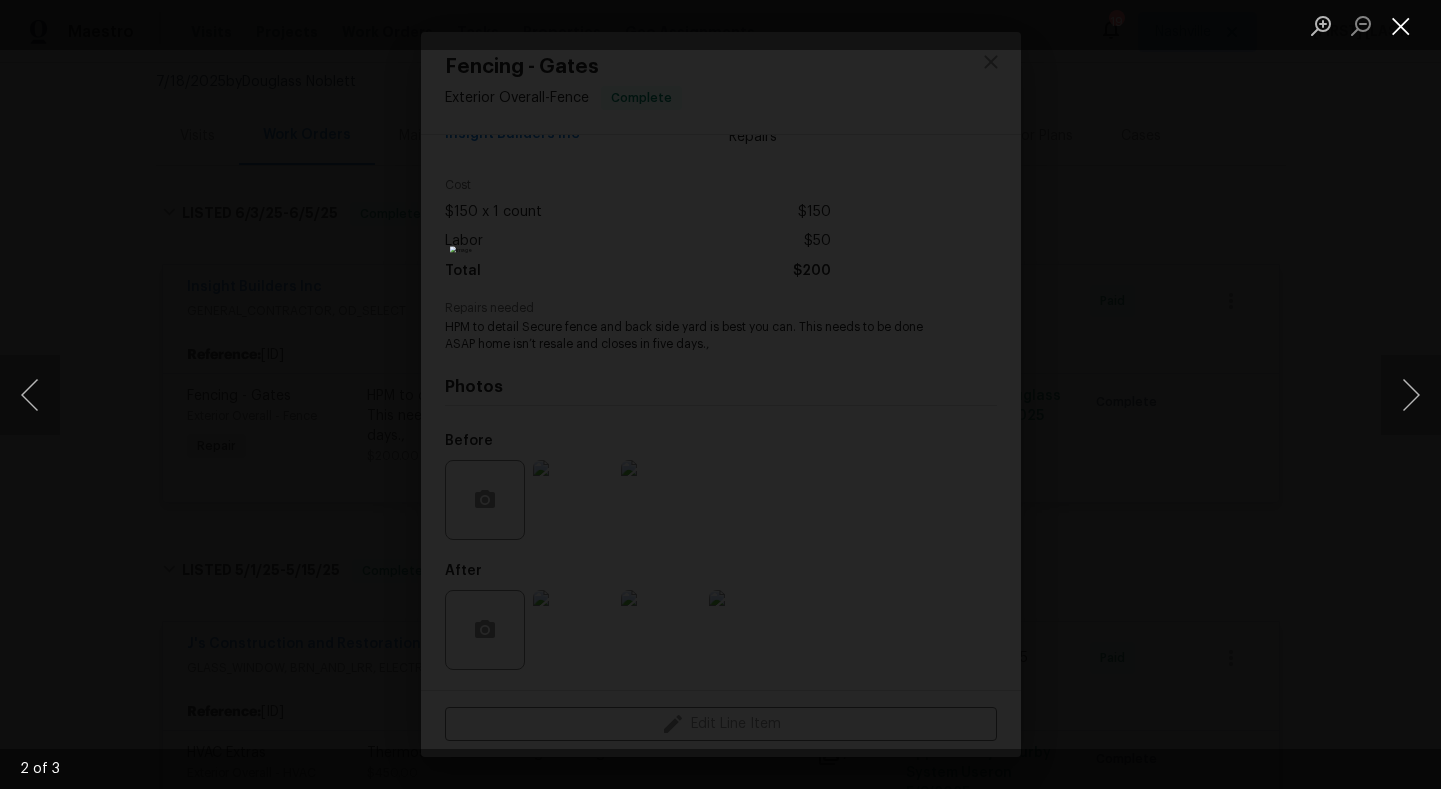 click at bounding box center [1401, 25] 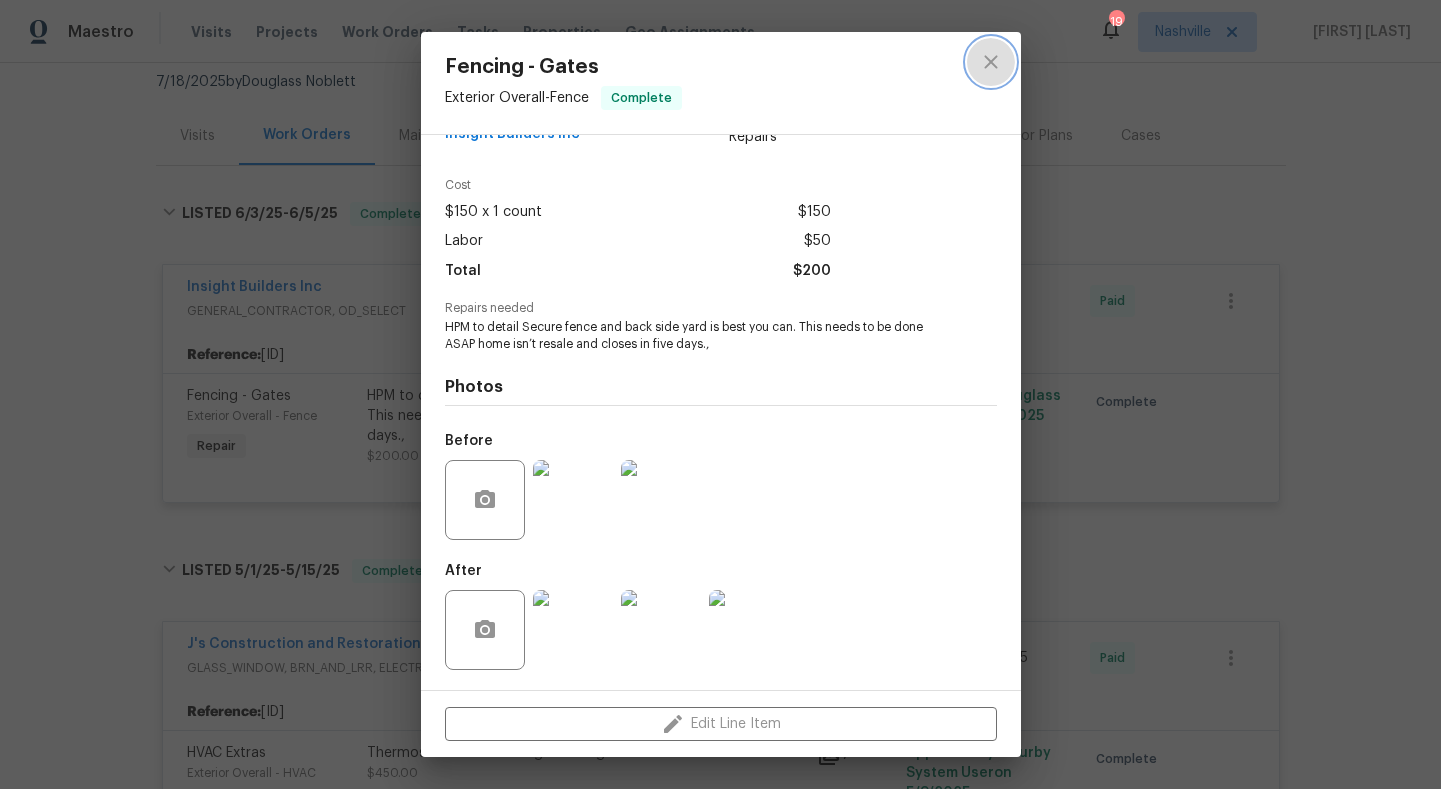 click 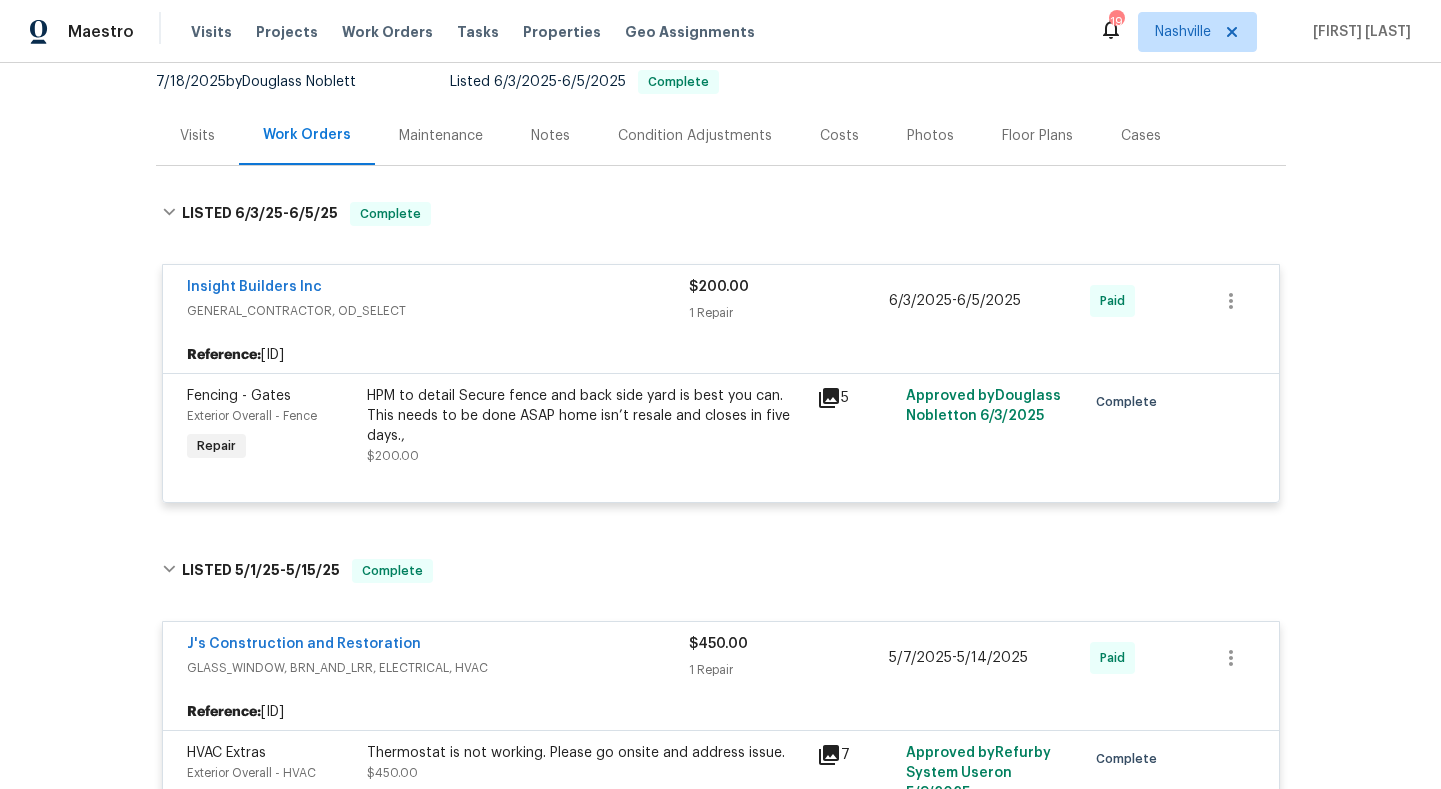 scroll, scrollTop: 1052, scrollLeft: 0, axis: vertical 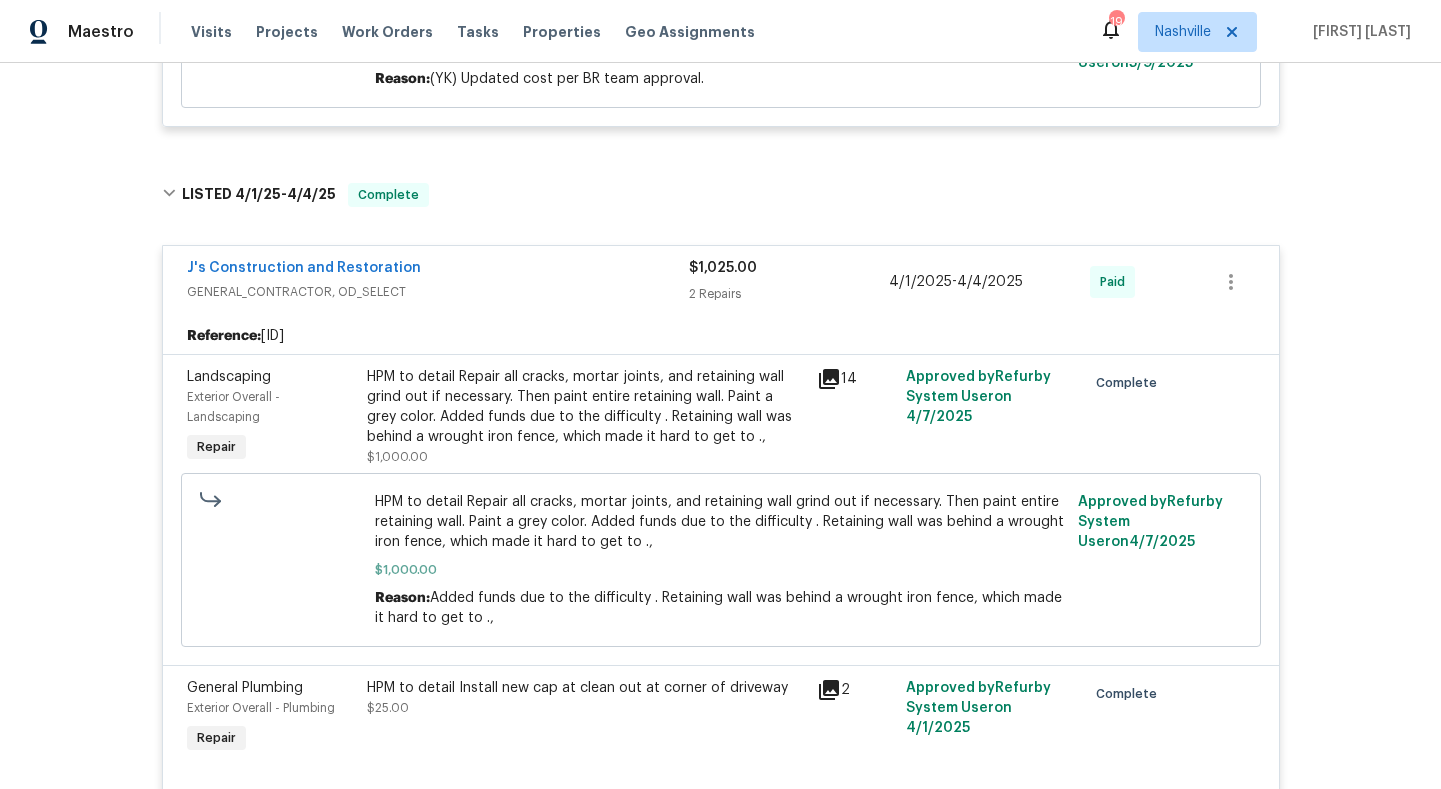 click 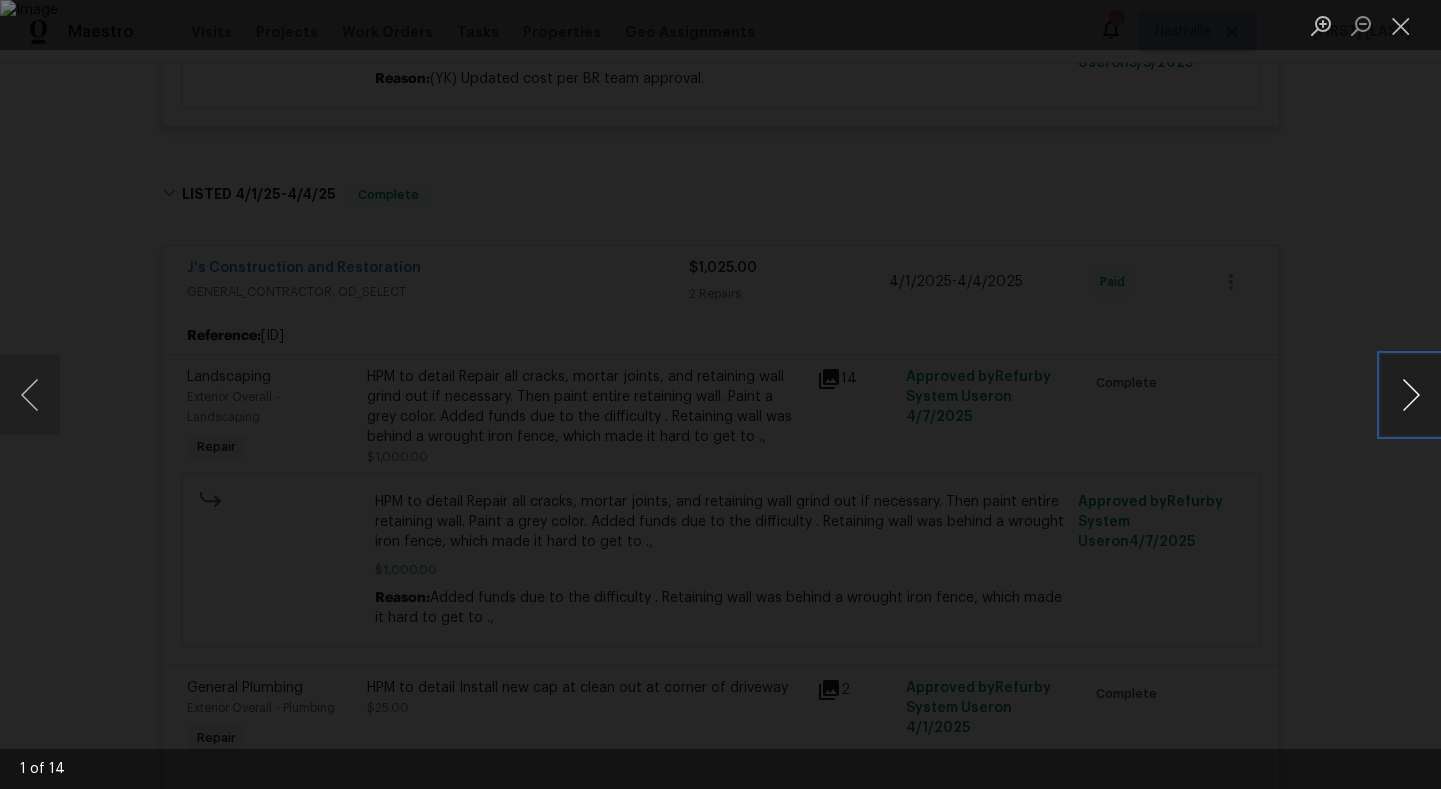 click at bounding box center (1411, 395) 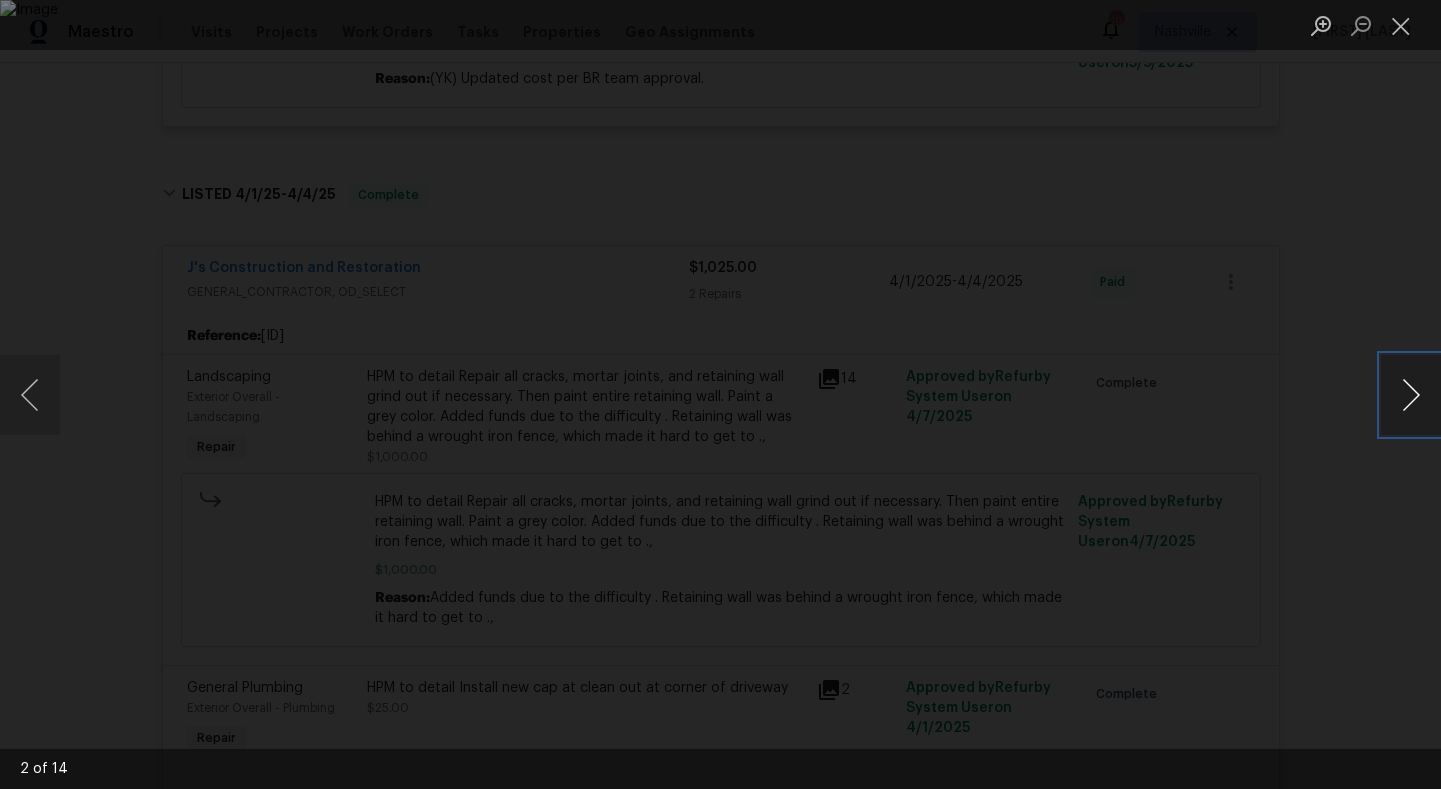 click at bounding box center (1411, 395) 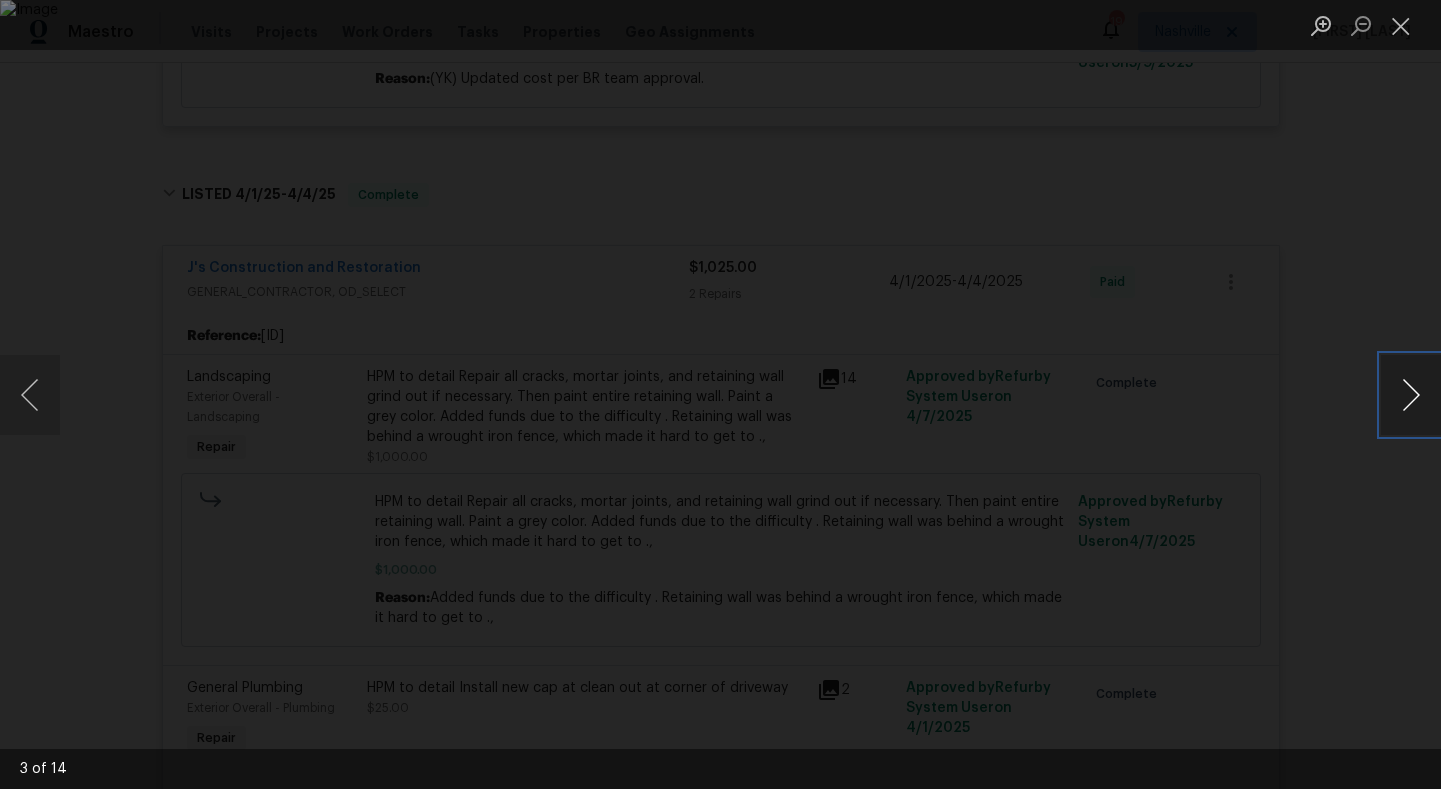 click at bounding box center (1411, 395) 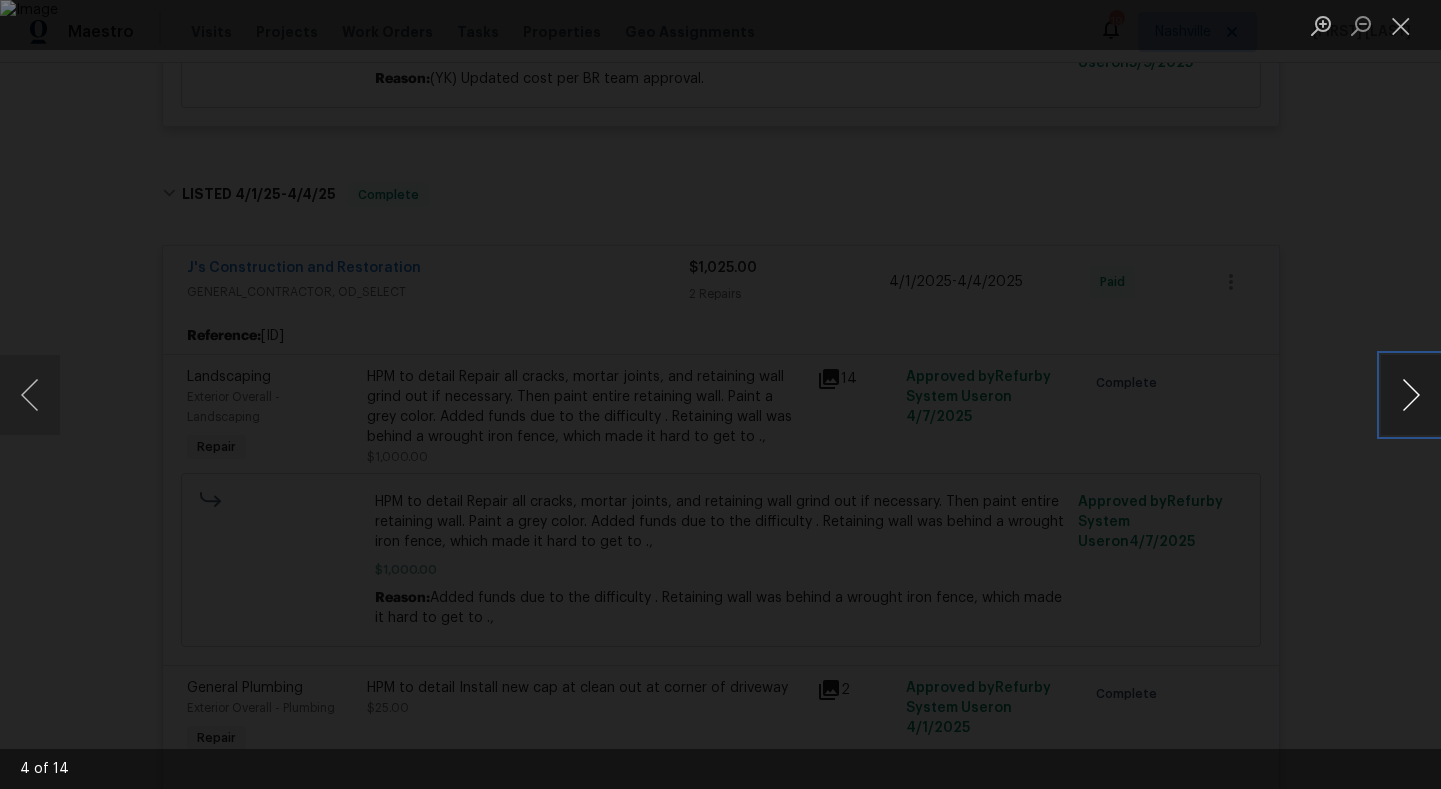 click at bounding box center (1411, 395) 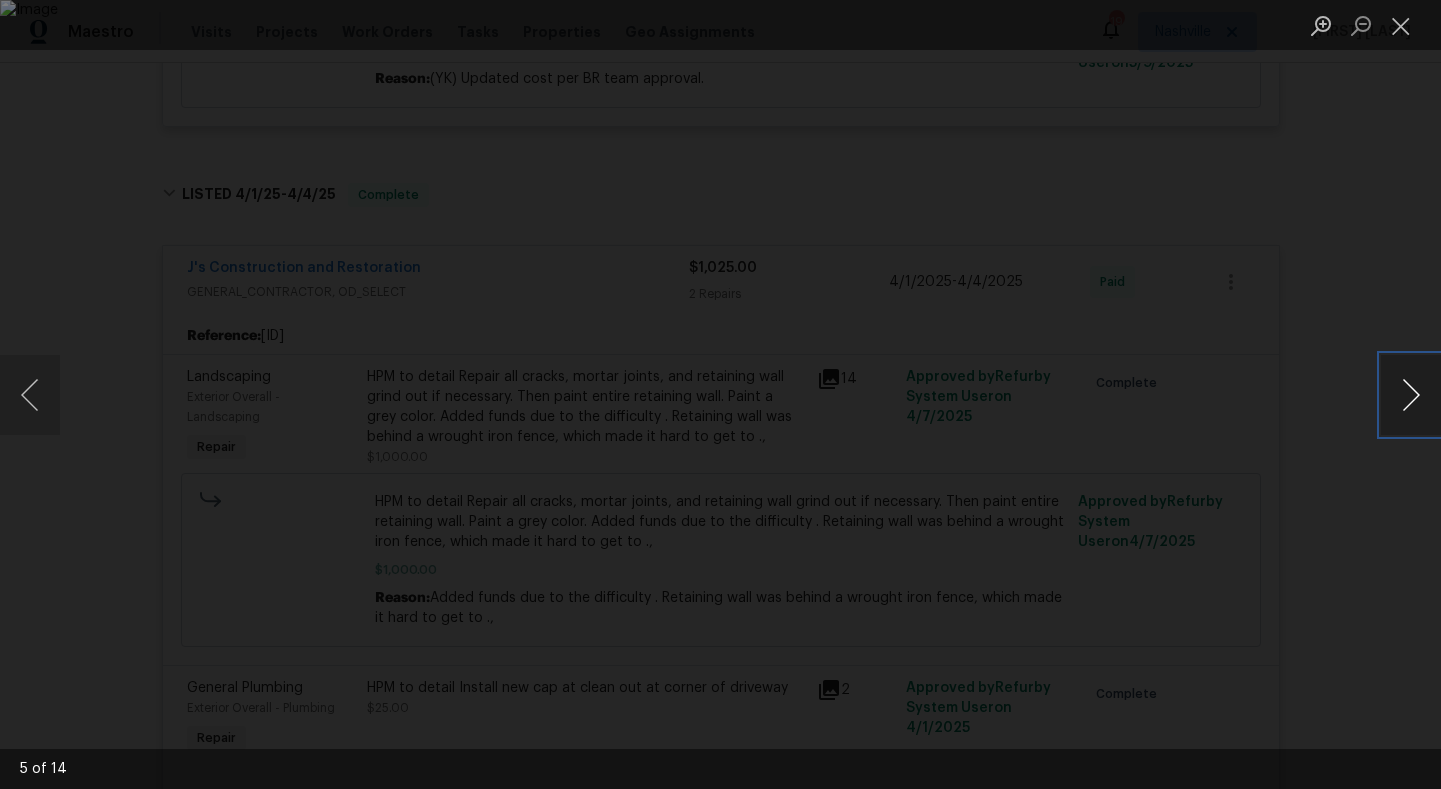 click at bounding box center (1411, 395) 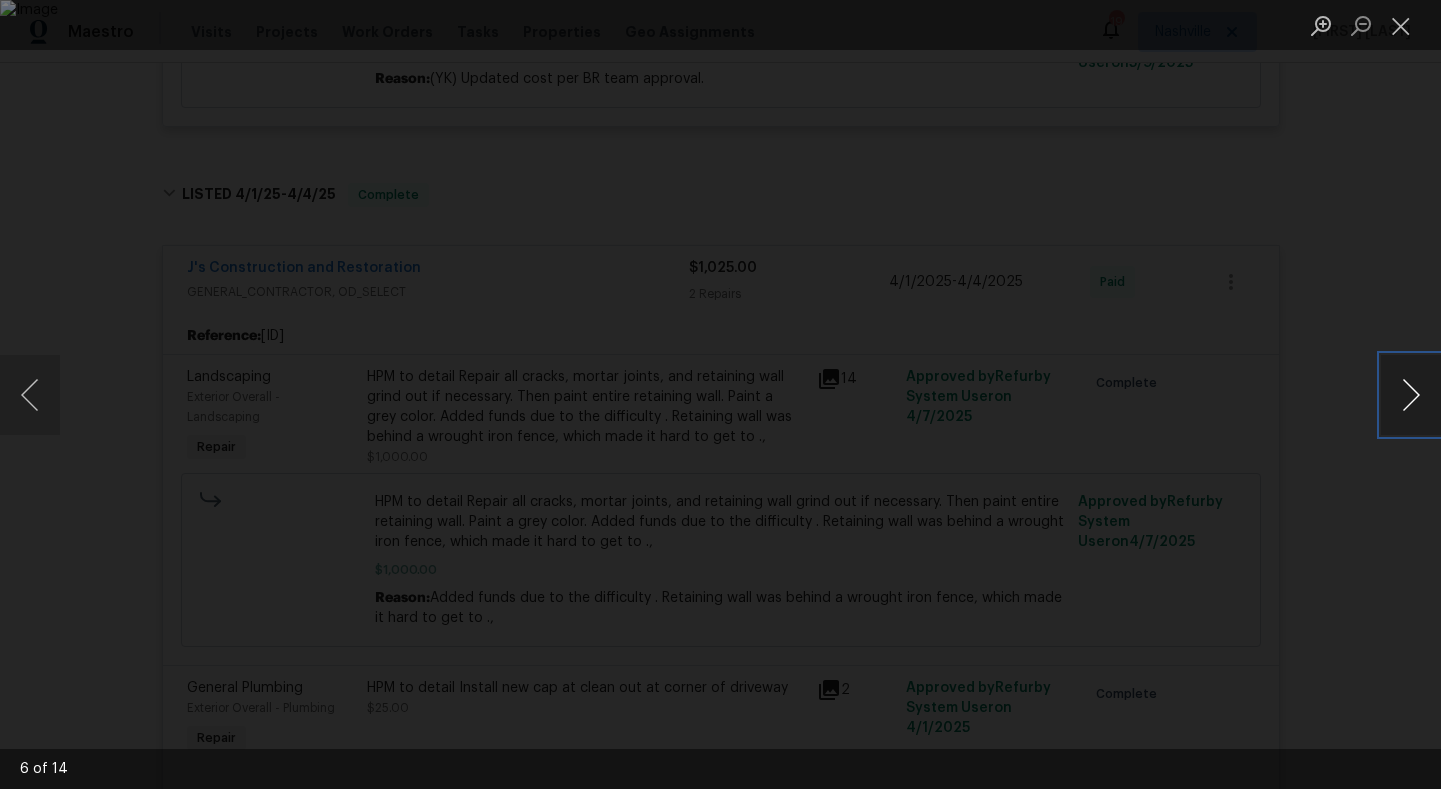 click at bounding box center (1411, 395) 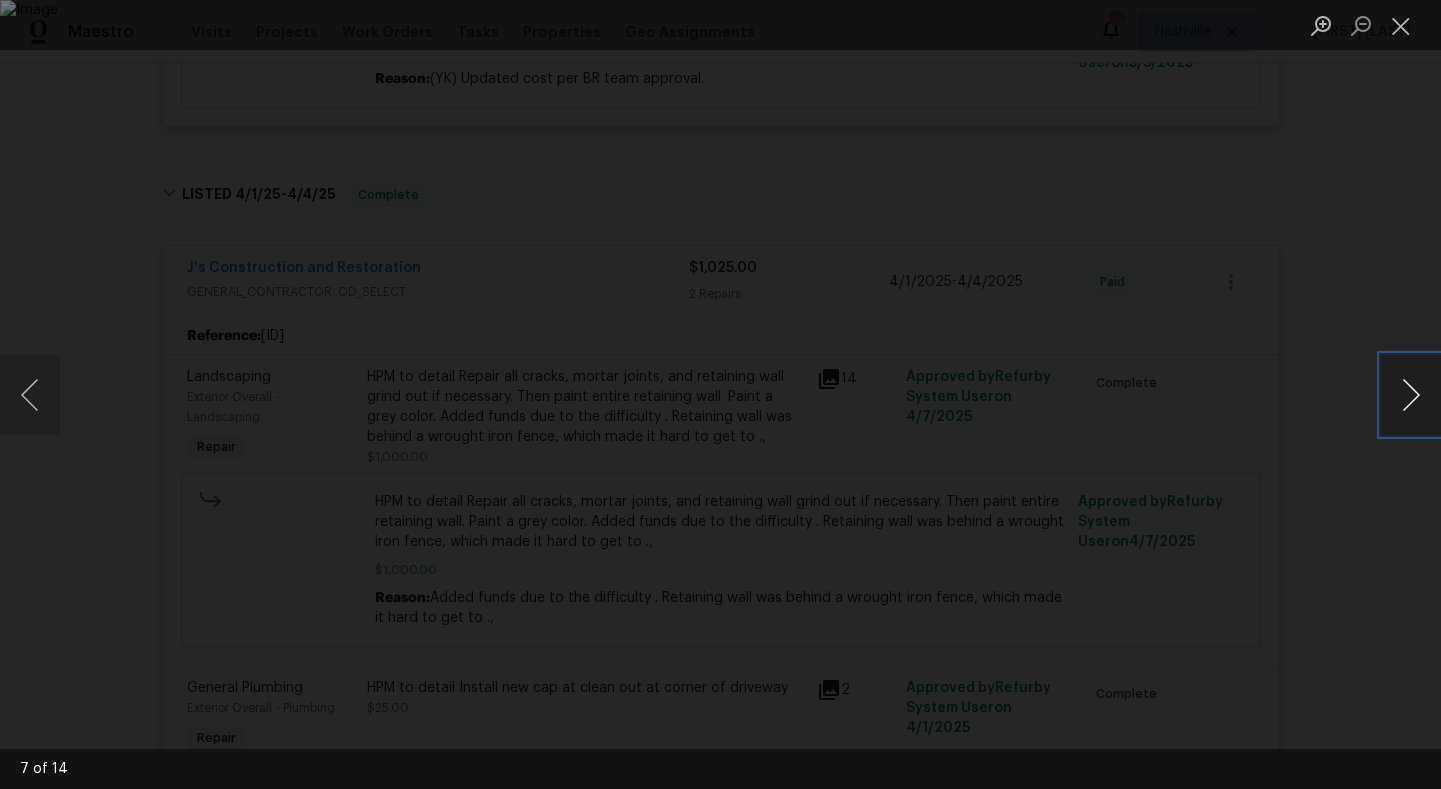 click at bounding box center [1411, 395] 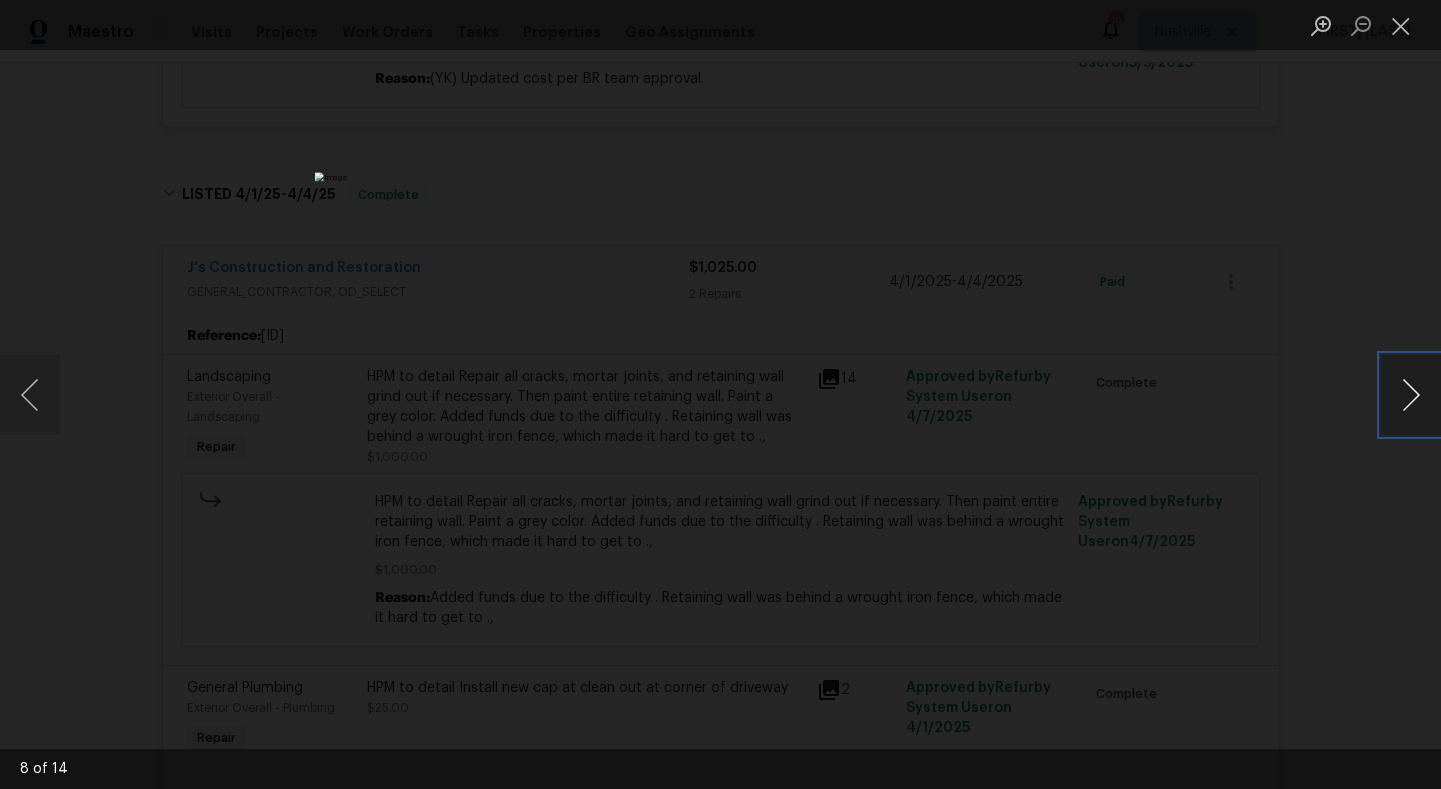 click at bounding box center [1411, 395] 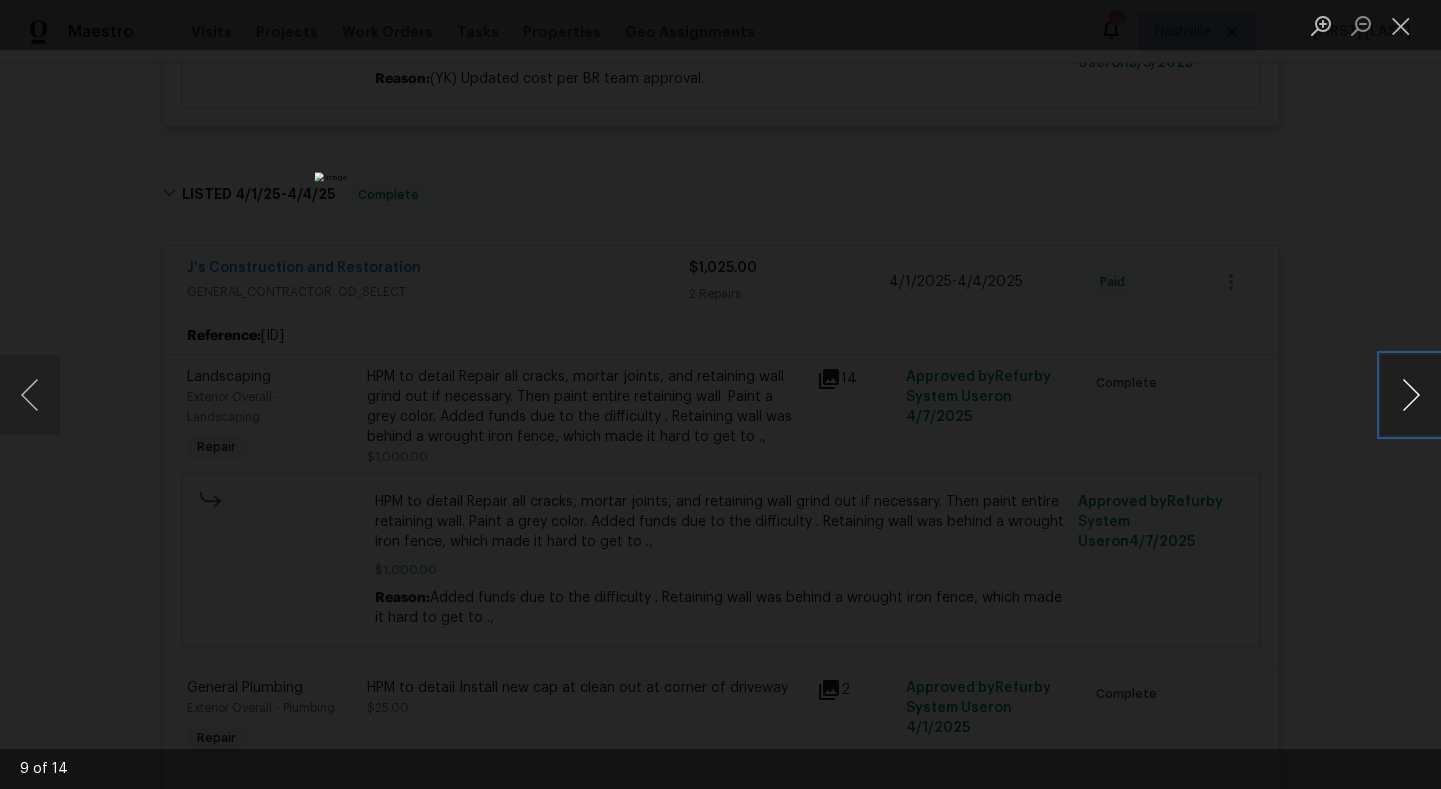 click at bounding box center (1411, 395) 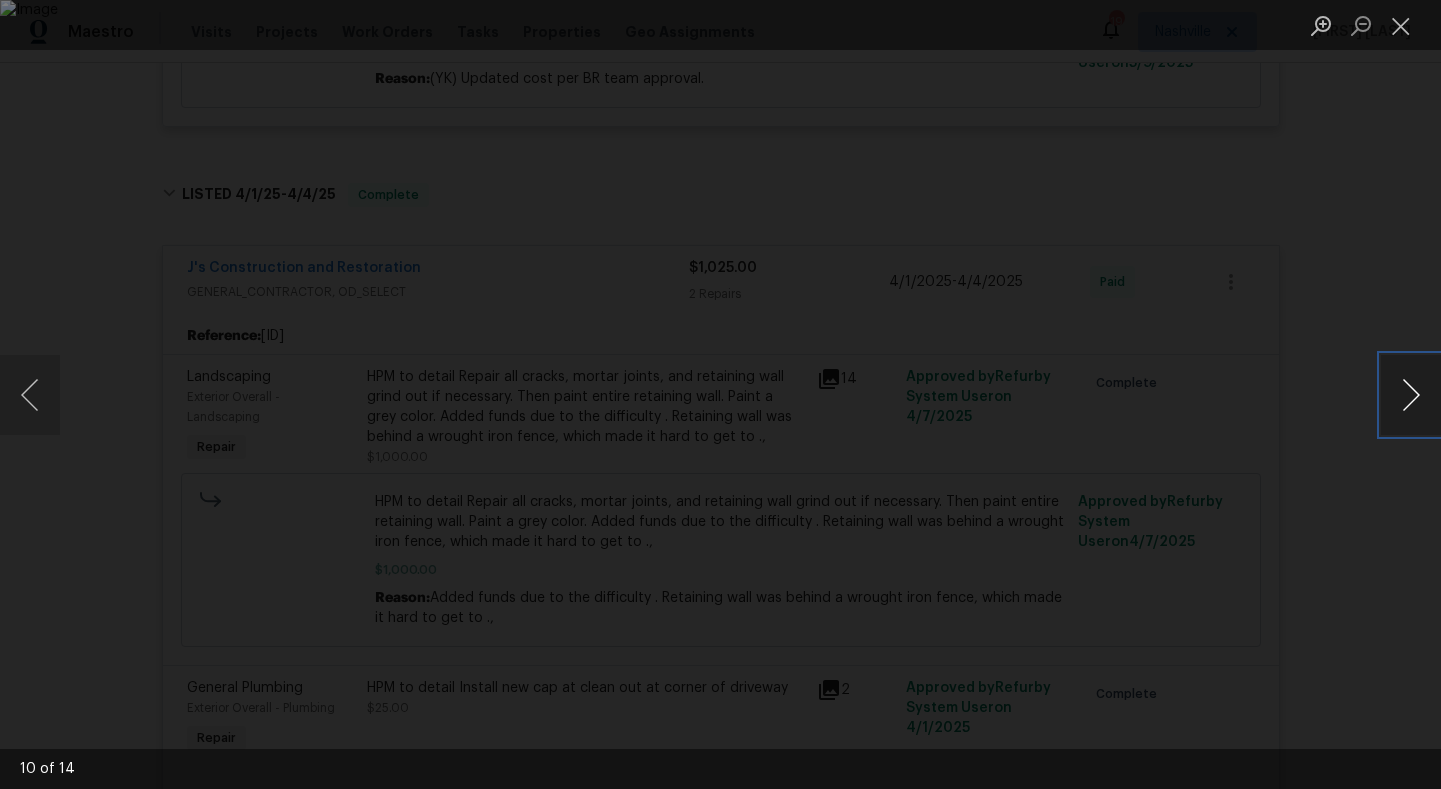 click at bounding box center [1411, 395] 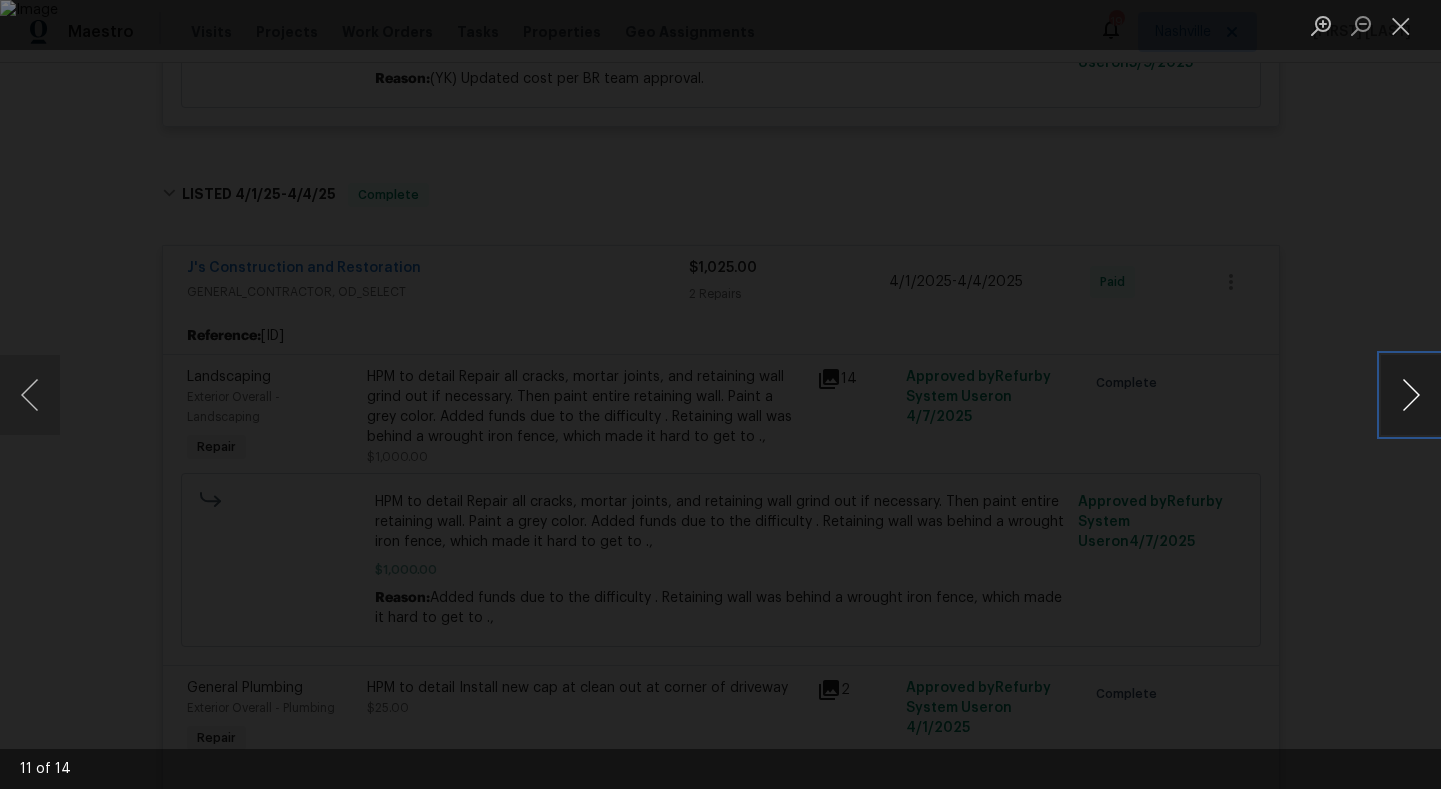 click at bounding box center (1411, 395) 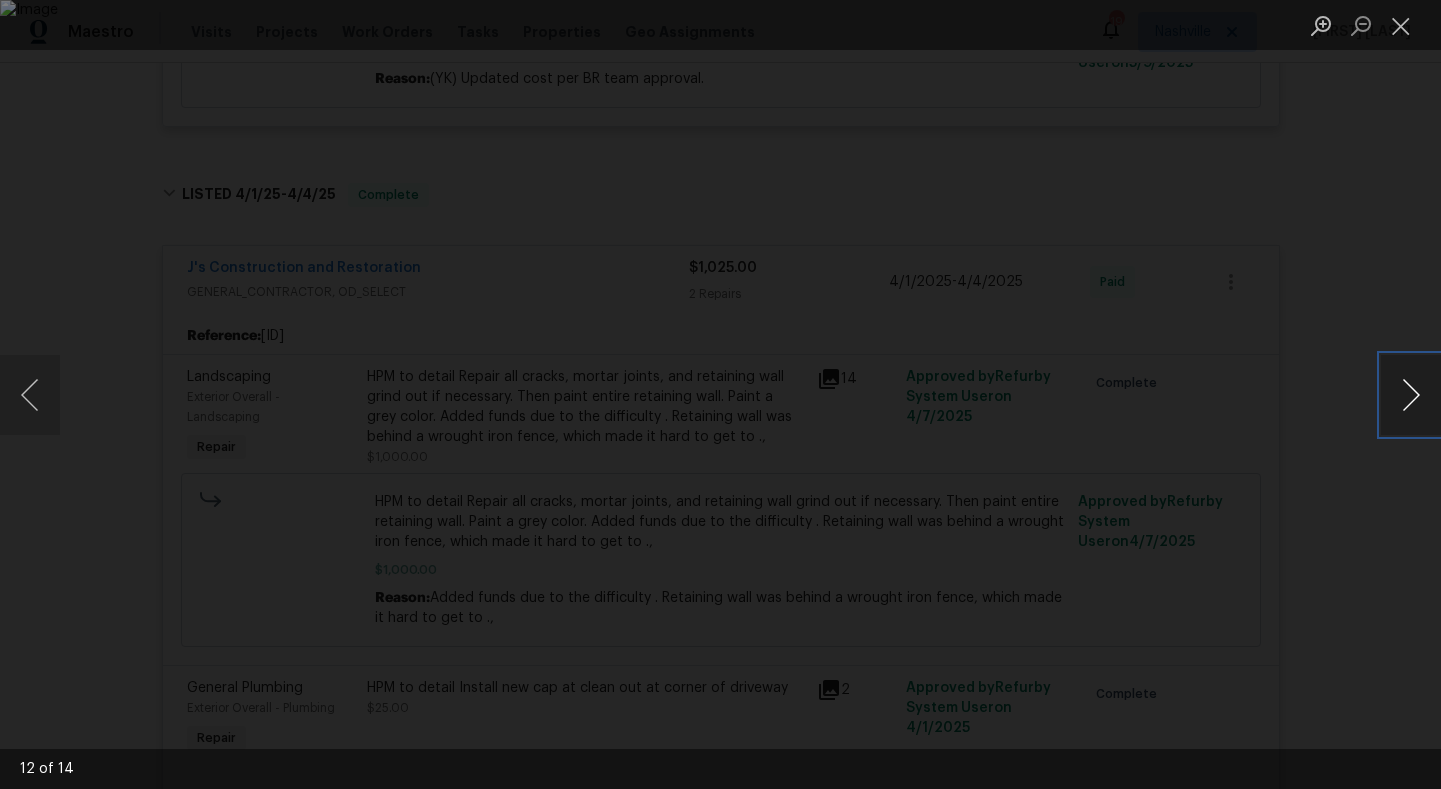 click at bounding box center (1411, 395) 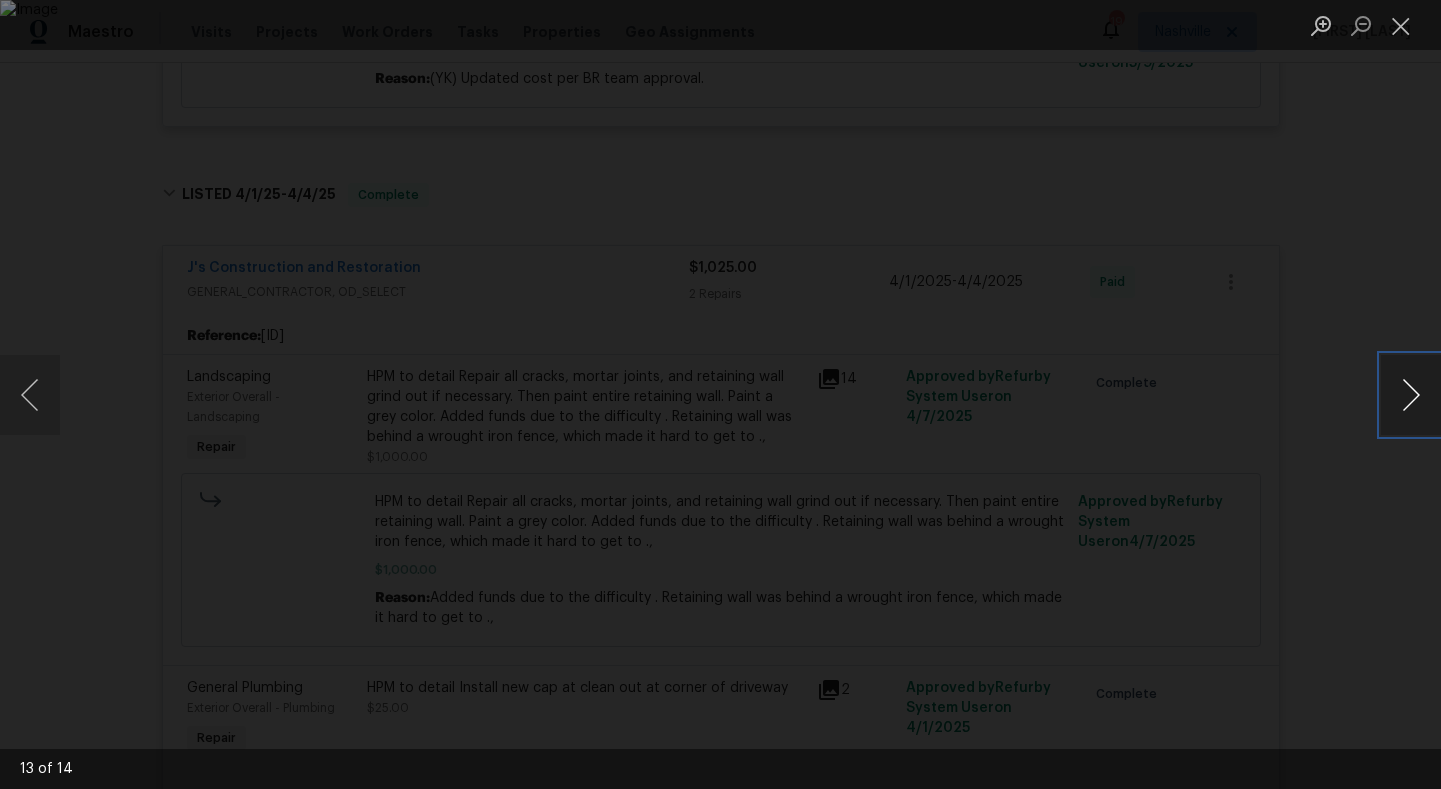 click at bounding box center [1411, 395] 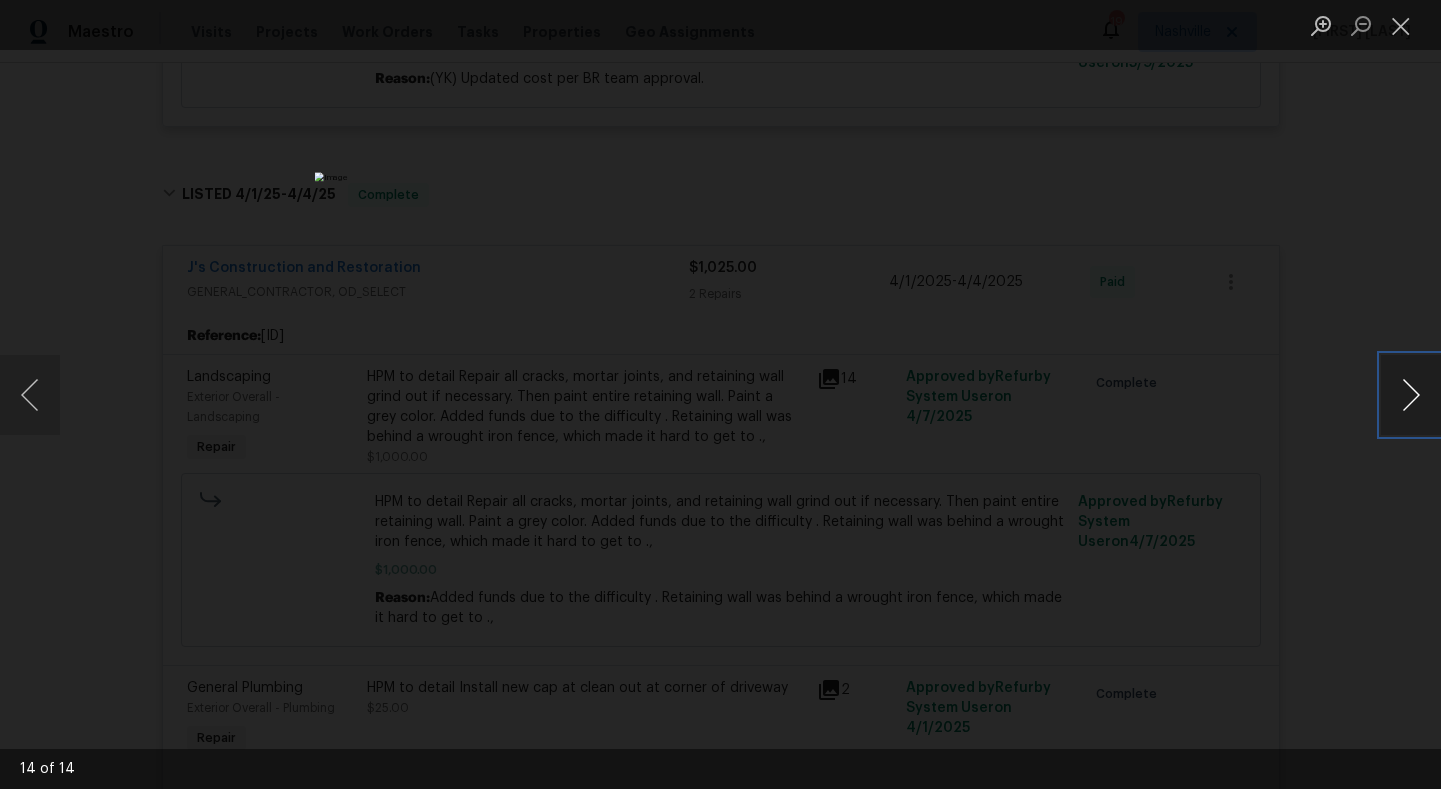 click at bounding box center [1411, 395] 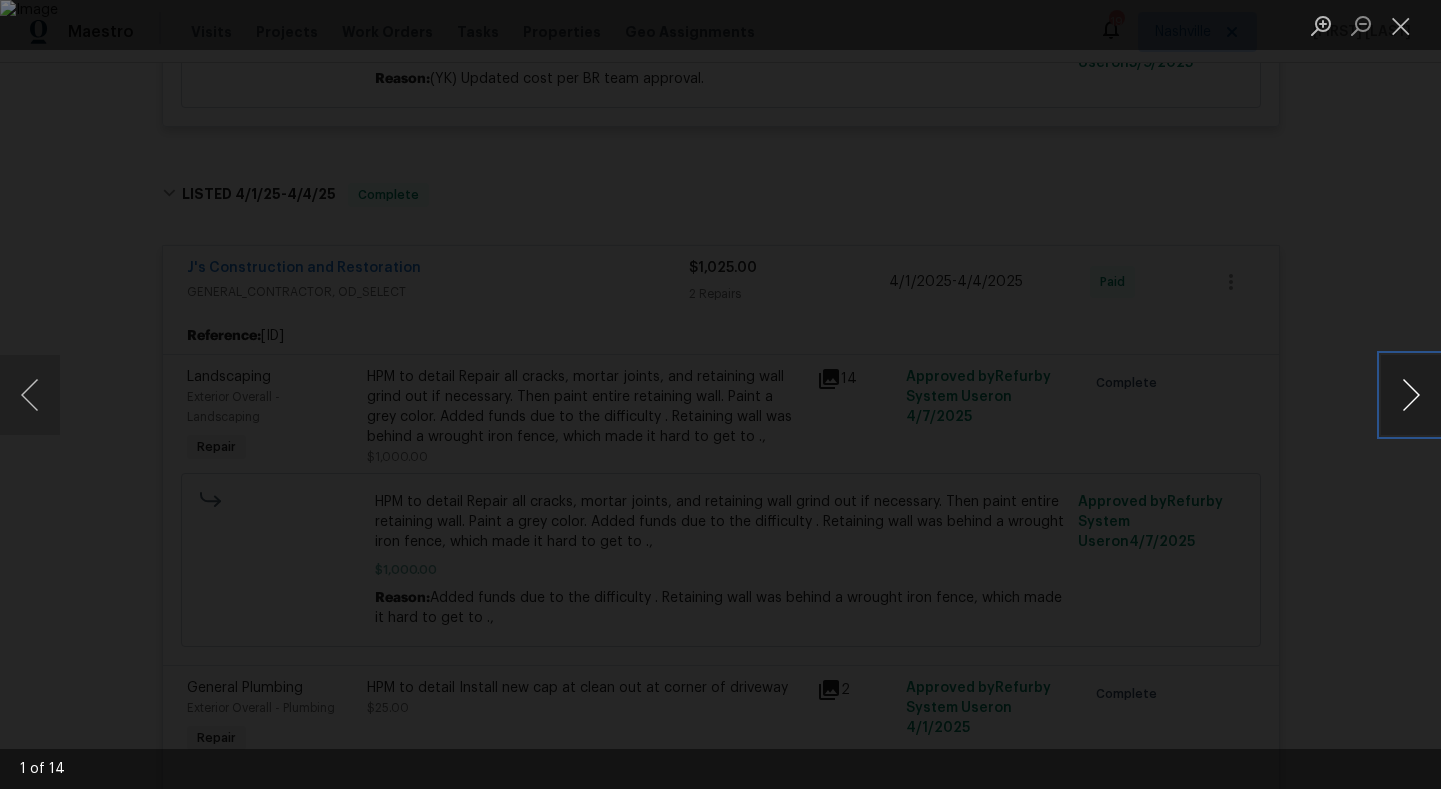 click at bounding box center [1411, 395] 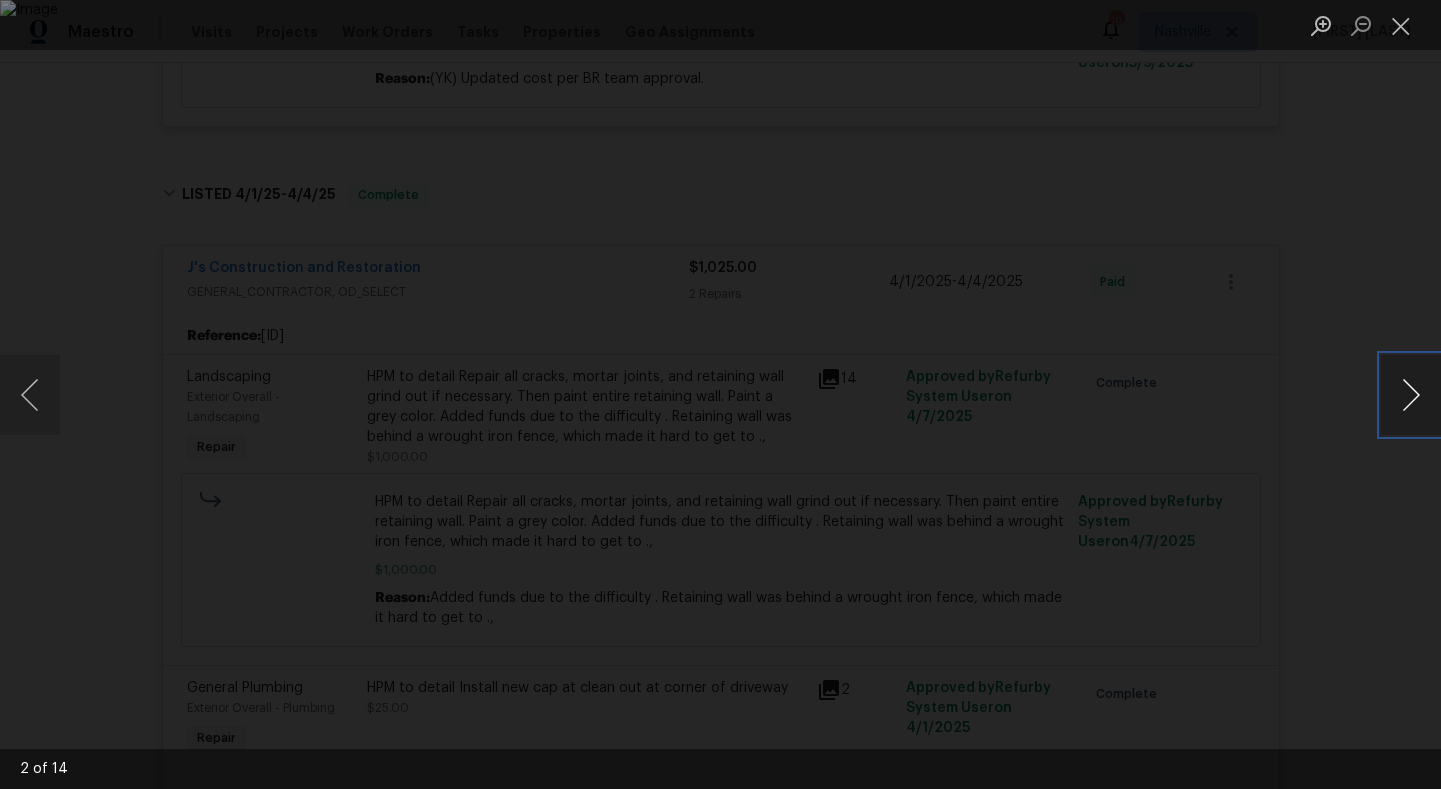 click at bounding box center [1411, 395] 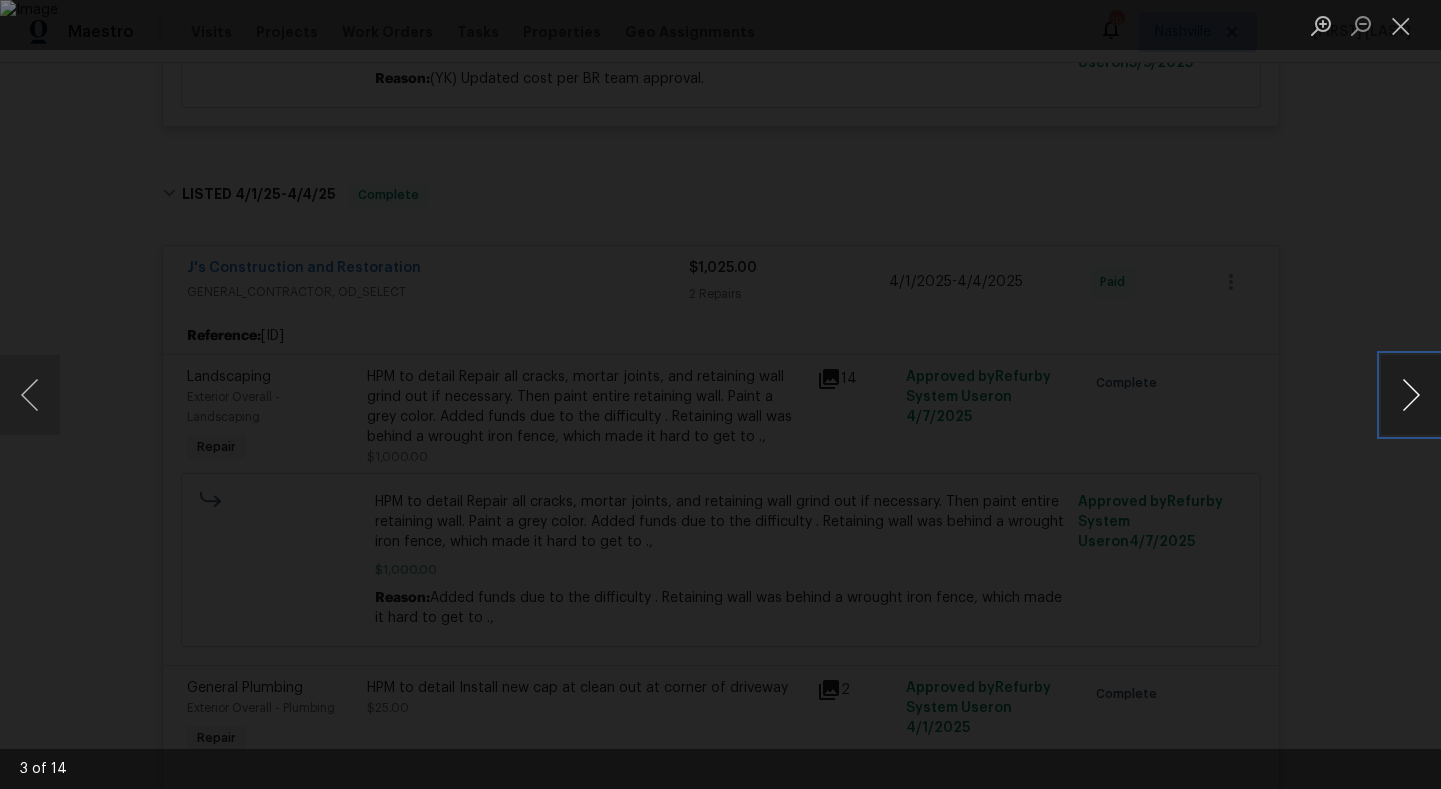 click at bounding box center [1411, 395] 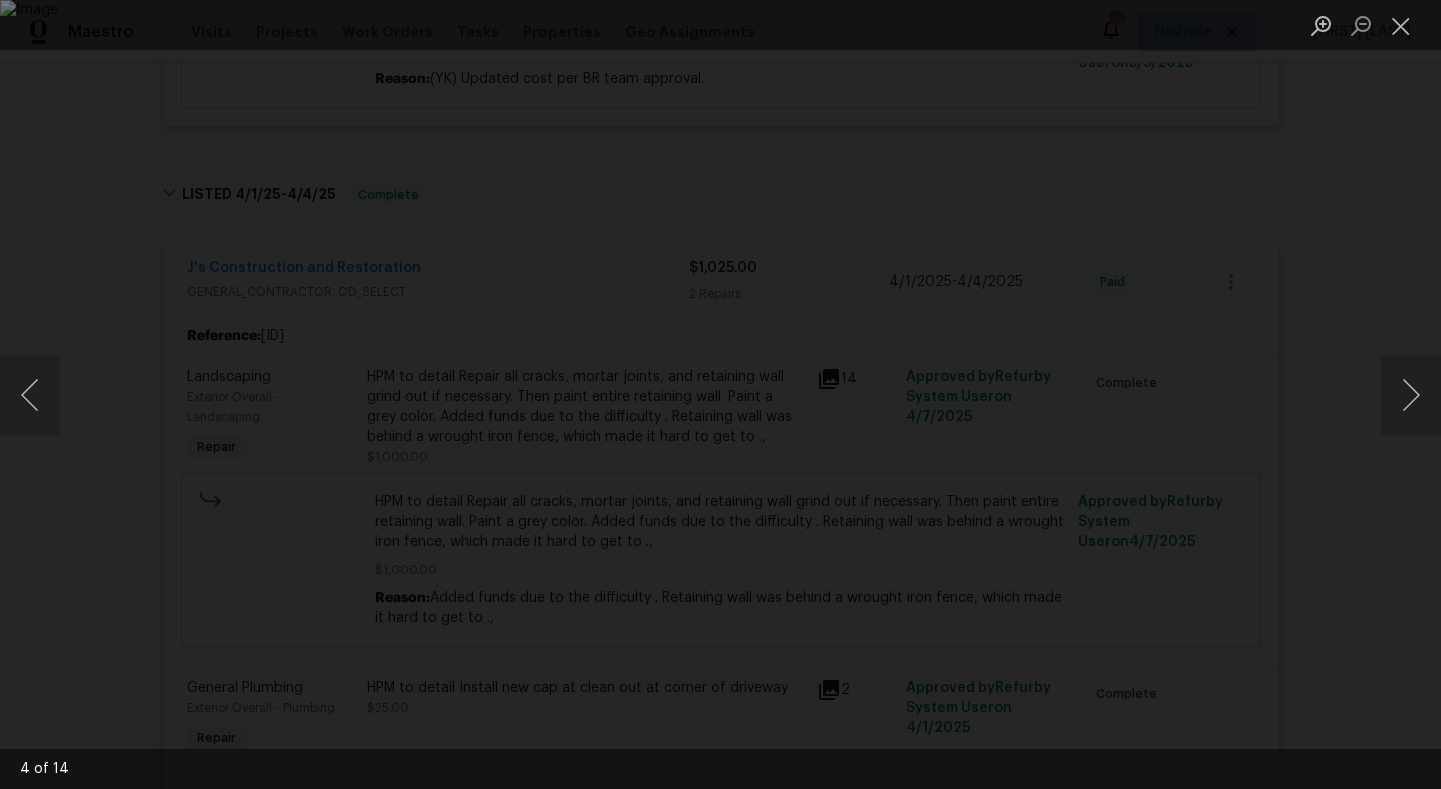 click at bounding box center [1401, 25] 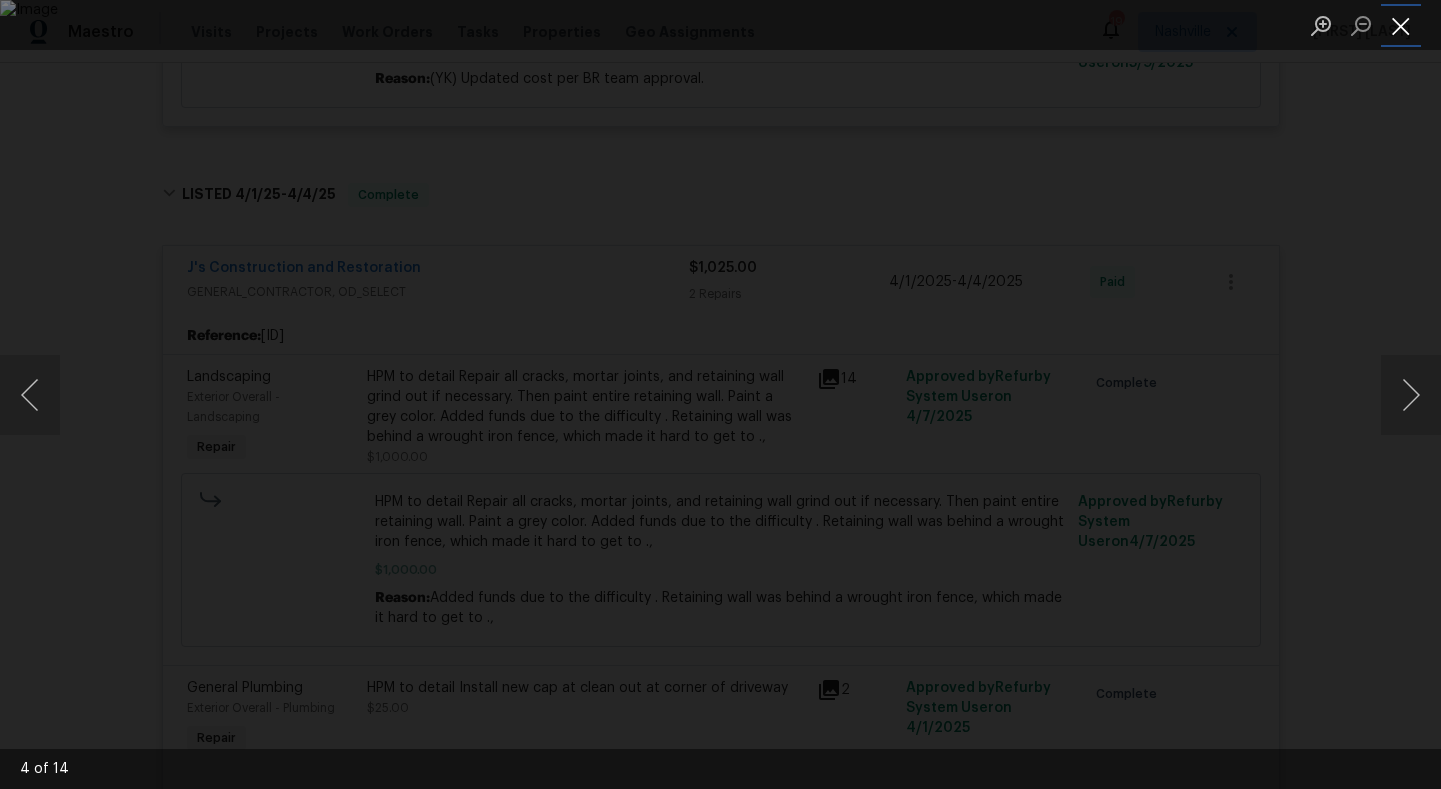 click at bounding box center (1401, 25) 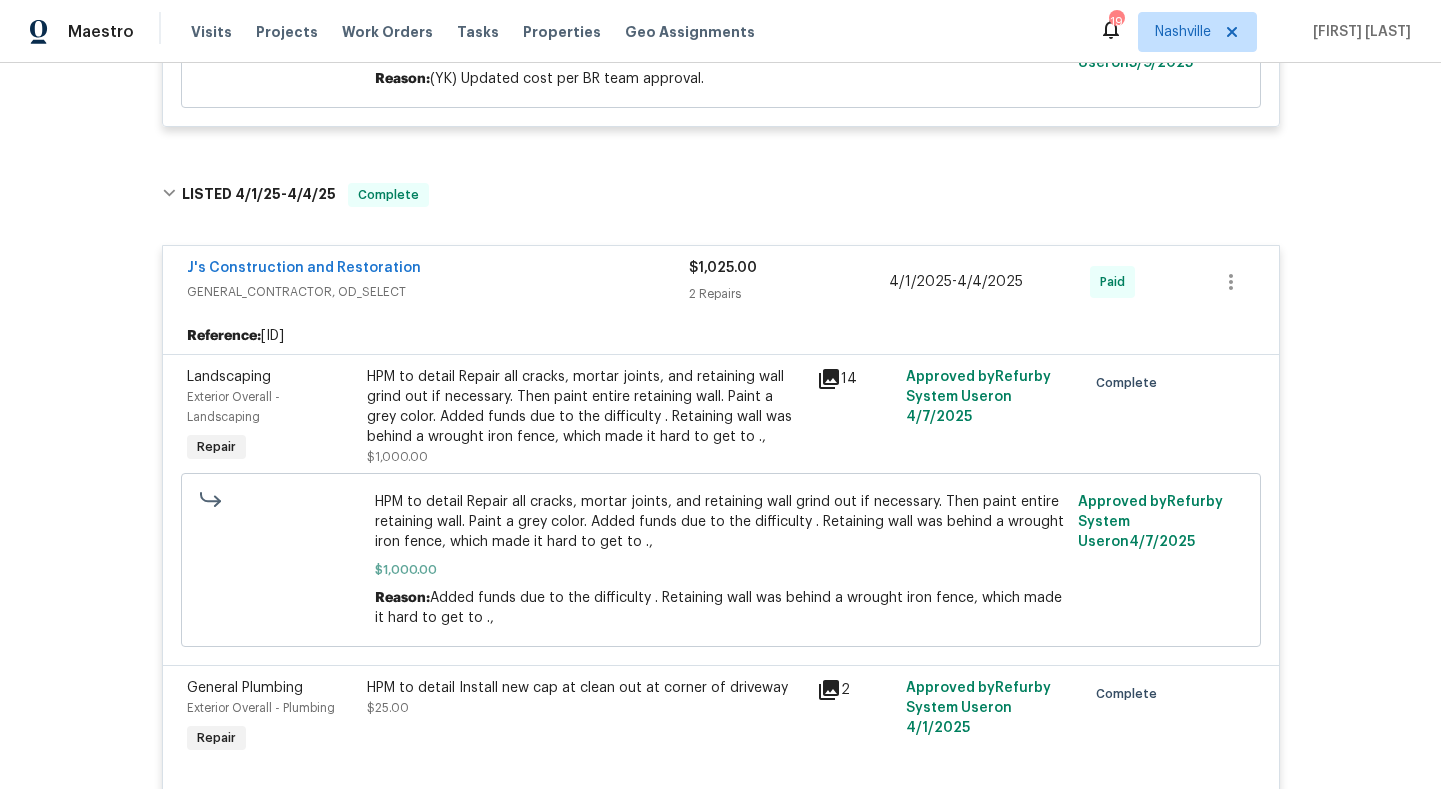 click on "GENERAL_CONTRACTOR, OD_SELECT" at bounding box center [438, 292] 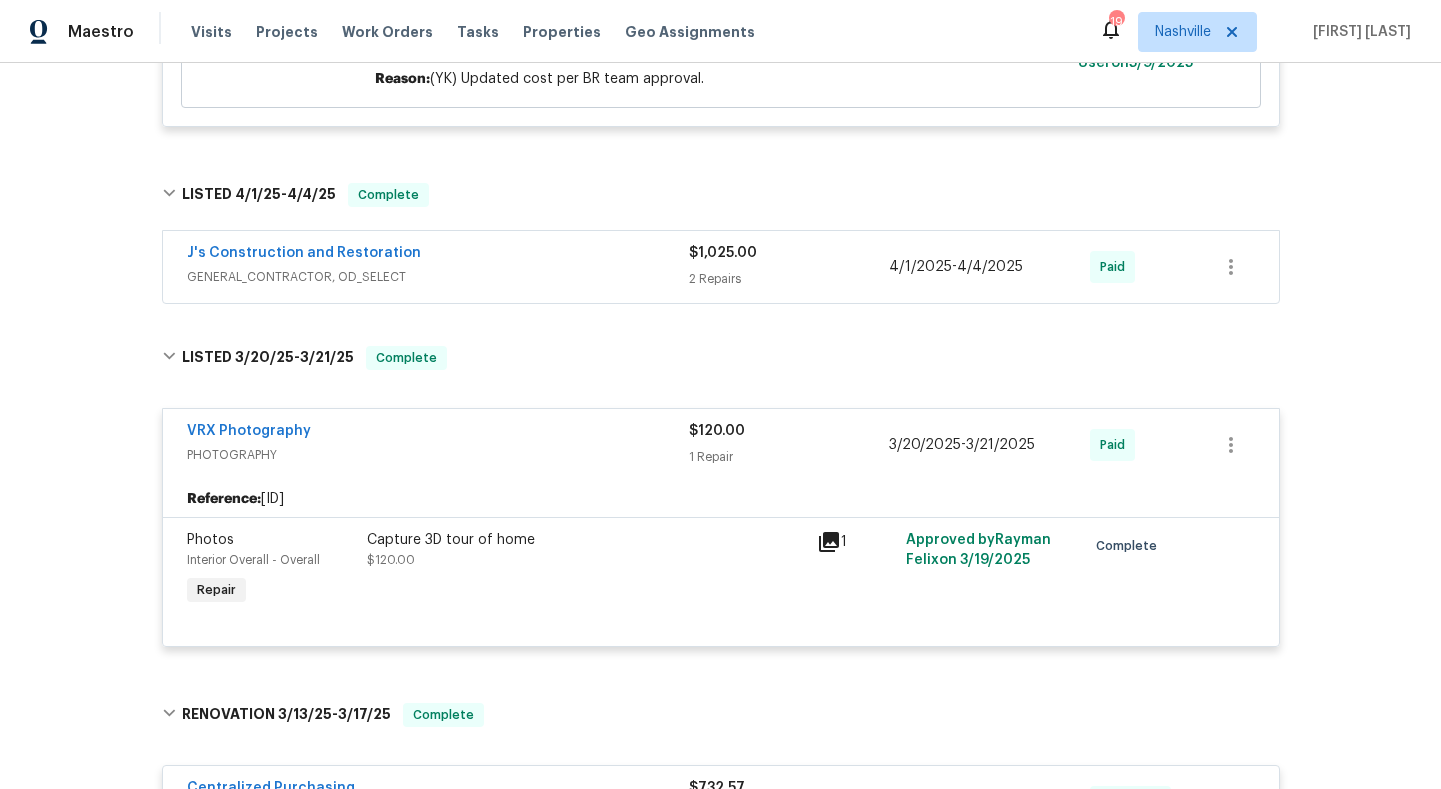 click on "GENERAL_CONTRACTOR, OD_SELECT" at bounding box center [438, 277] 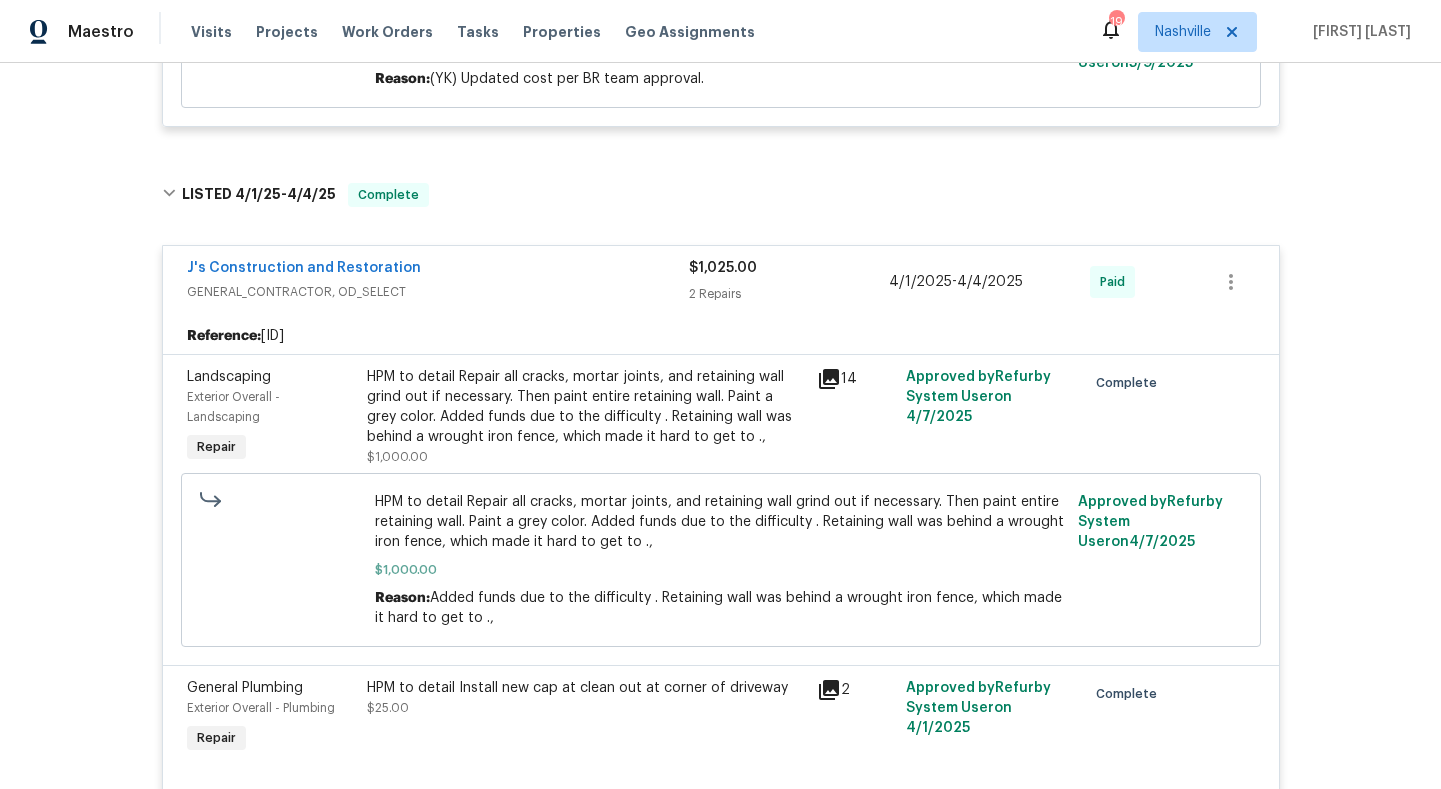 click on "HPM to detail
Repair all cracks, mortar joints, and retaining wall grind out if necessary.
Then paint entire retaining wall.
Paint a grey color.
Added funds due to the difficulty .
Retaining wall was behind a wrought iron fence, which made it hard to get to .," at bounding box center (586, 407) 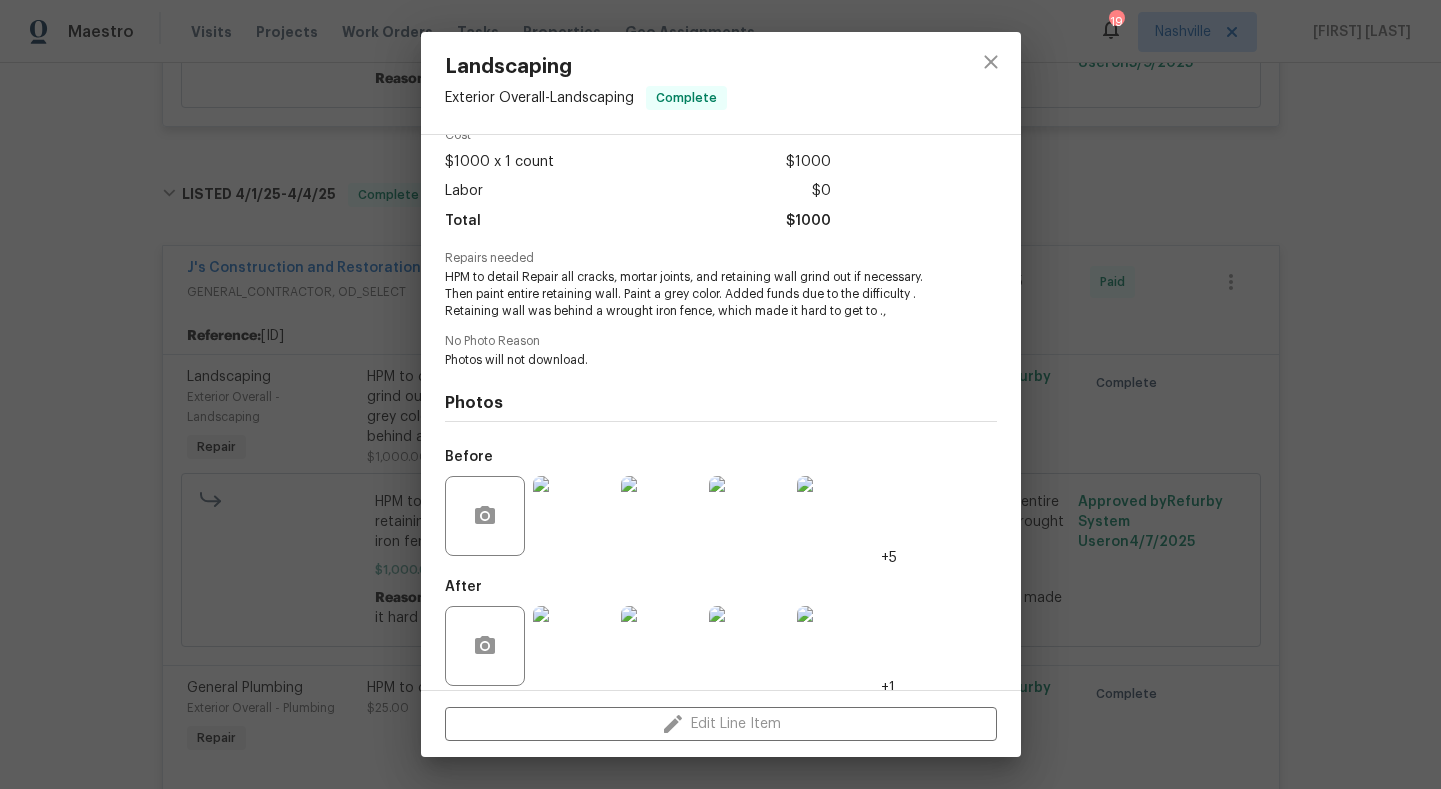 scroll, scrollTop: 115, scrollLeft: 0, axis: vertical 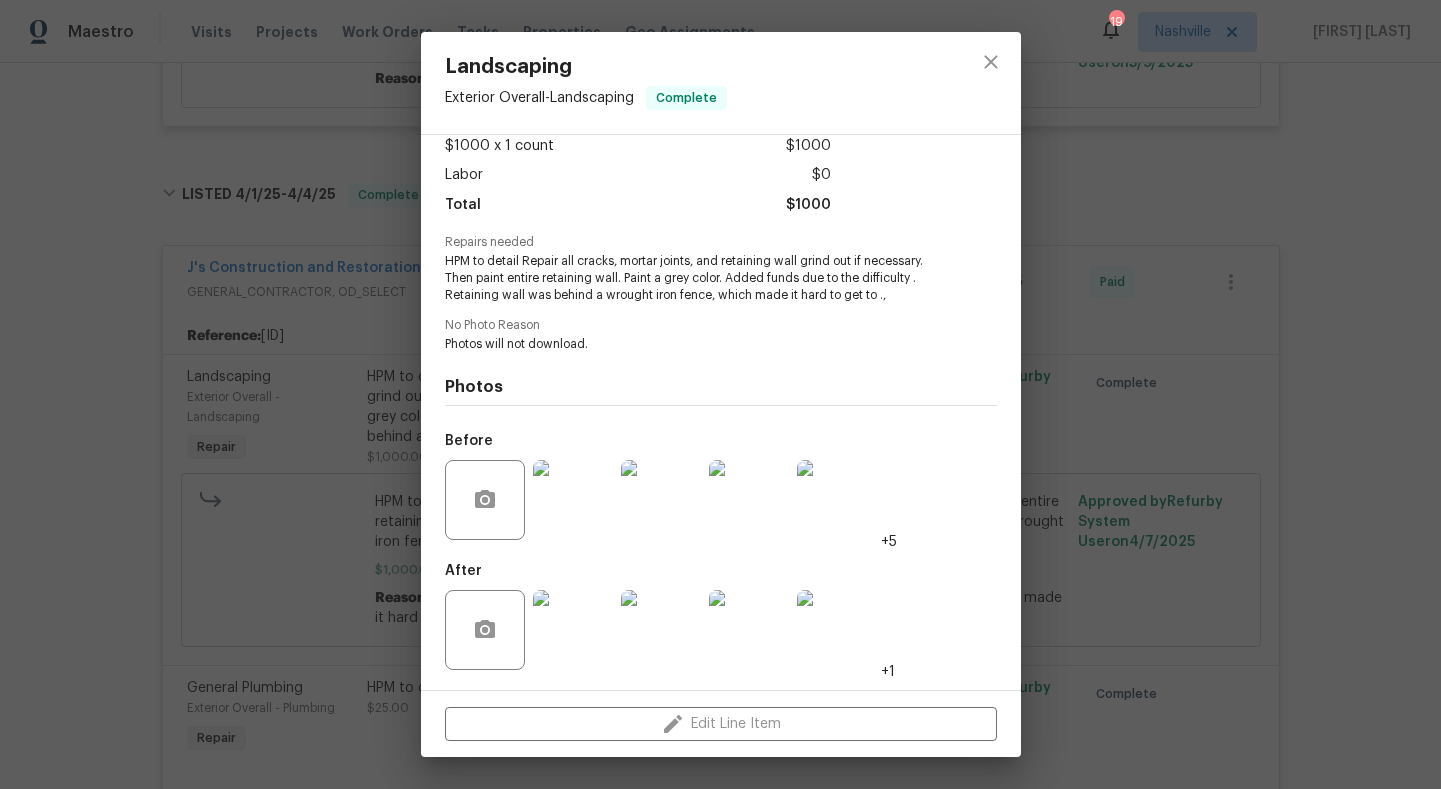 click at bounding box center [573, 500] 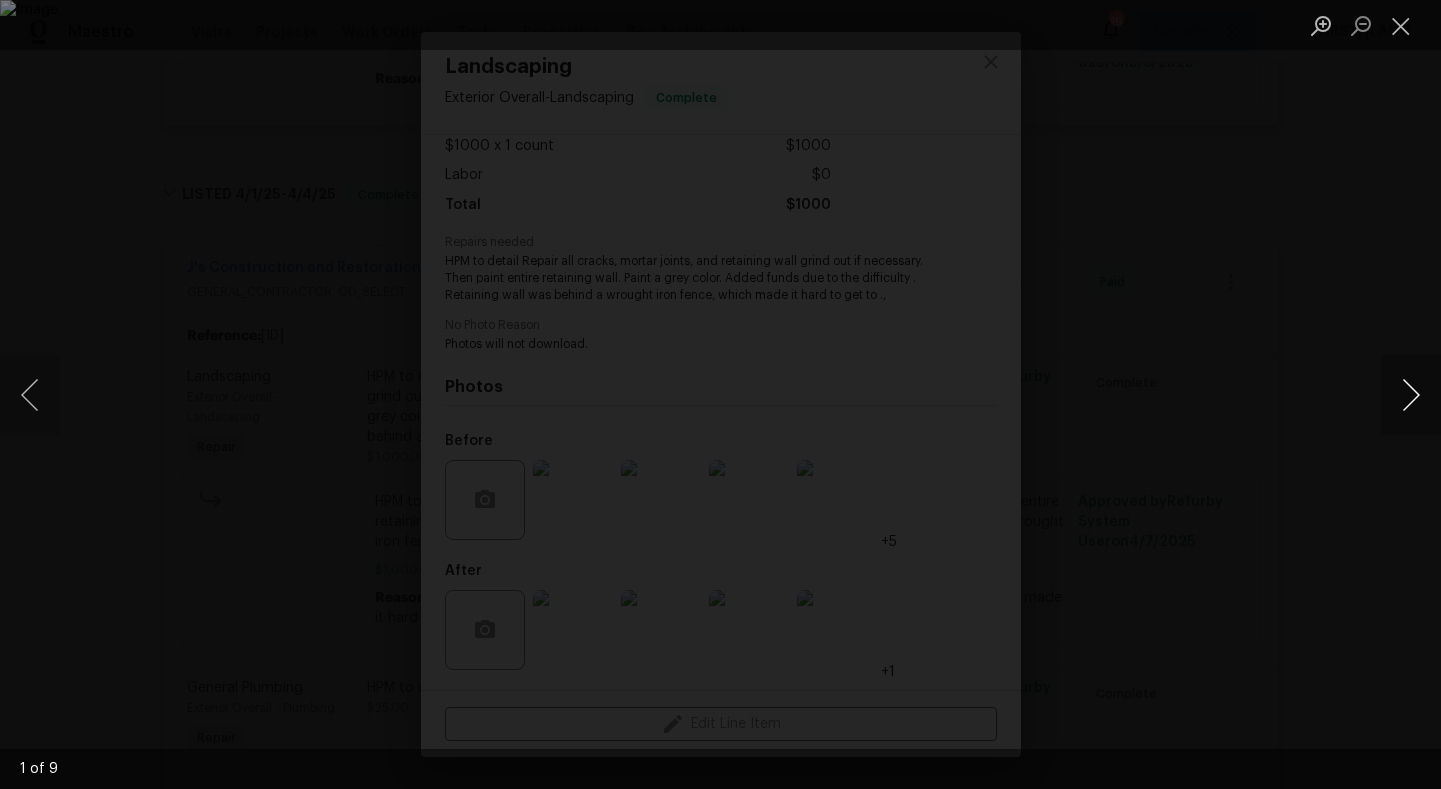 click at bounding box center (1411, 395) 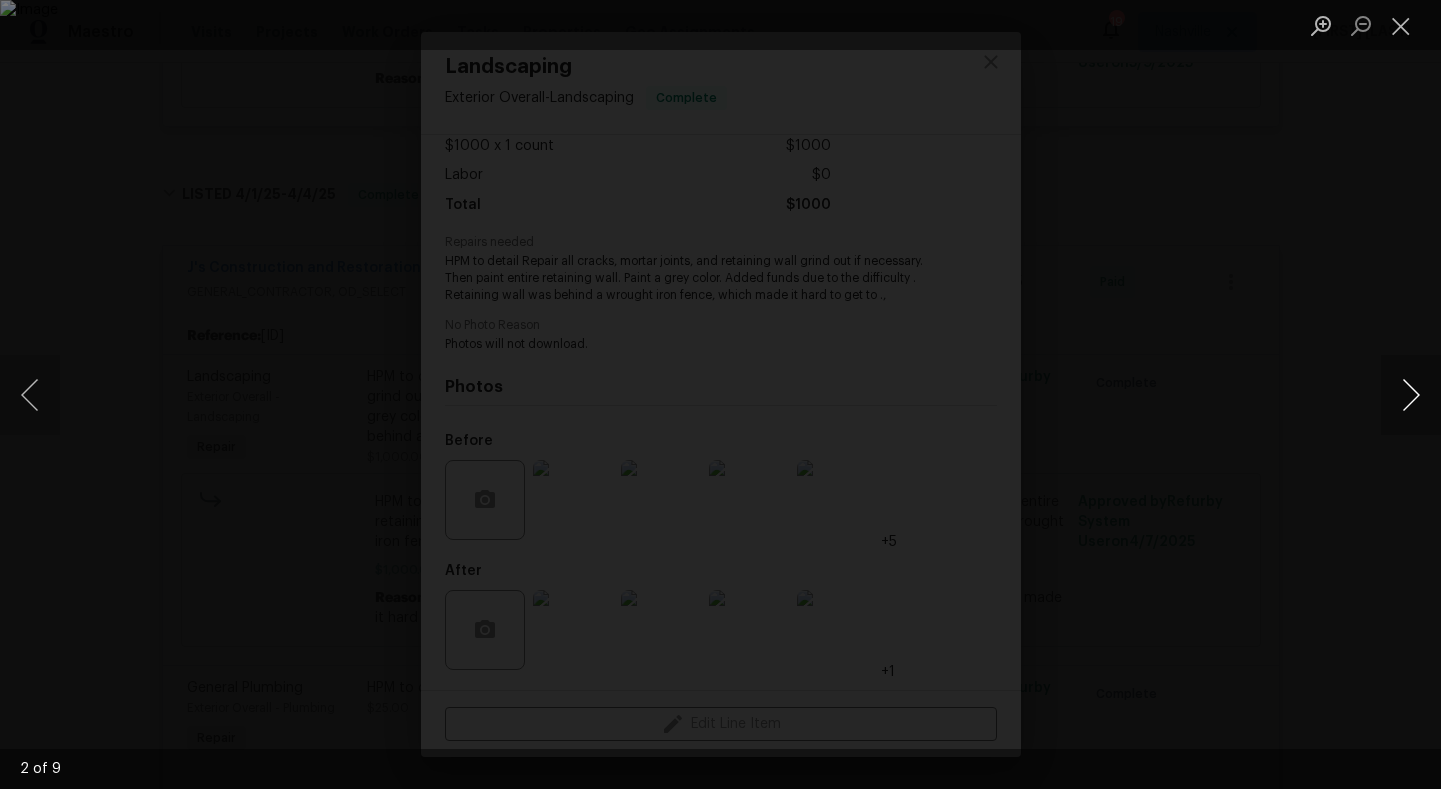click at bounding box center (1411, 395) 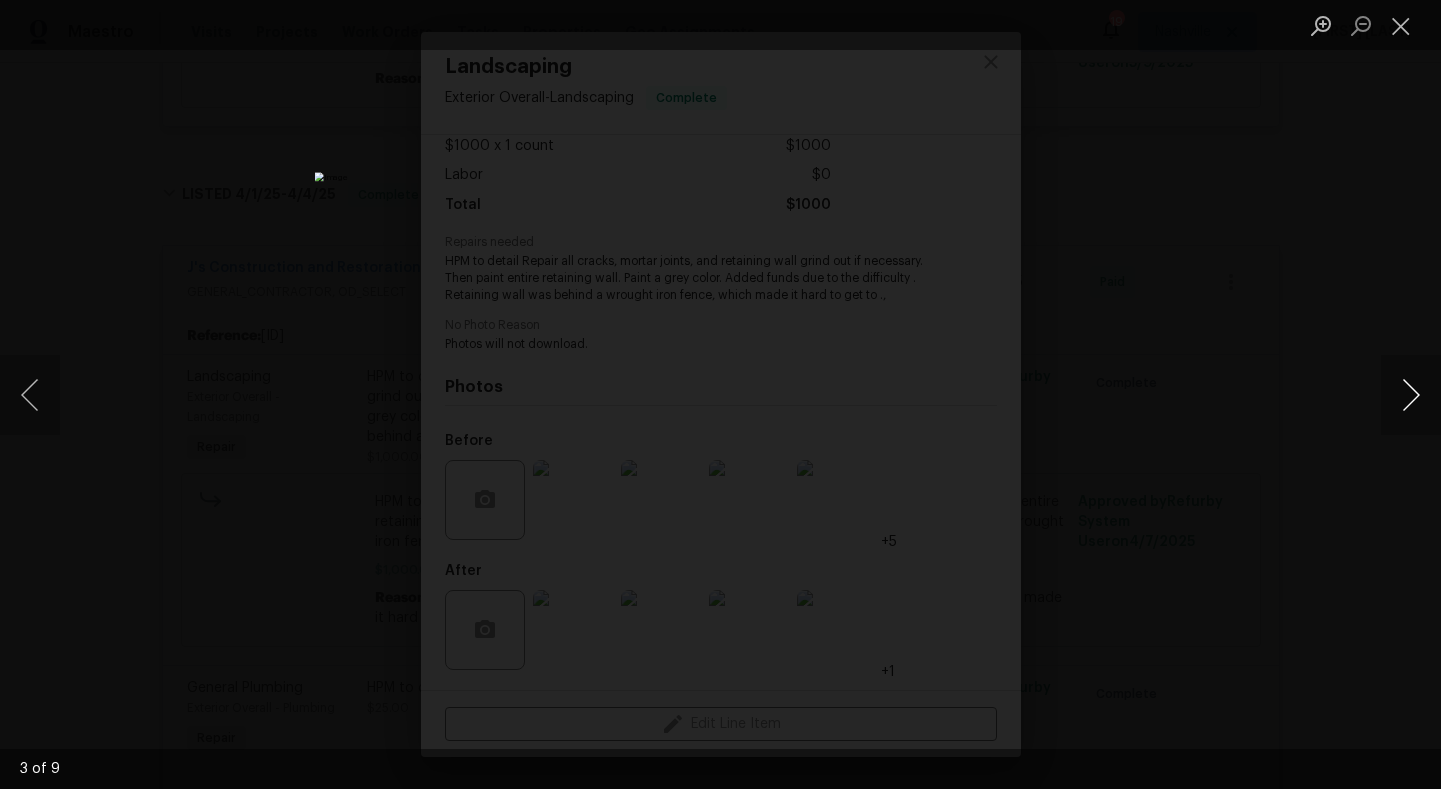 click at bounding box center [1411, 395] 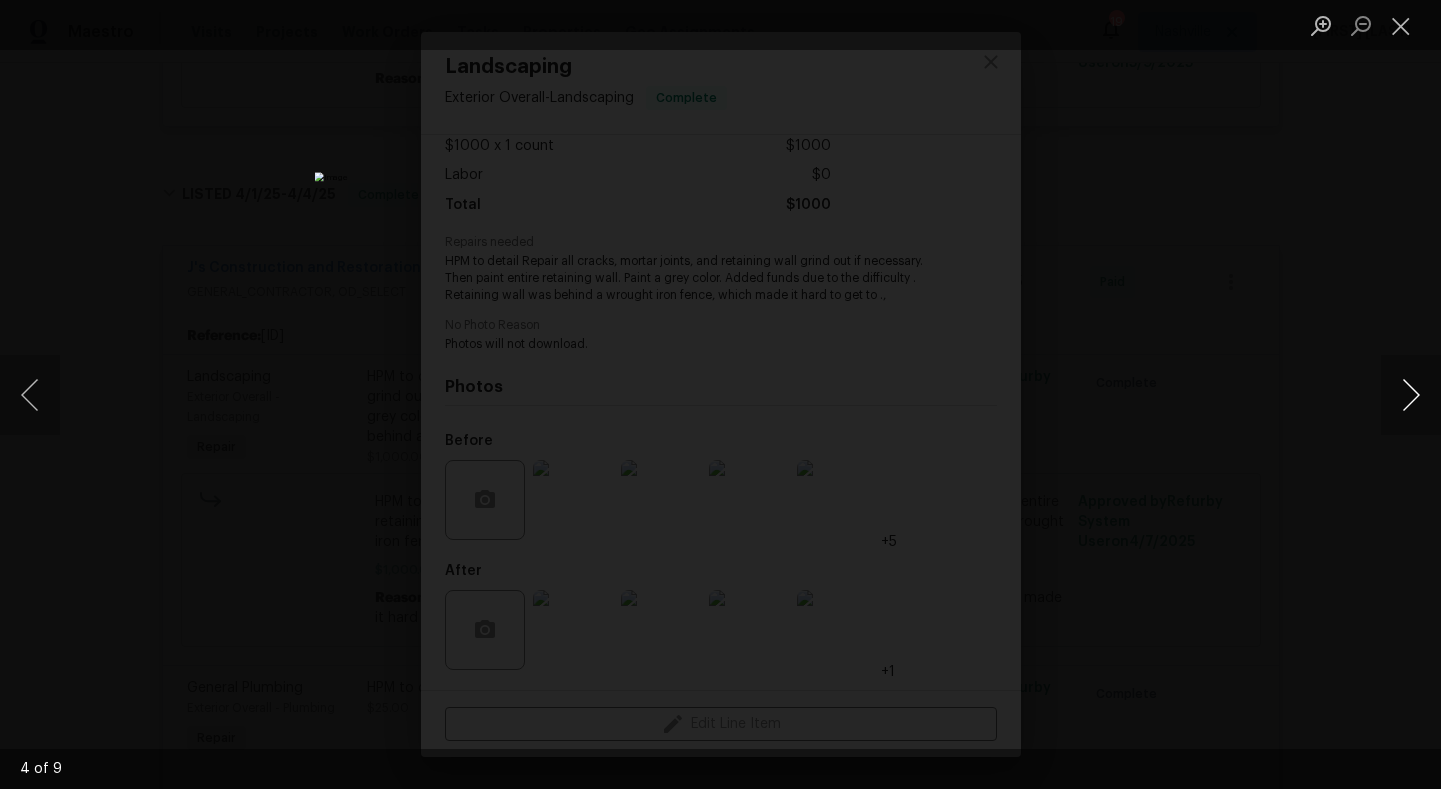 click at bounding box center (1411, 395) 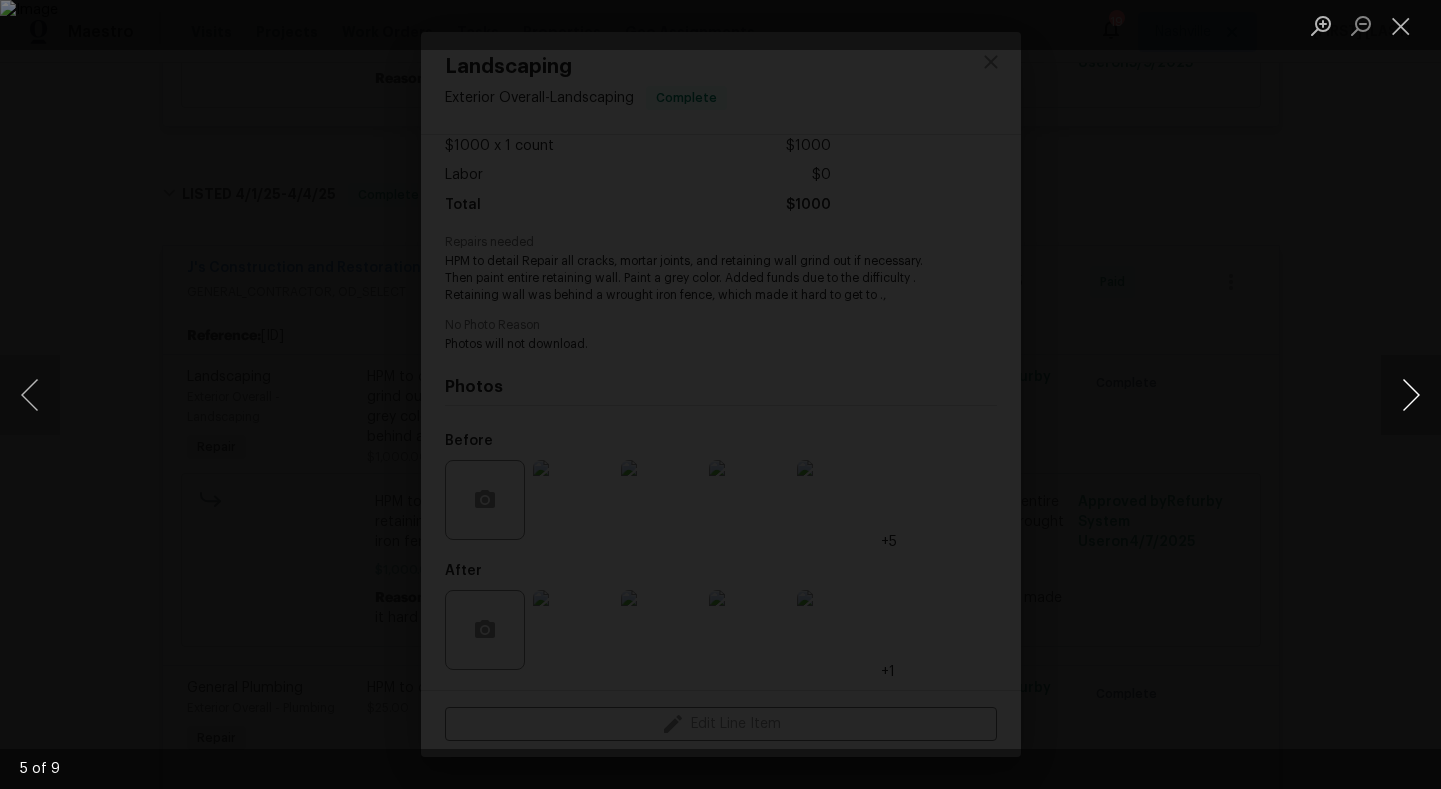 click at bounding box center [1411, 395] 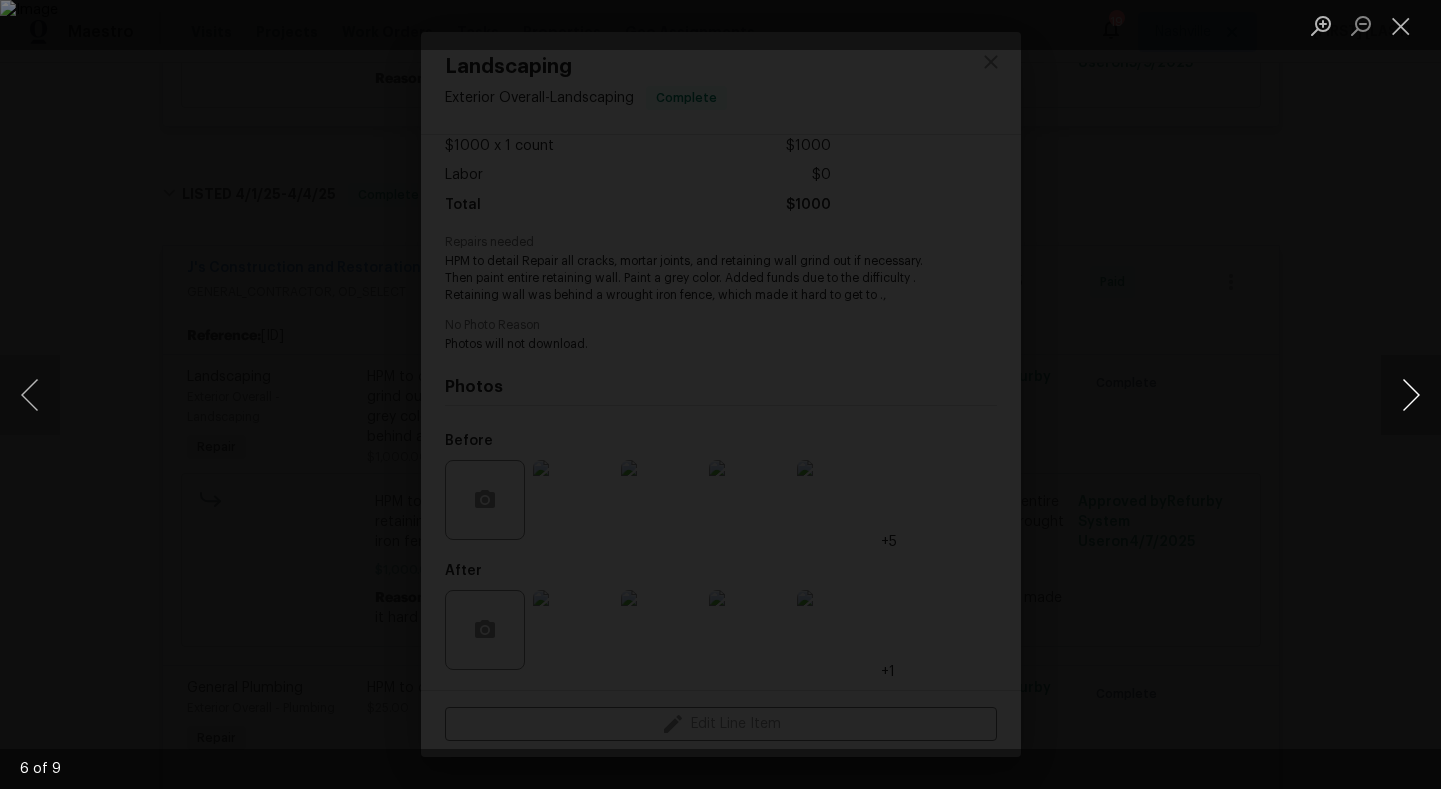 click at bounding box center [1411, 395] 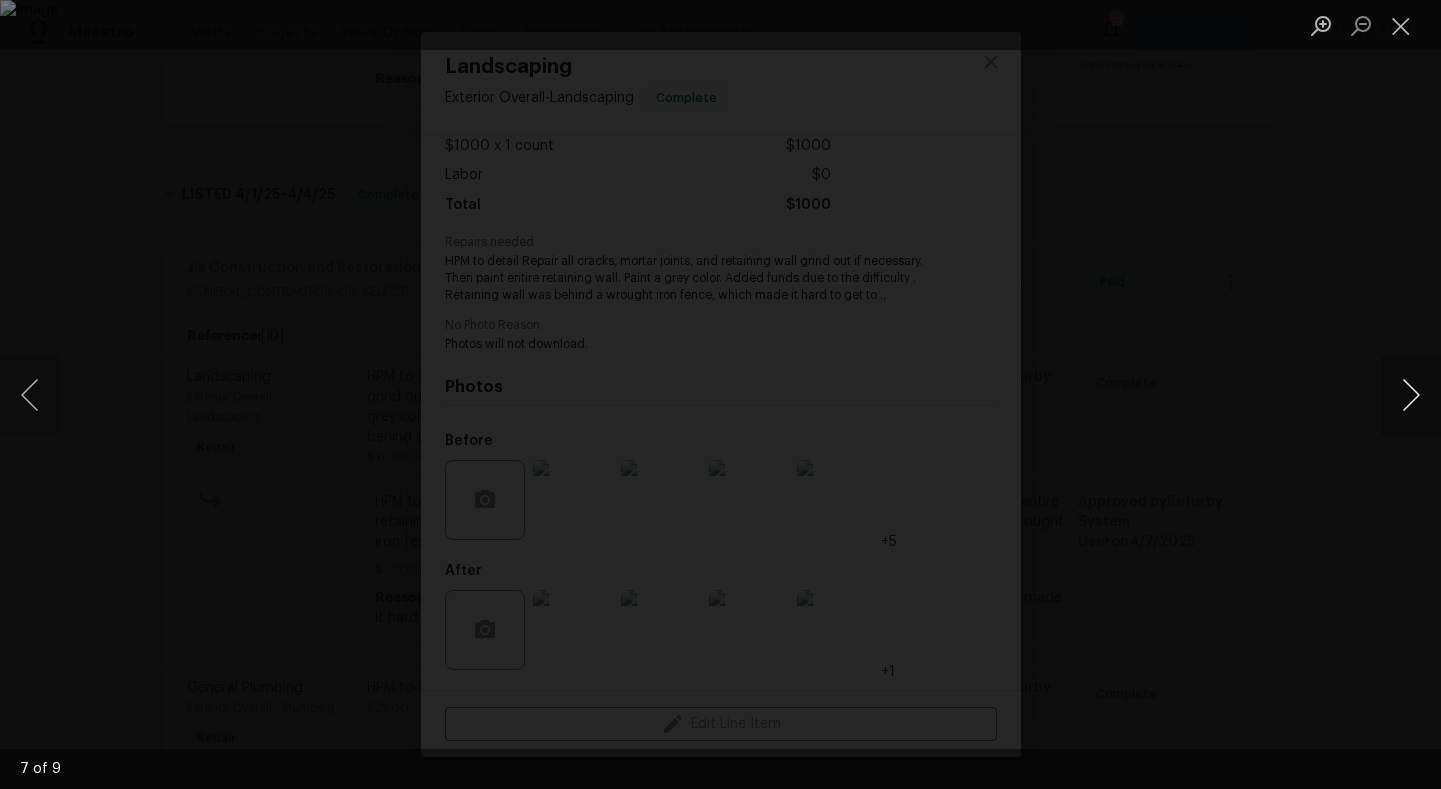 click at bounding box center [1411, 395] 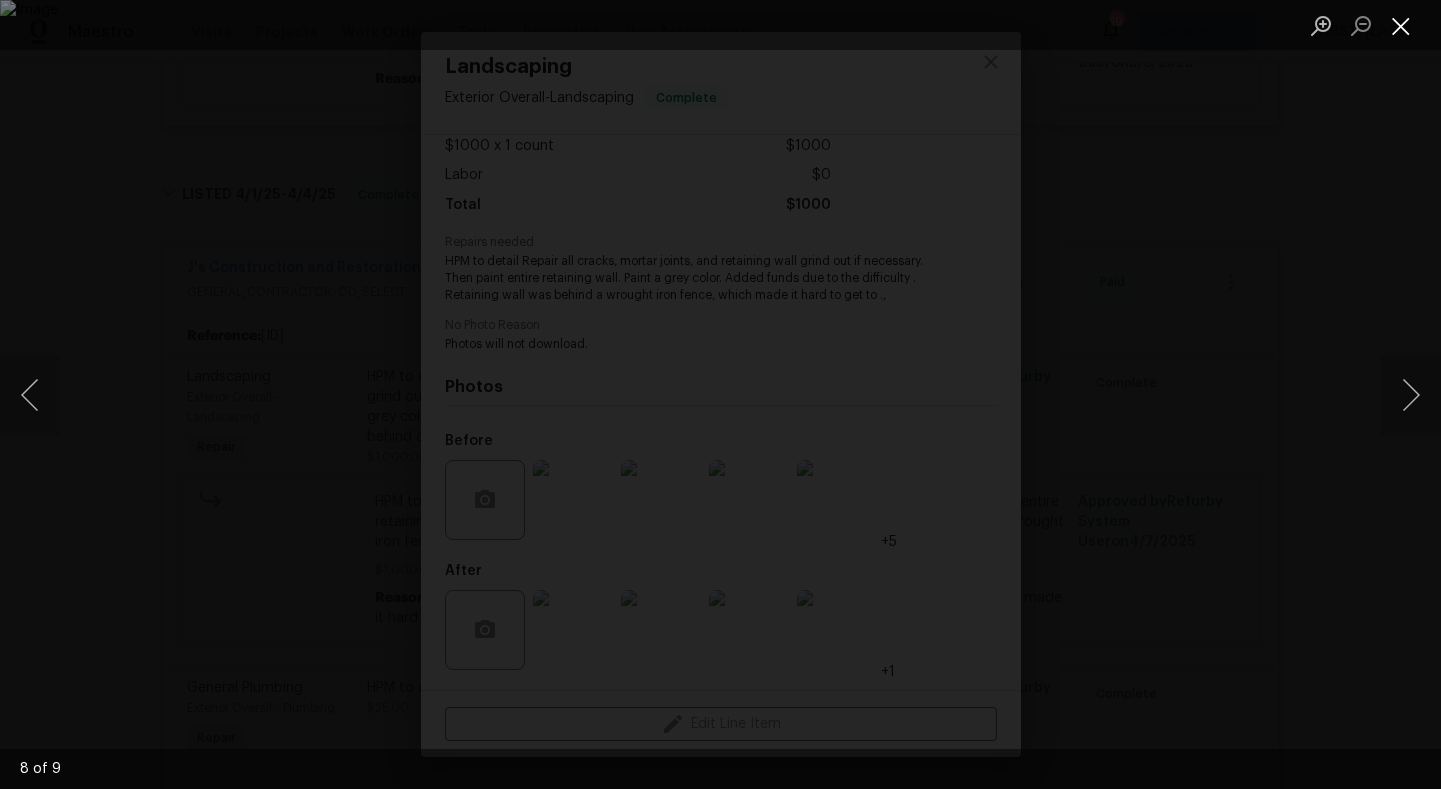 click at bounding box center [1401, 25] 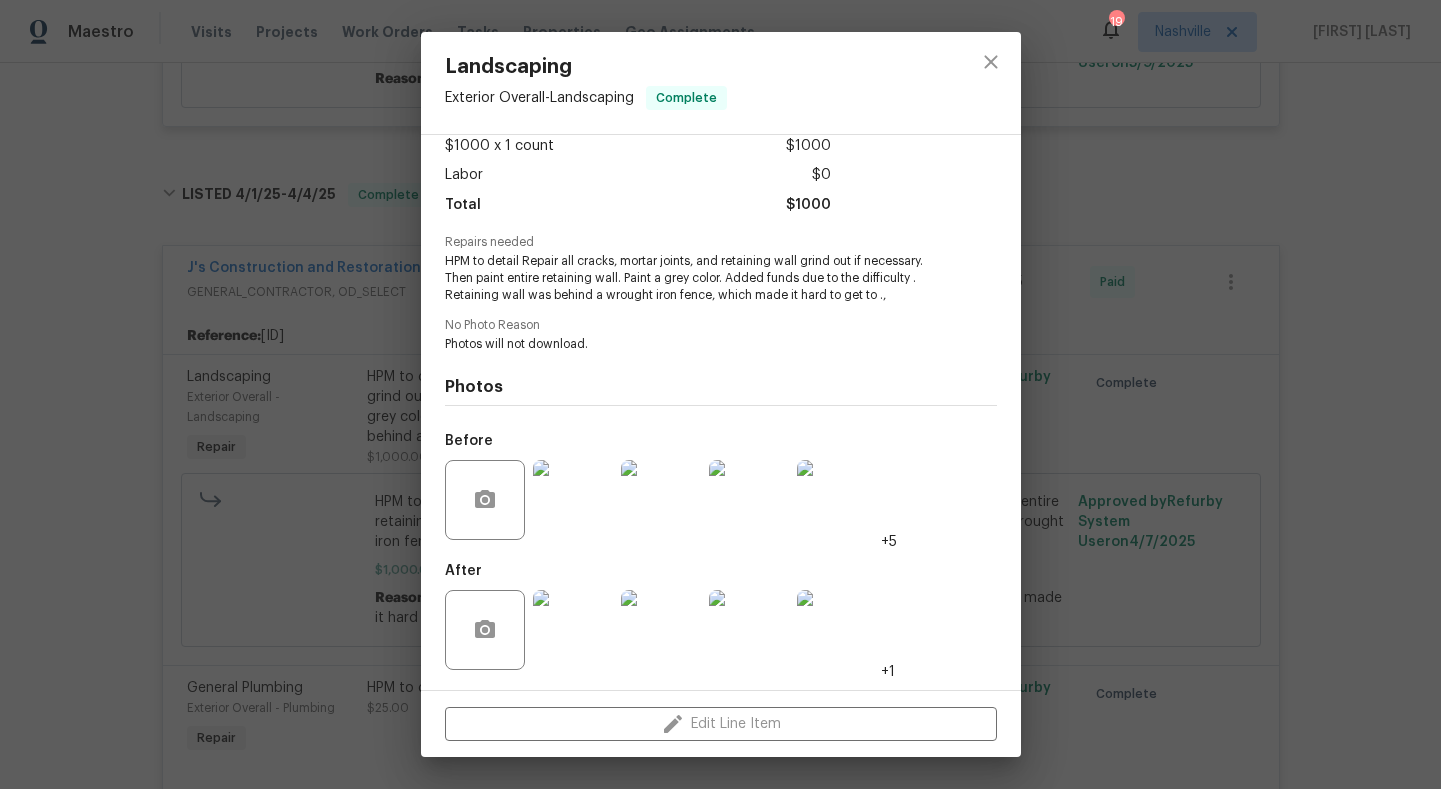 click at bounding box center [573, 630] 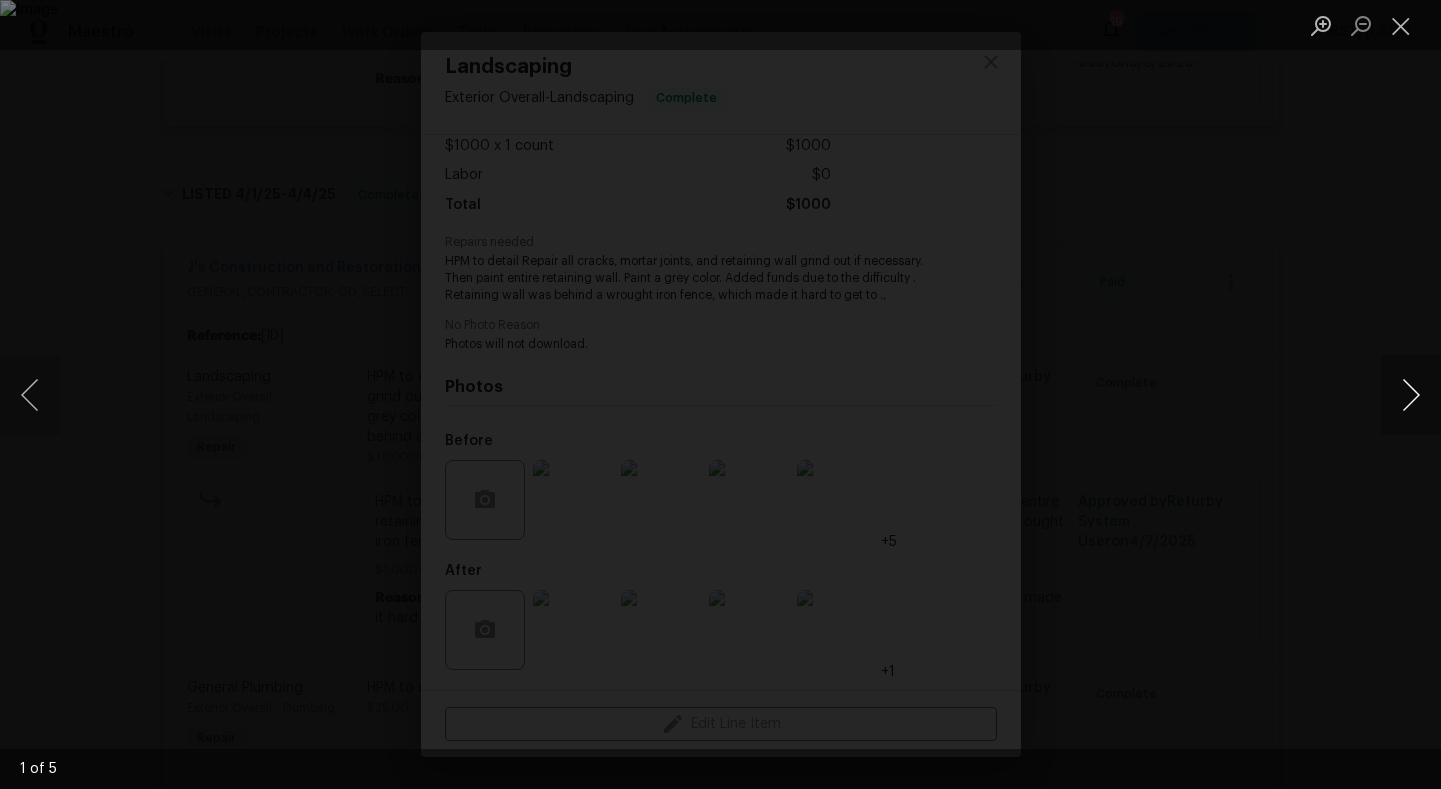 click at bounding box center (1411, 395) 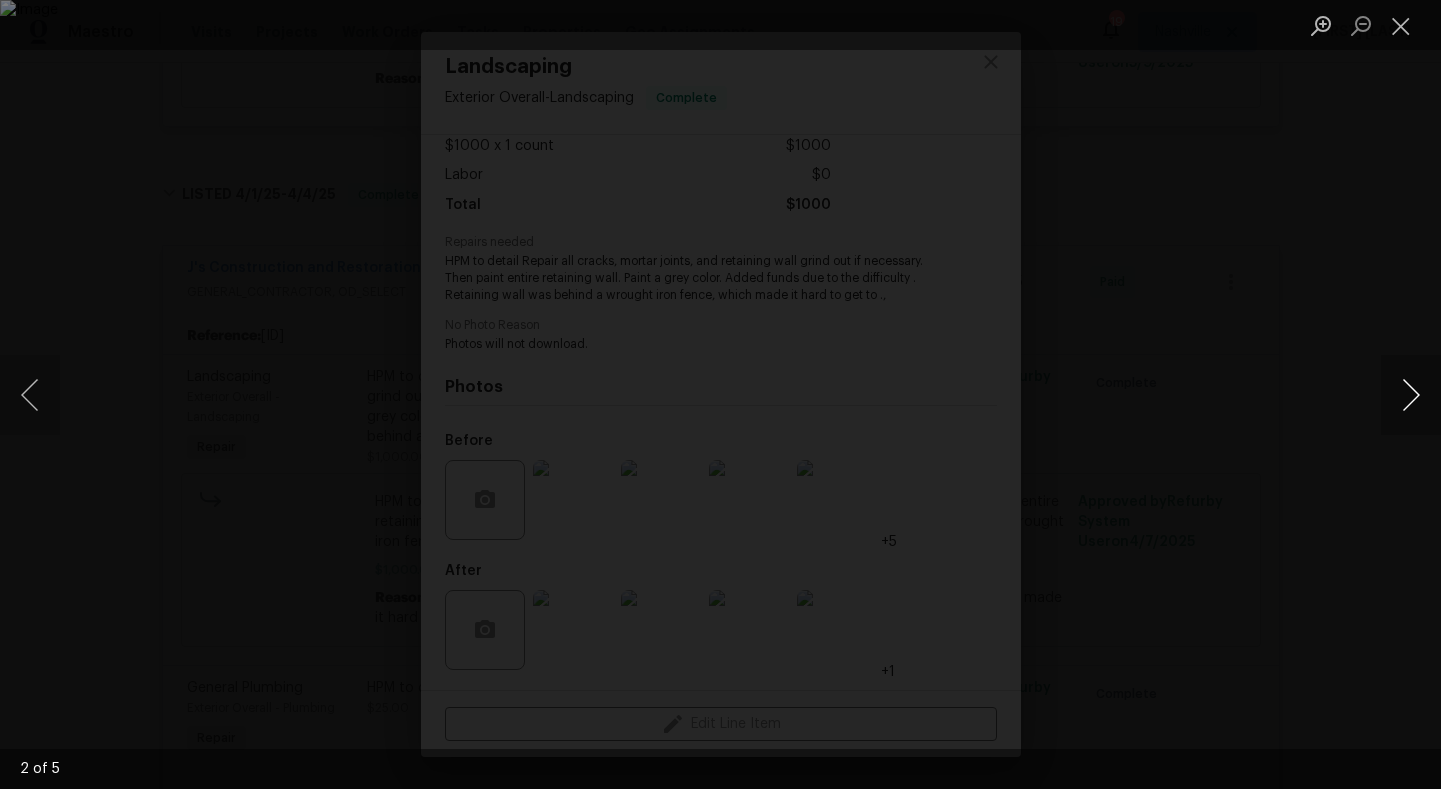 click at bounding box center (1411, 395) 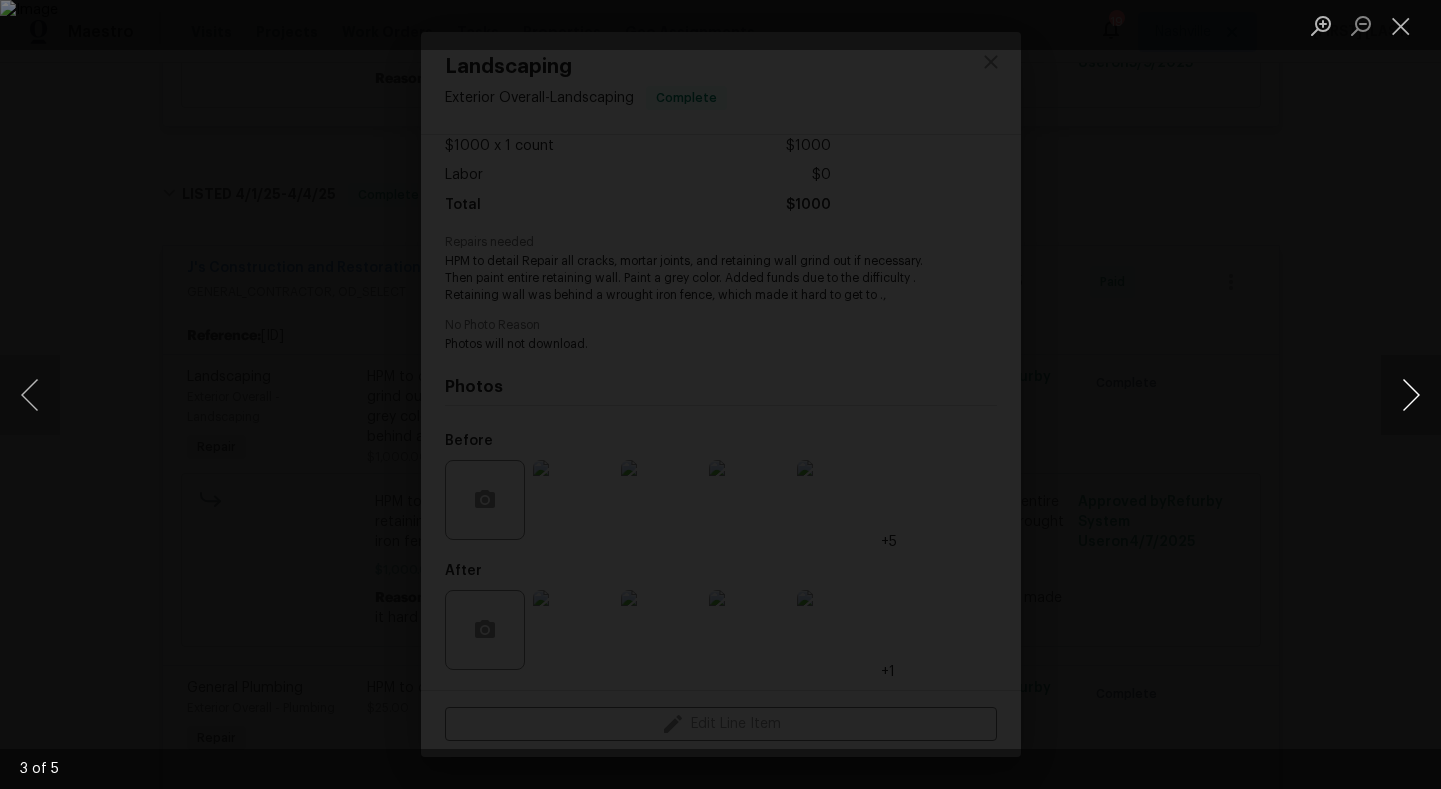 click at bounding box center [1411, 395] 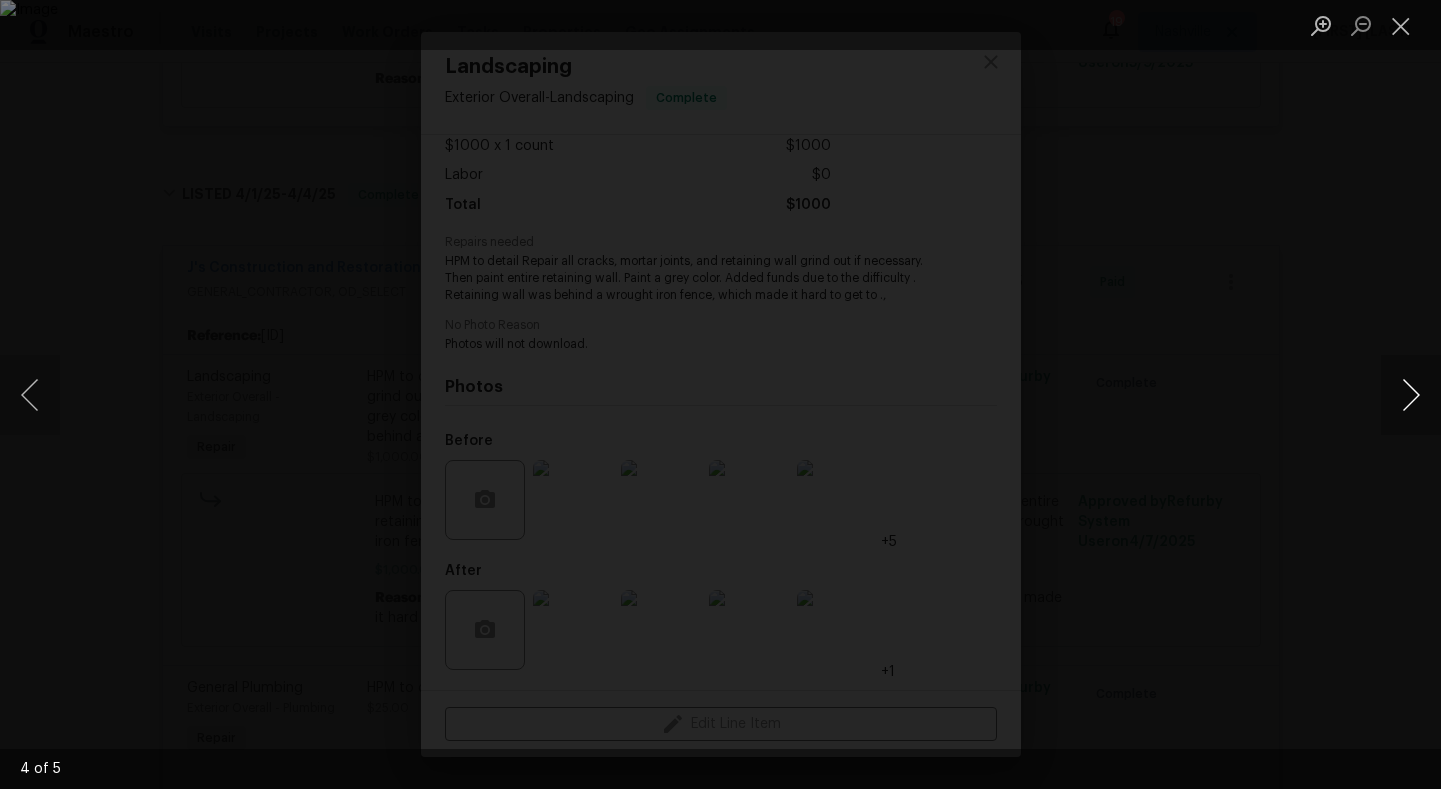 click at bounding box center [1411, 395] 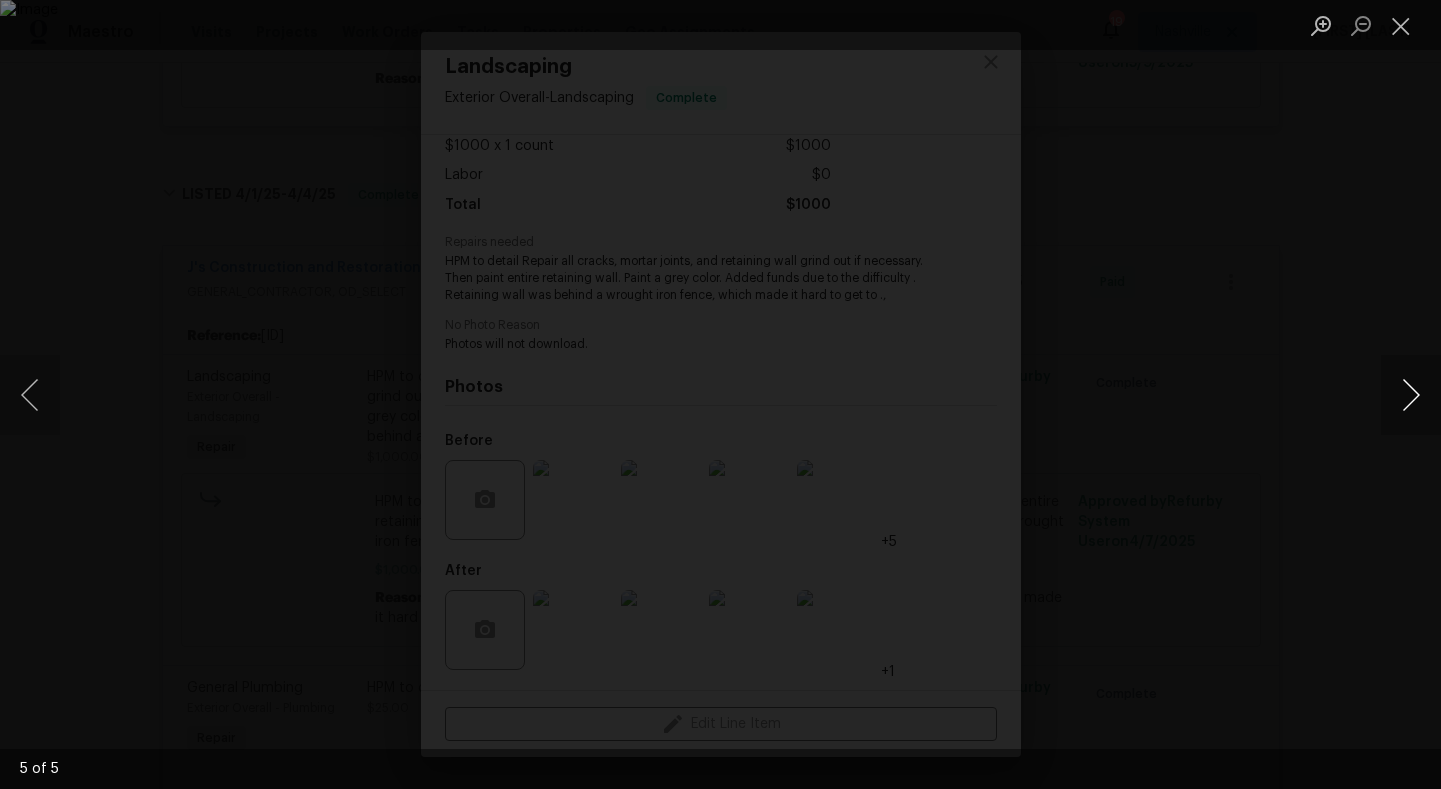 click at bounding box center [1411, 395] 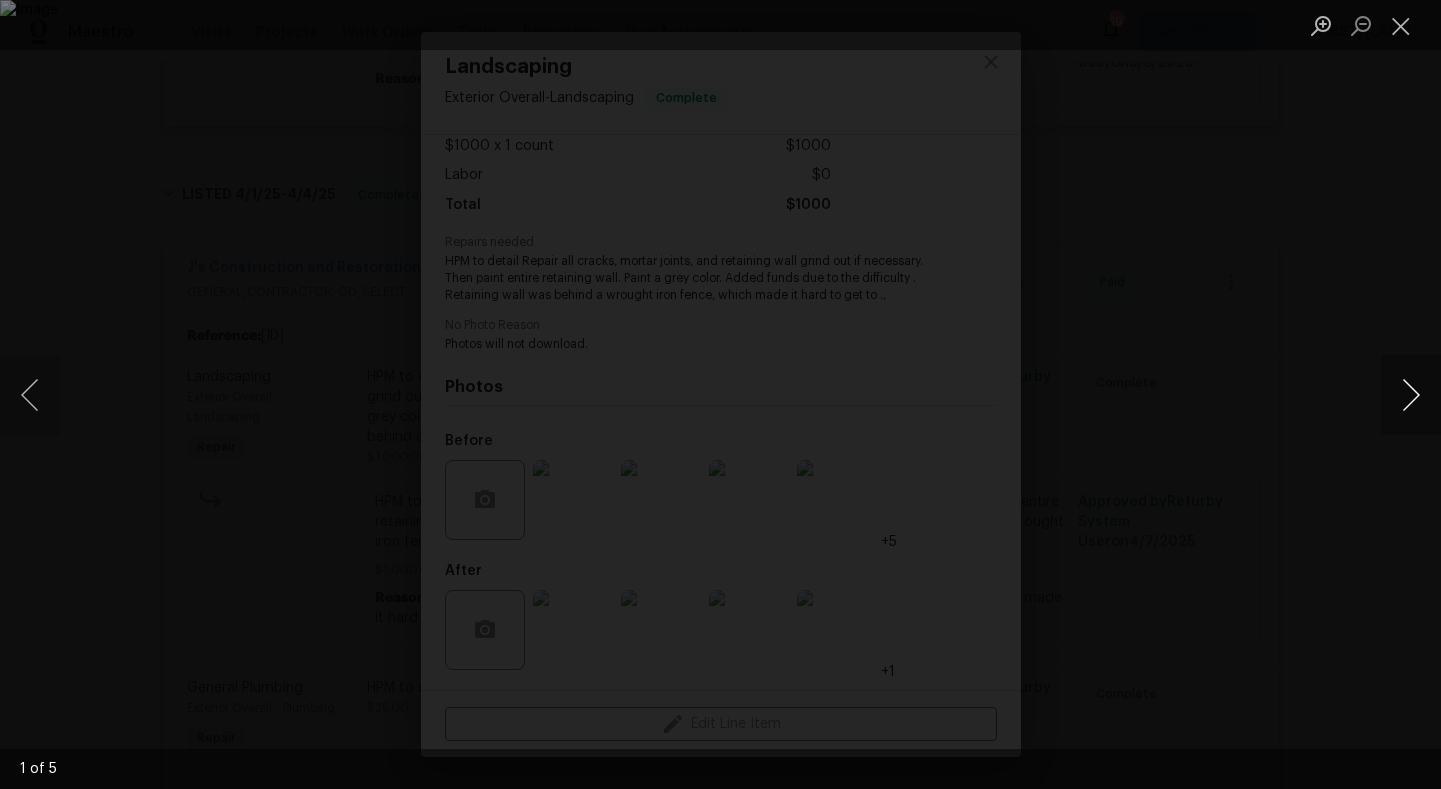 click at bounding box center (1411, 395) 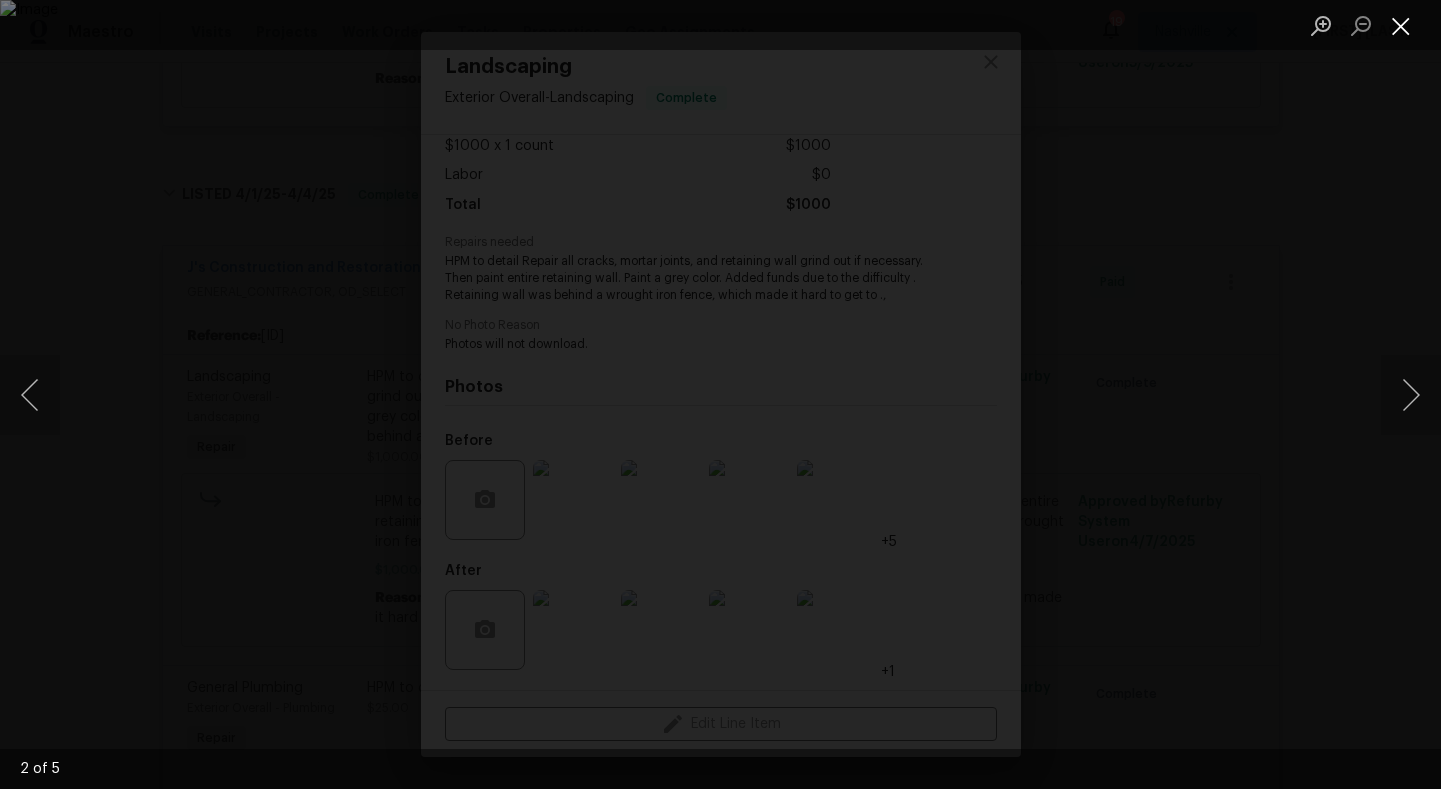 click at bounding box center (1401, 25) 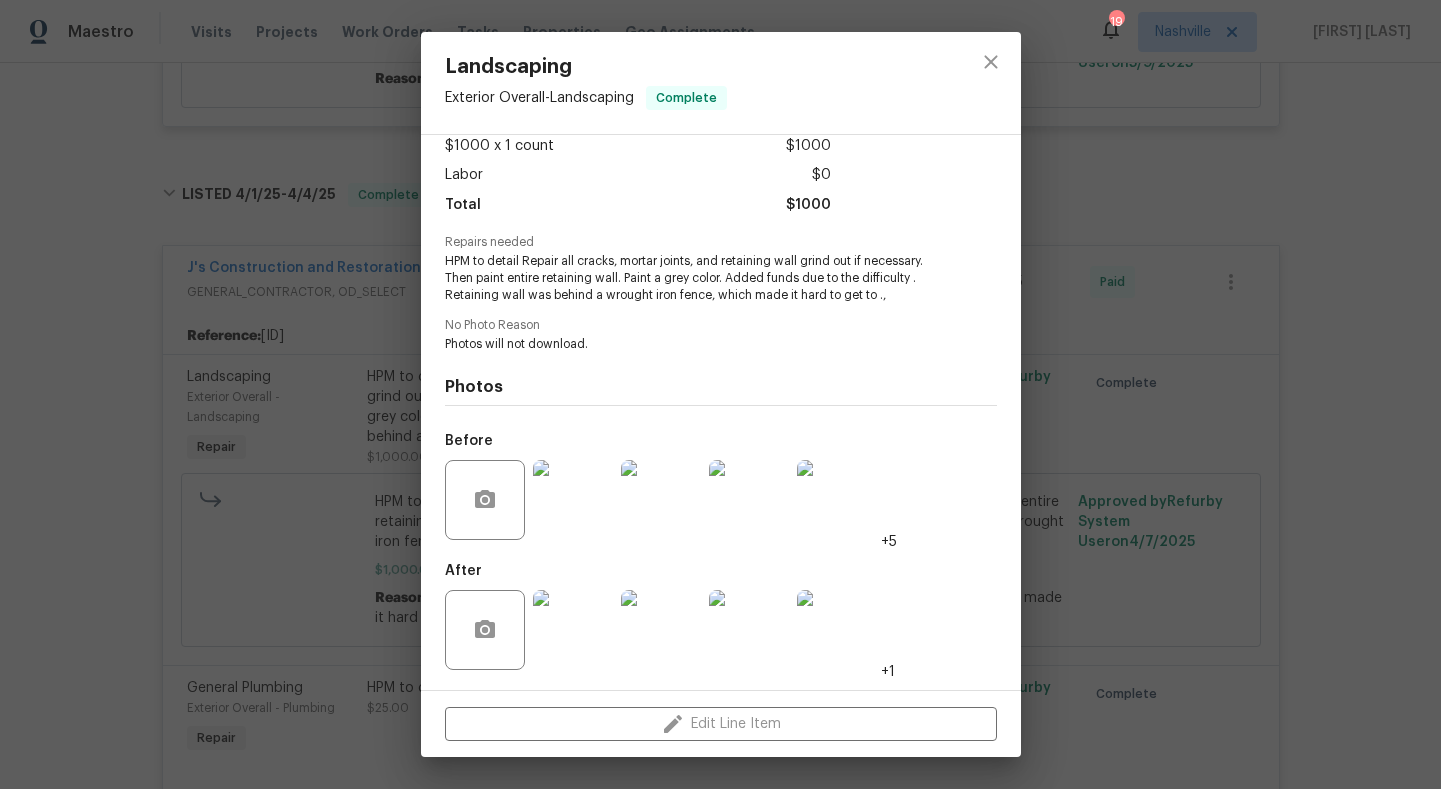click on "Landscaping Exterior Overall  -  Landscaping Complete Vendor J's Construction and Restoration Account Category Repairs Cost $1000 x 1 count $1000 Labor $0 Total $1000 Repairs needed HPM to detail
Repair all cracks, mortar joints, and retaining wall grind out if necessary.
Then paint entire retaining wall.
Paint a grey color.
Added funds due to the difficulty .
Retaining wall was behind a wrought iron fence, which made it hard to get to ., No Photo Reason Photos will not download. Photos Before  +5 After  +1  Edit Line Item" at bounding box center (720, 394) 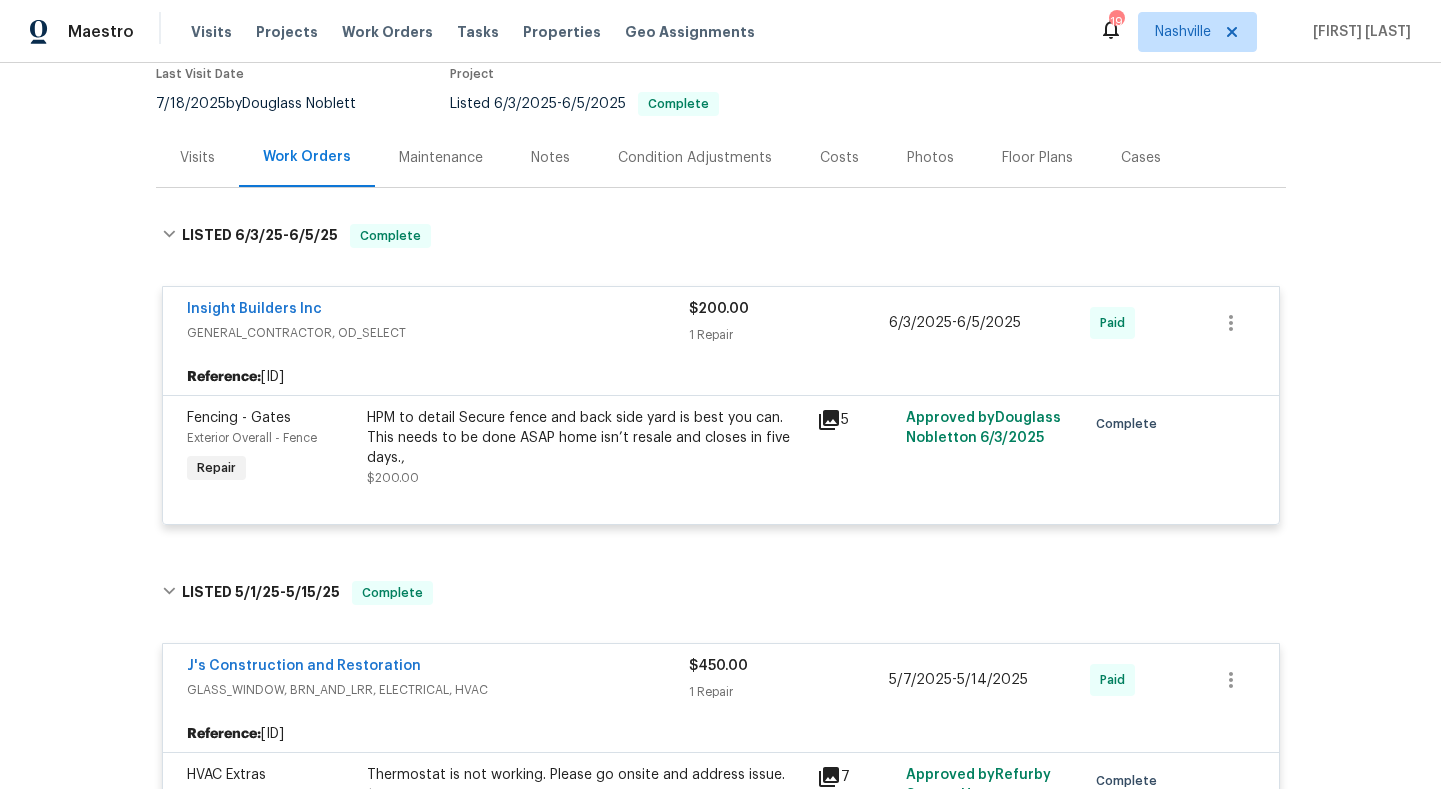 scroll, scrollTop: 1052, scrollLeft: 0, axis: vertical 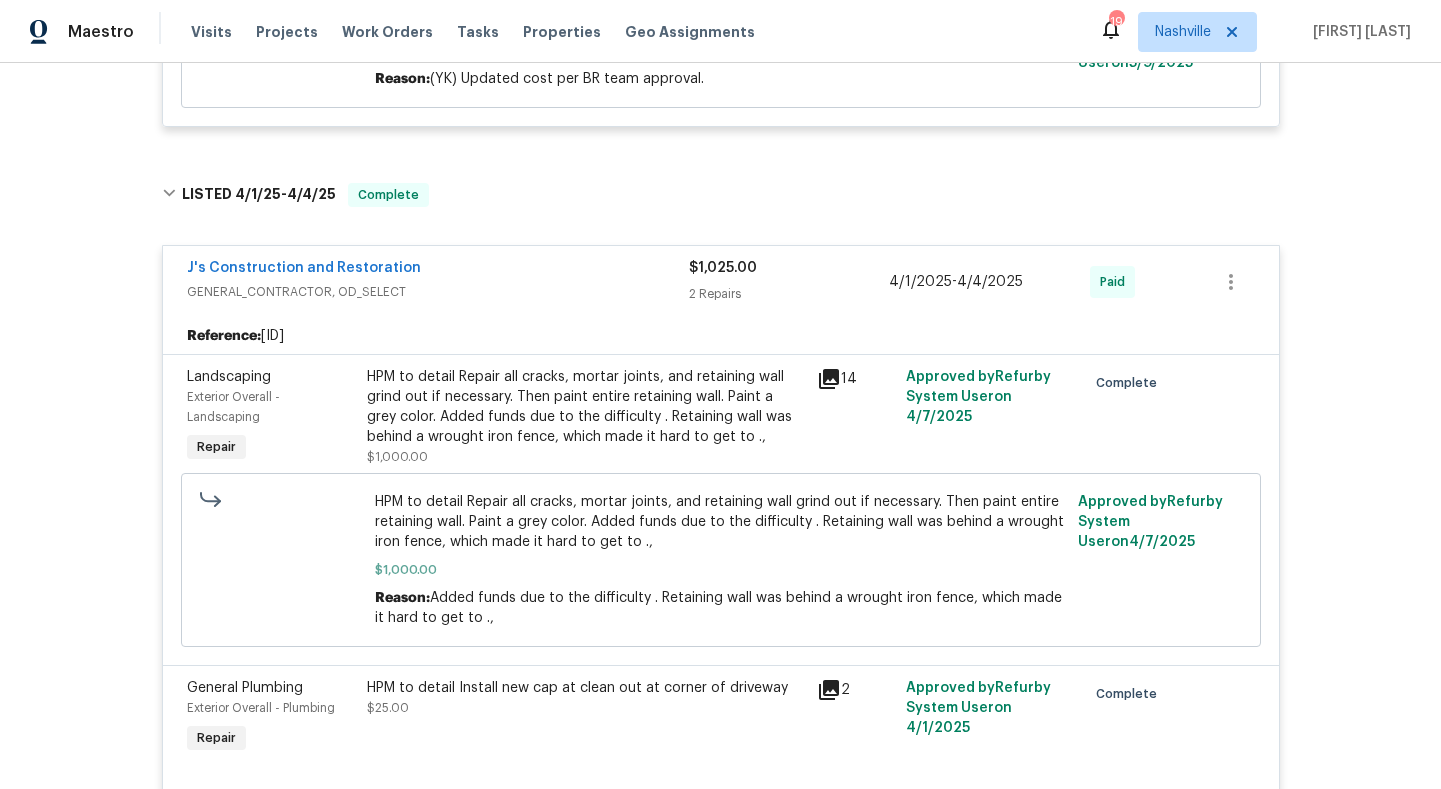 click 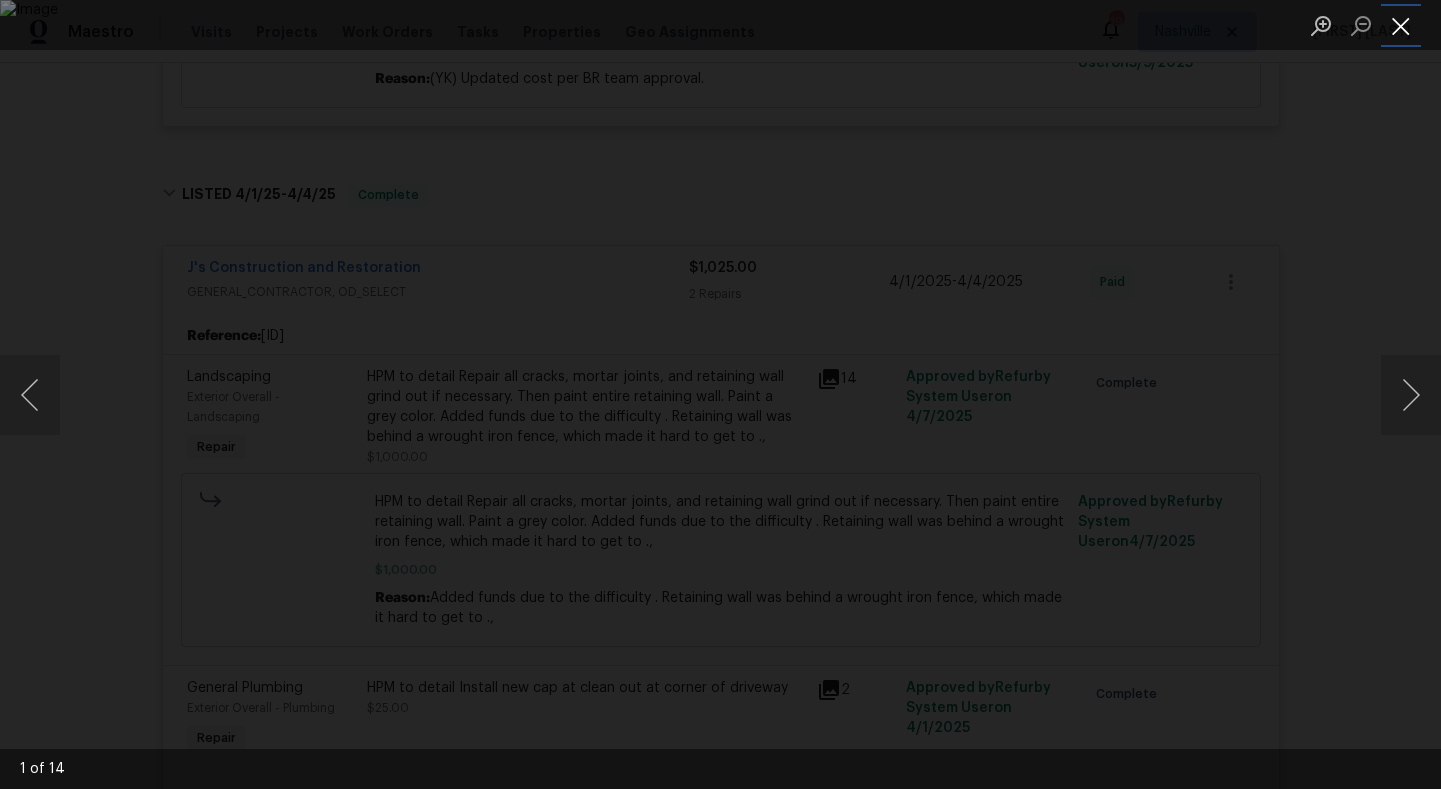 click at bounding box center [1401, 25] 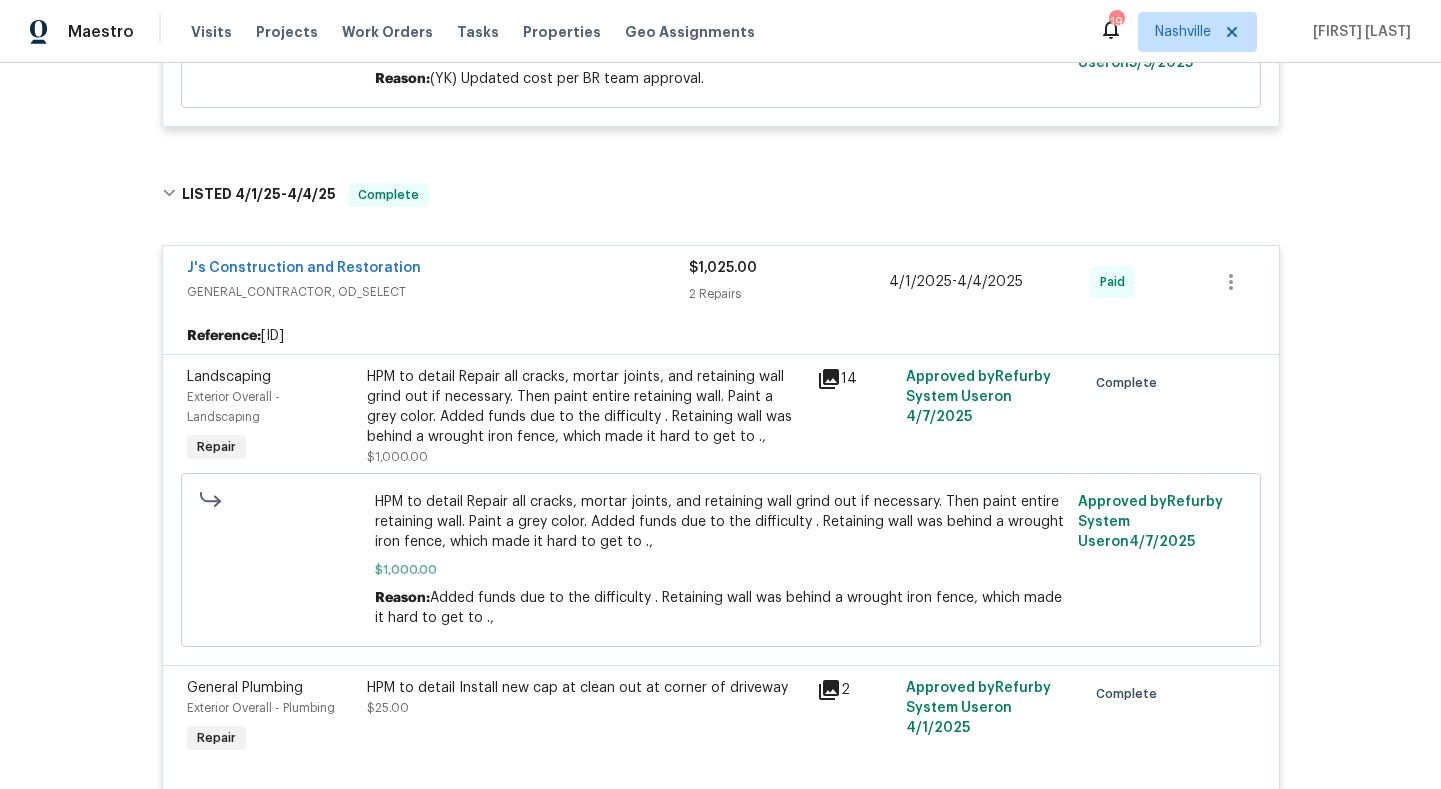 scroll, scrollTop: 3606, scrollLeft: 0, axis: vertical 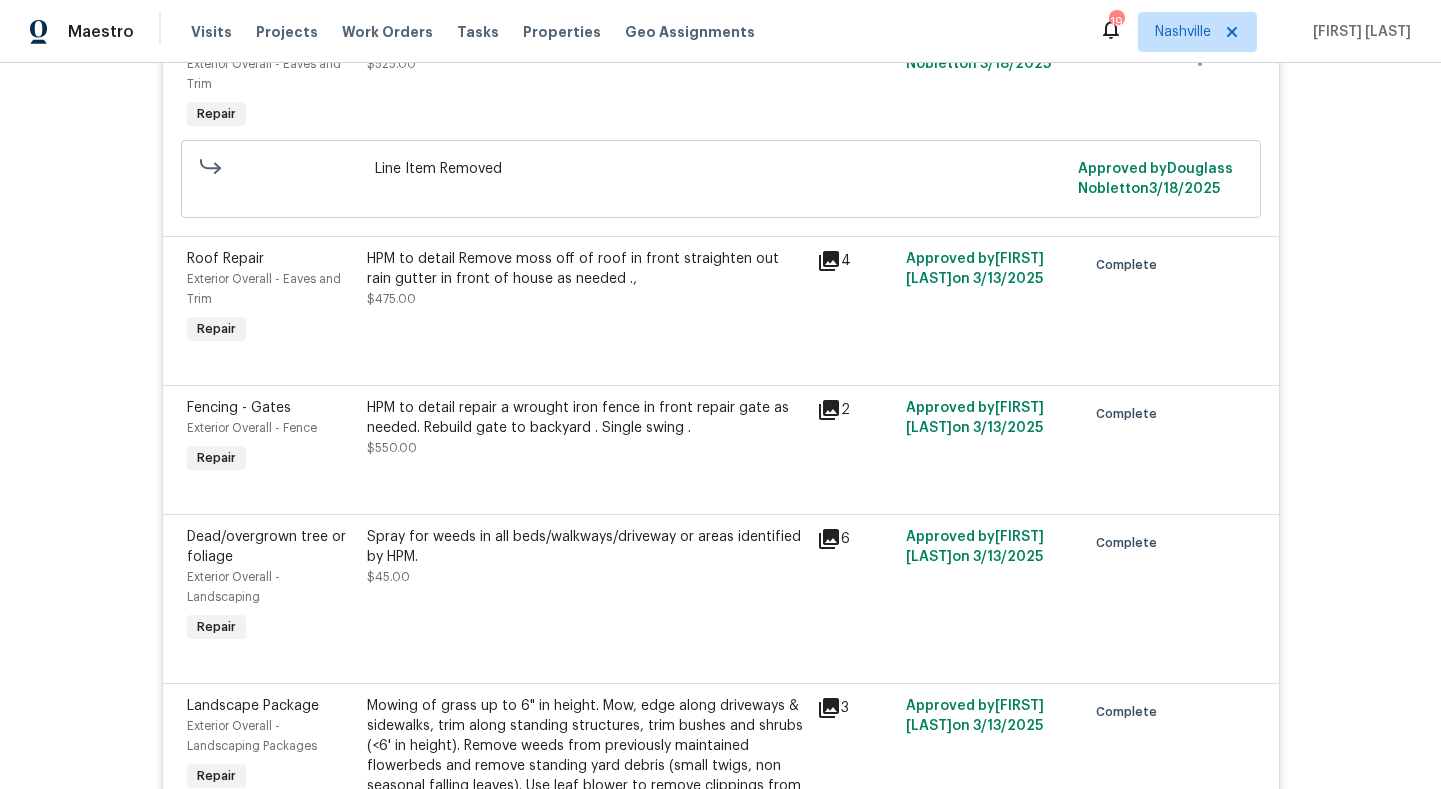 click 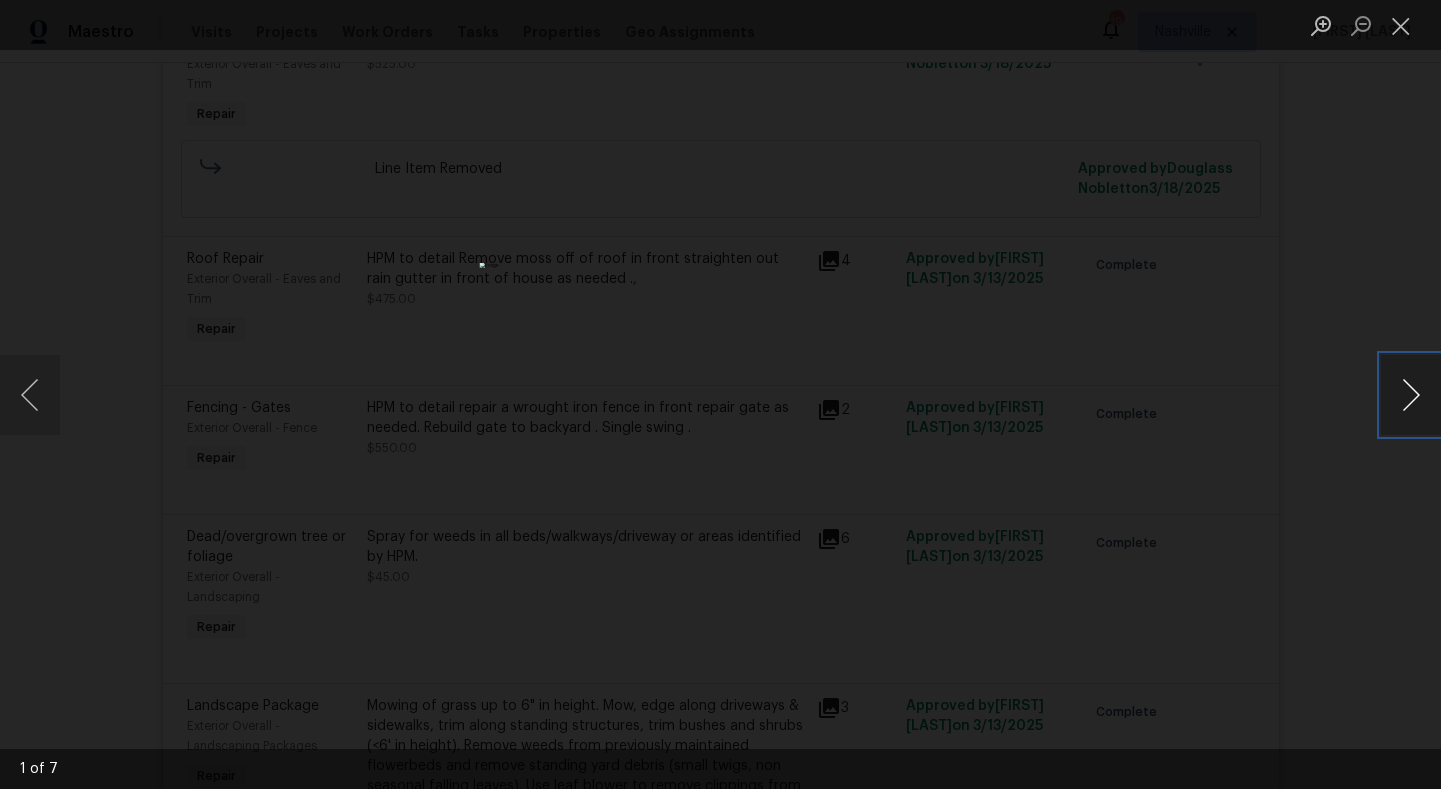 click at bounding box center [1411, 395] 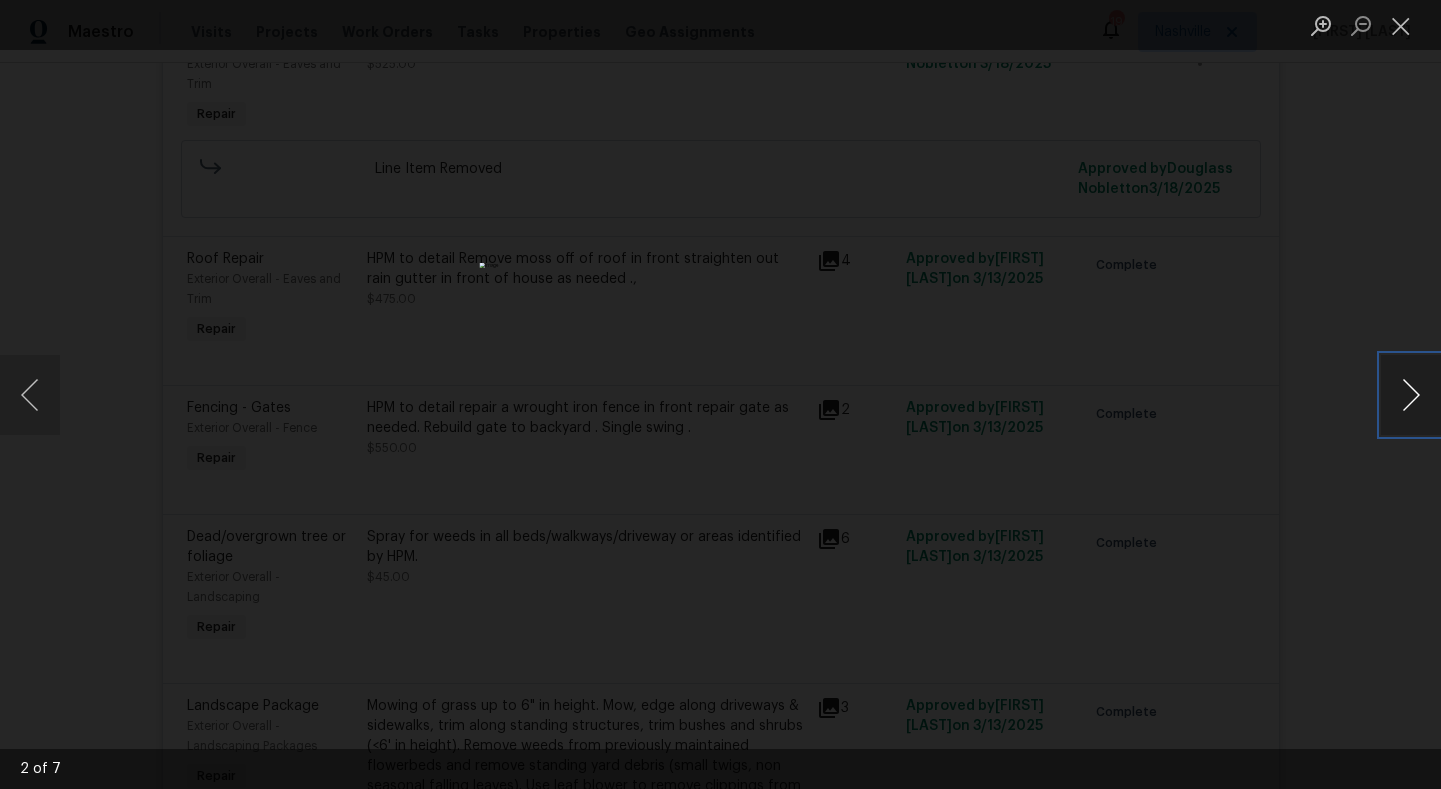 click at bounding box center [1411, 395] 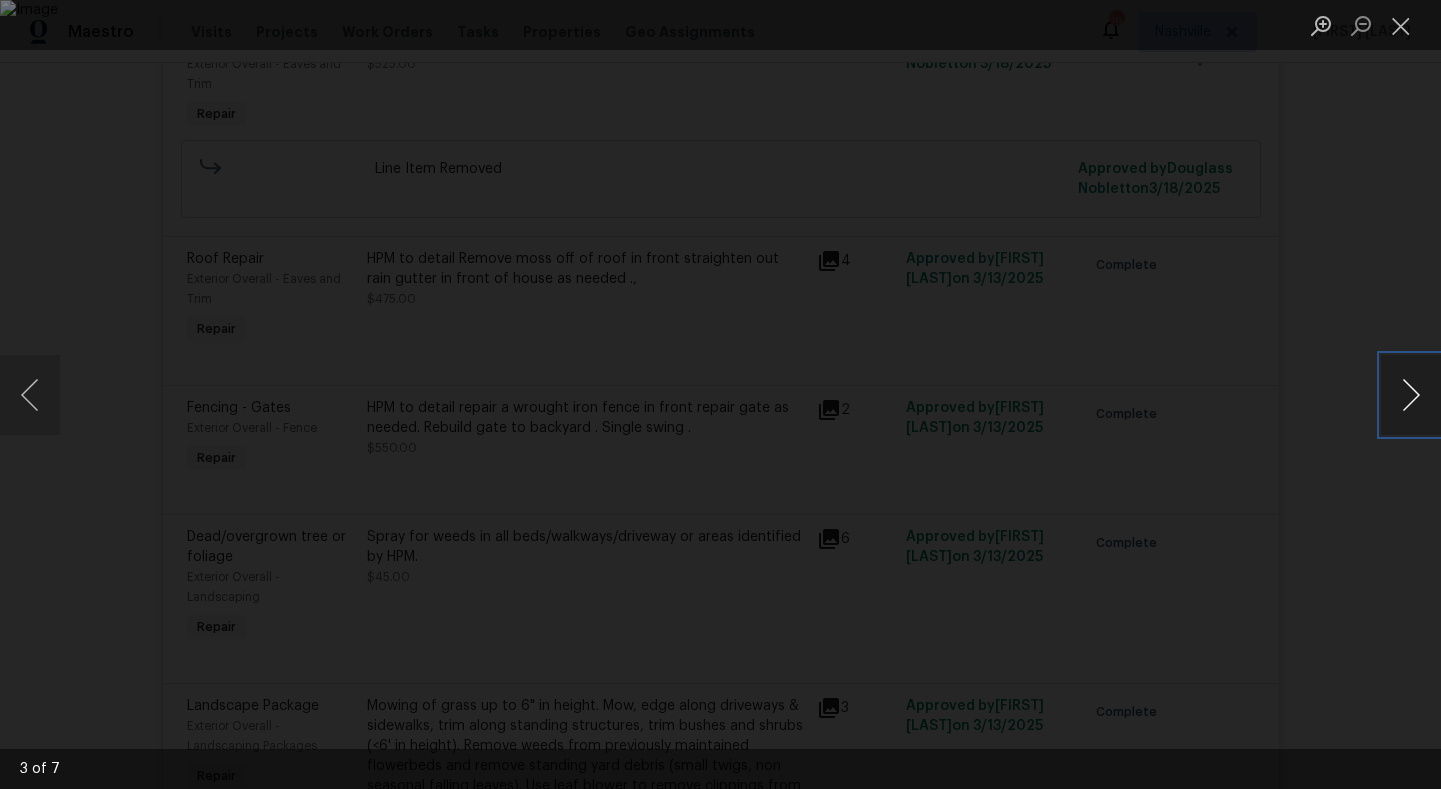click at bounding box center (1411, 395) 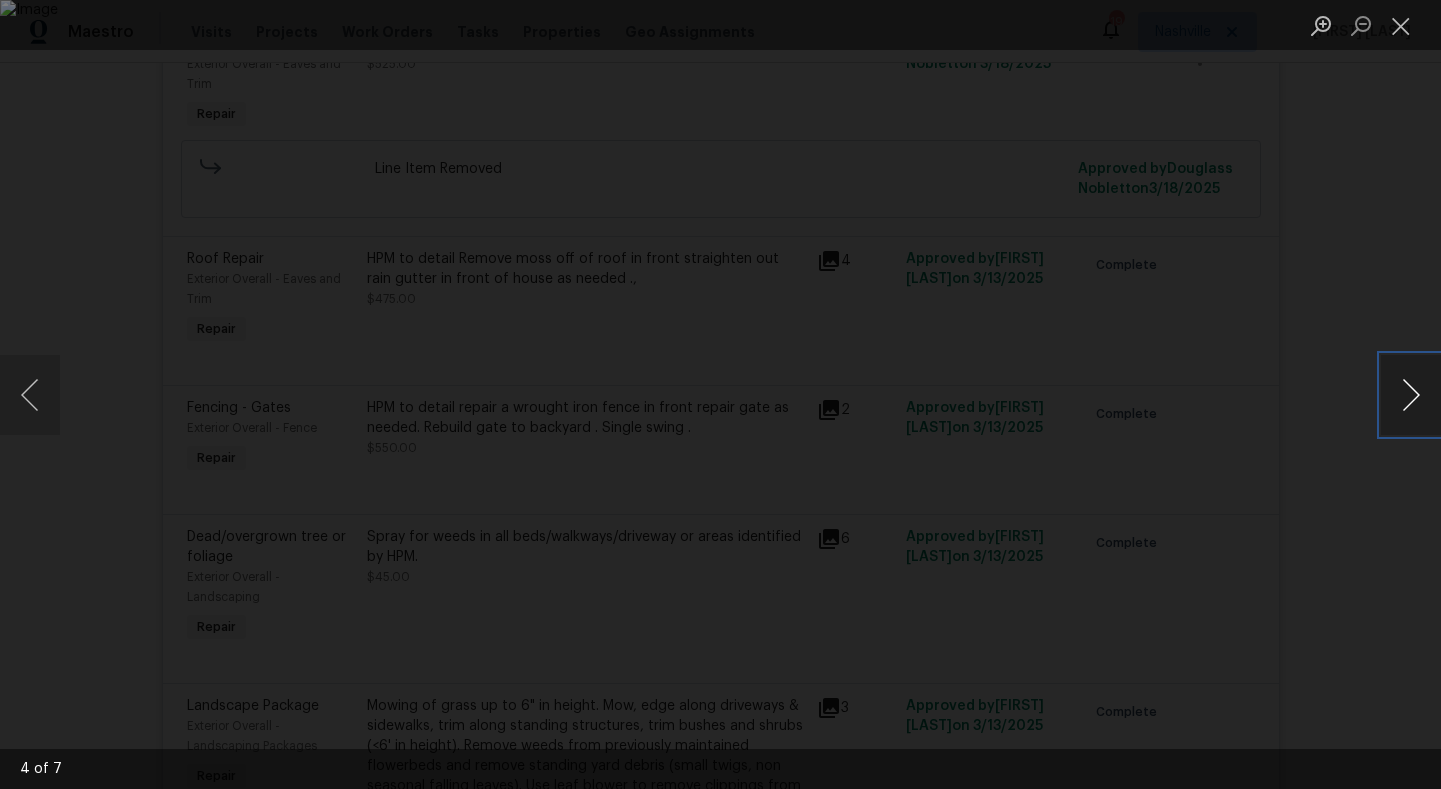 click at bounding box center [1411, 395] 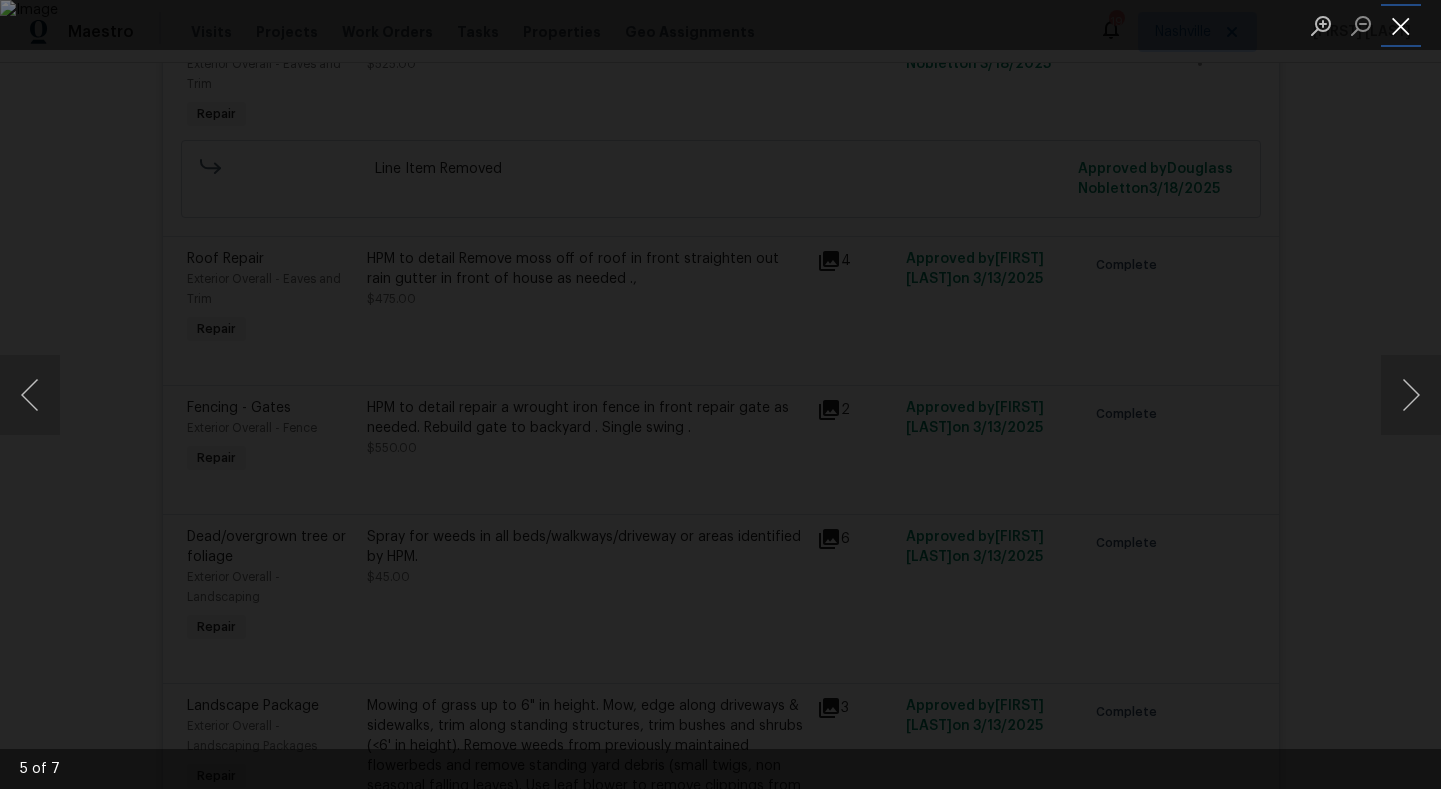click at bounding box center (1401, 25) 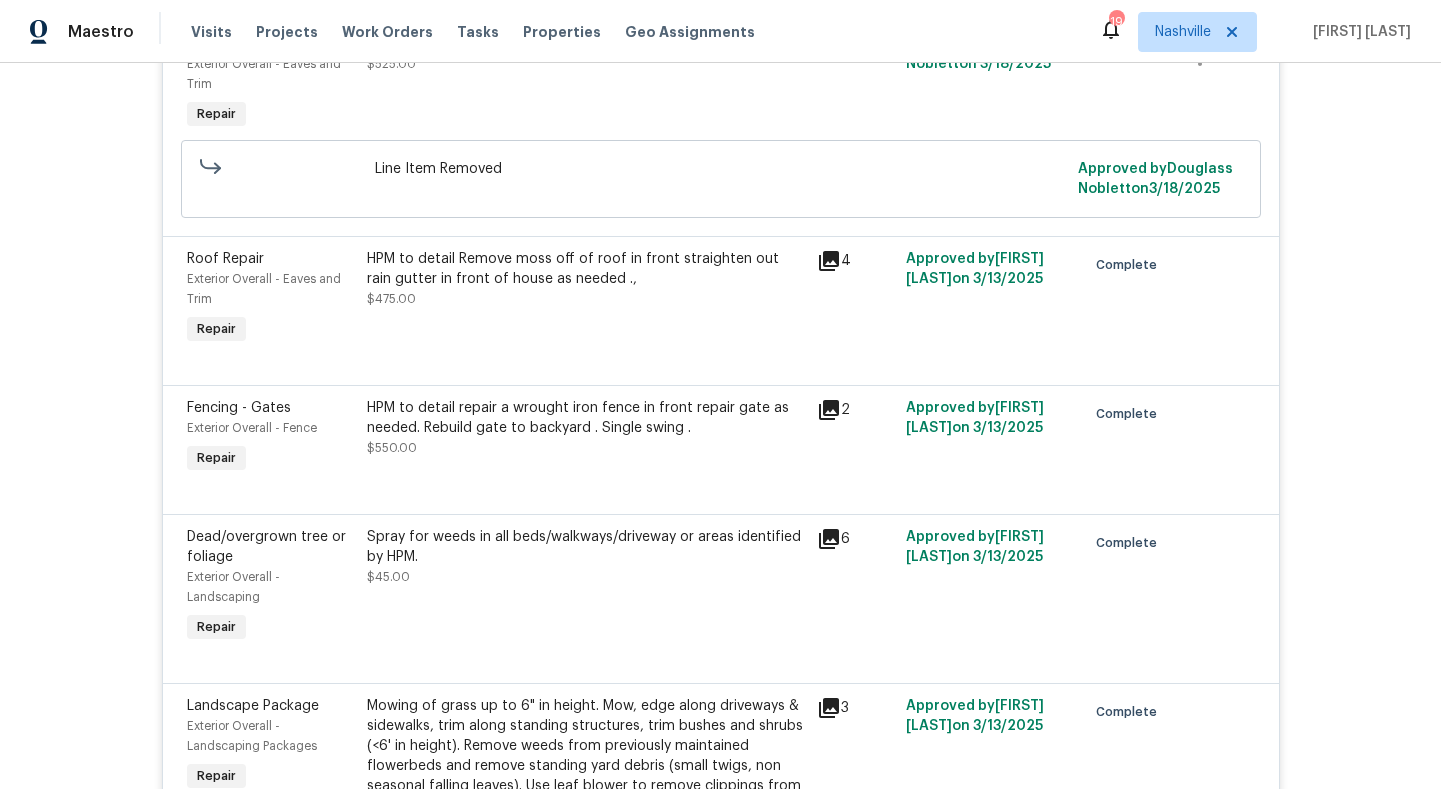 click on "HPM to detail repair a wrought iron fence in front repair gate as needed.
Rebuild gate to backyard .
Single swing ." at bounding box center [586, 418] 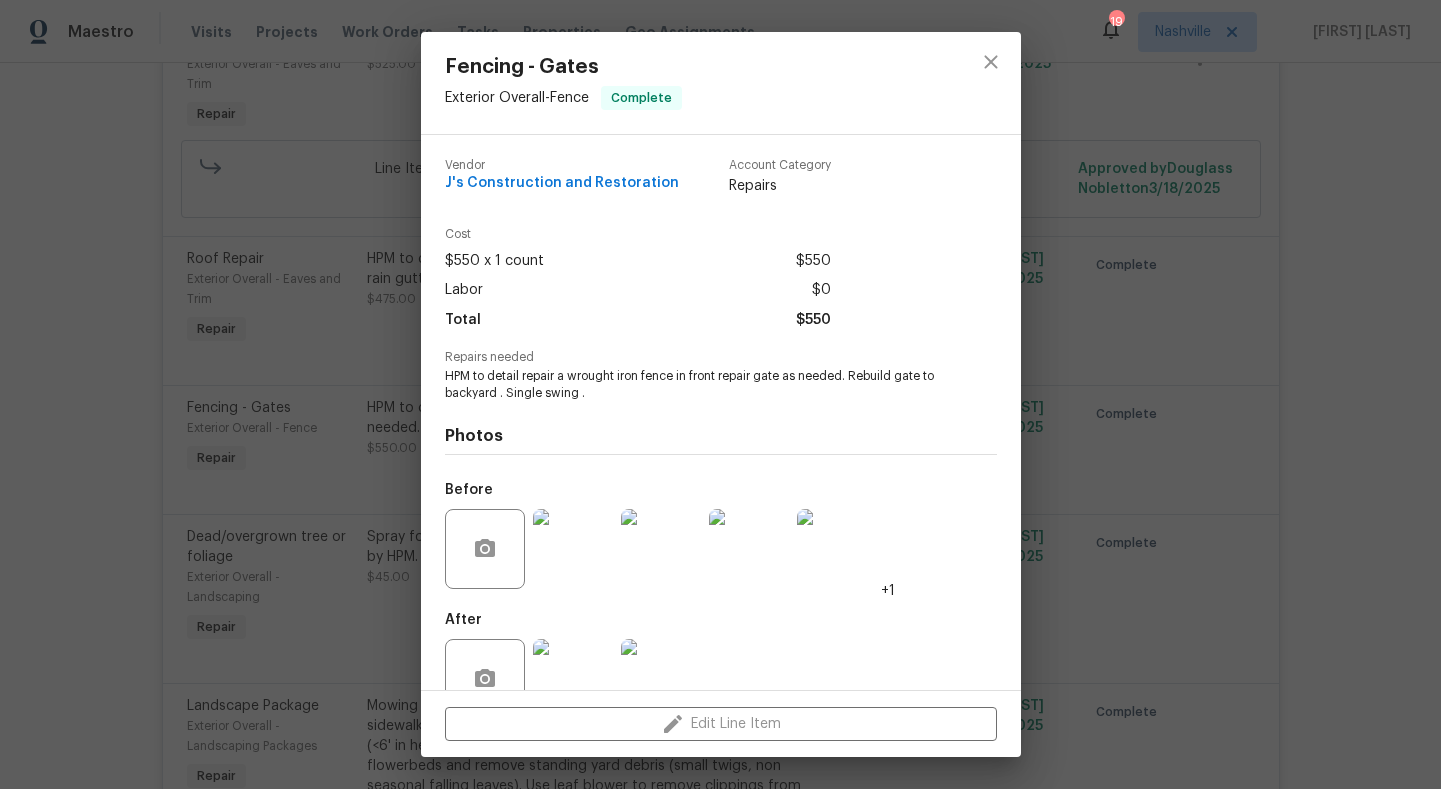 click at bounding box center [485, 549] 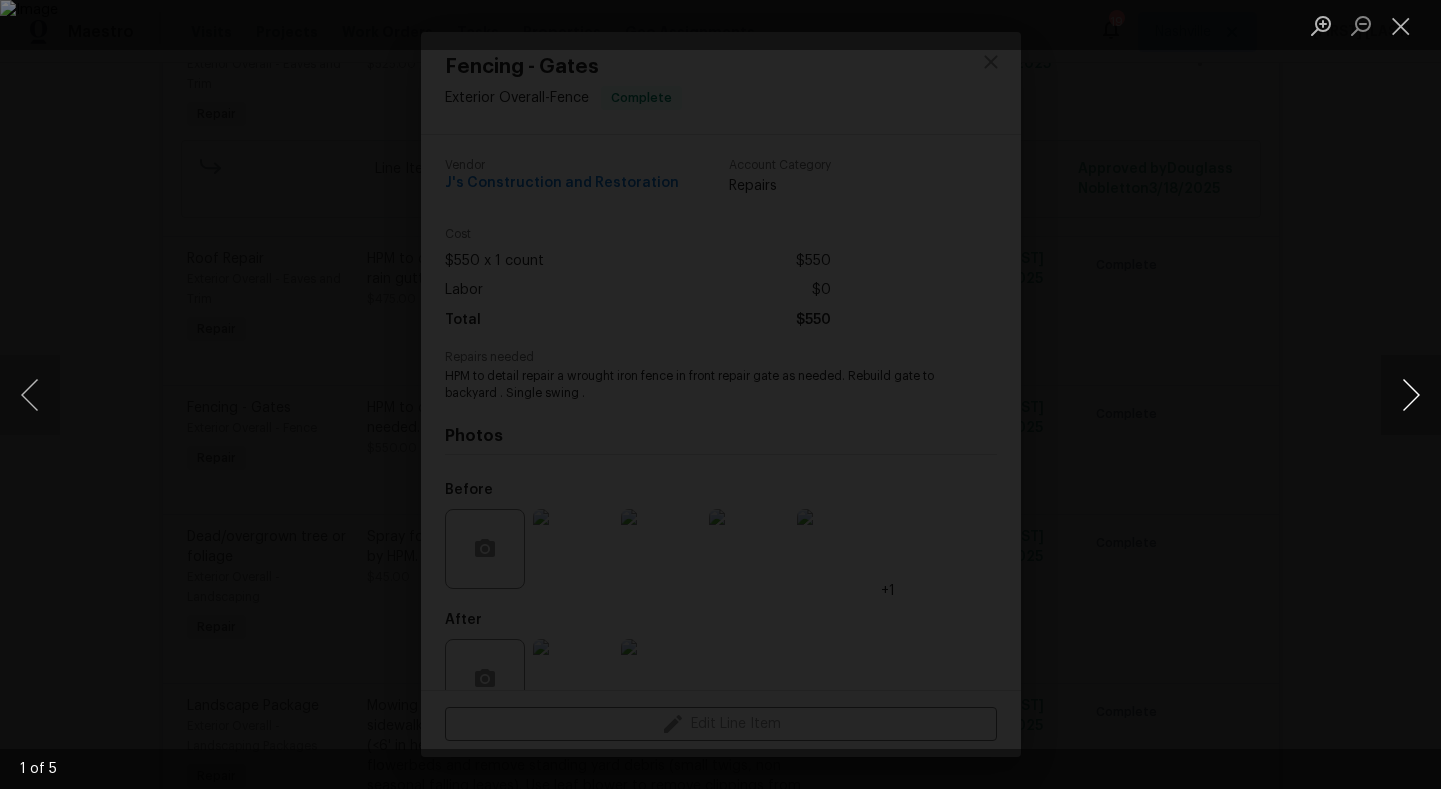 click at bounding box center [1411, 395] 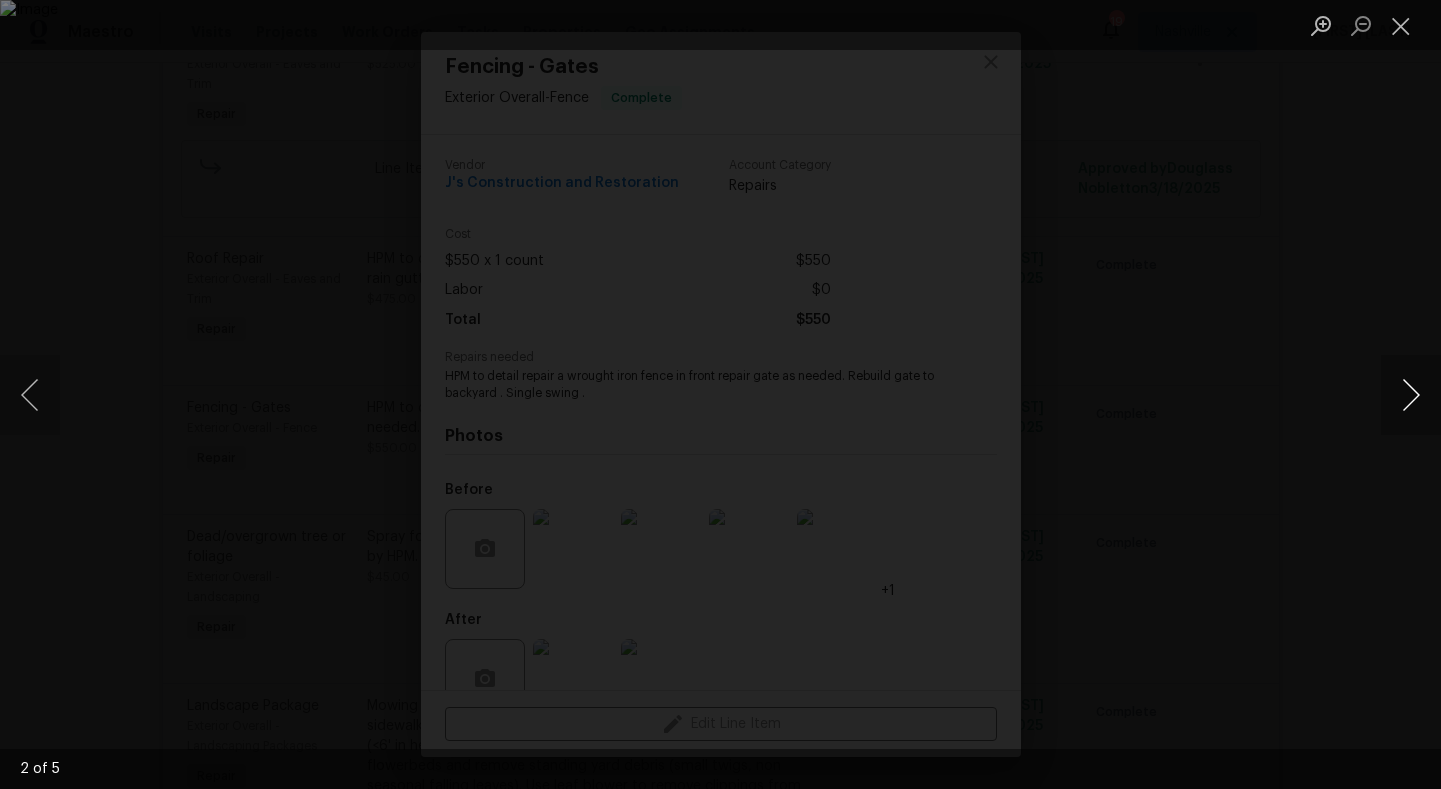 click at bounding box center [1411, 395] 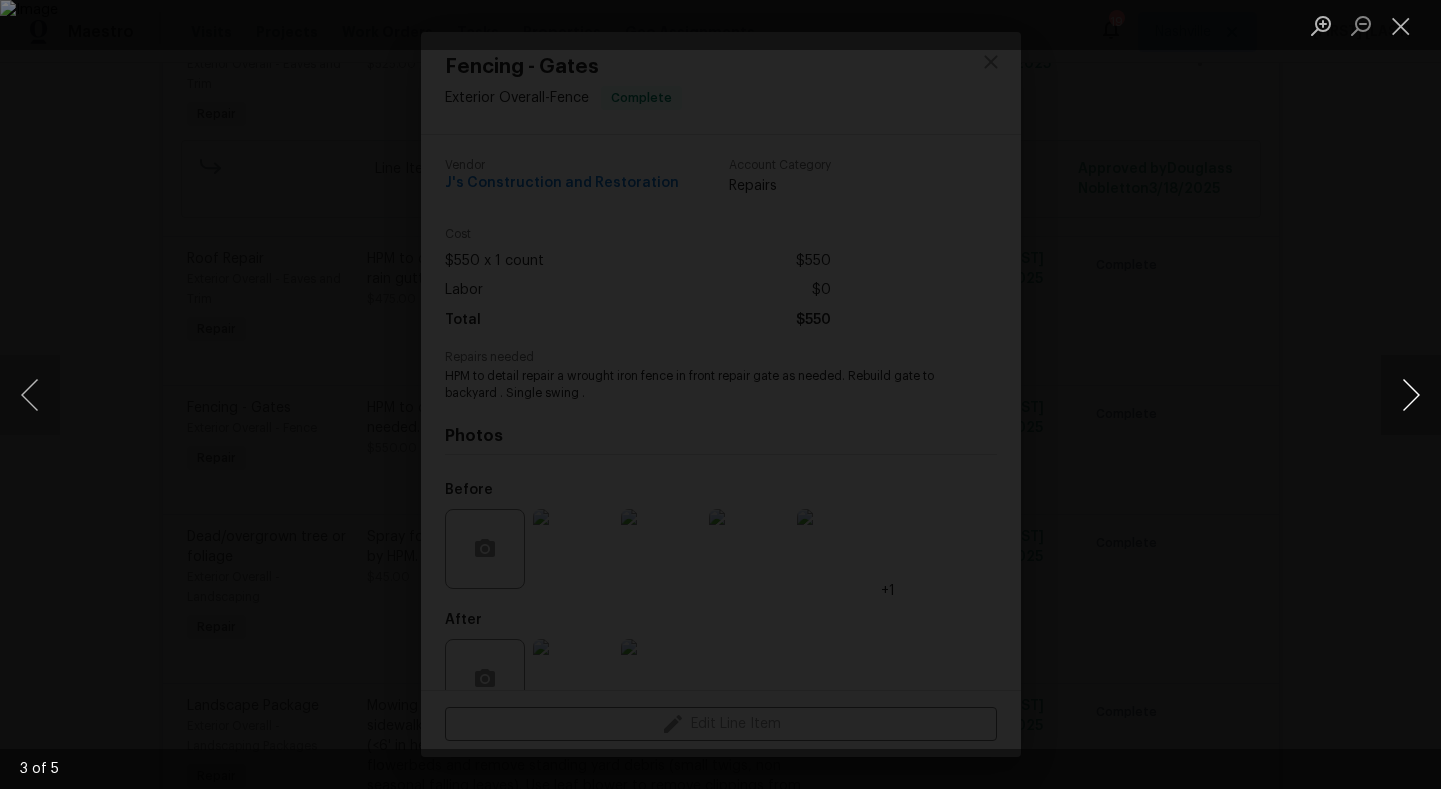 click at bounding box center [1411, 395] 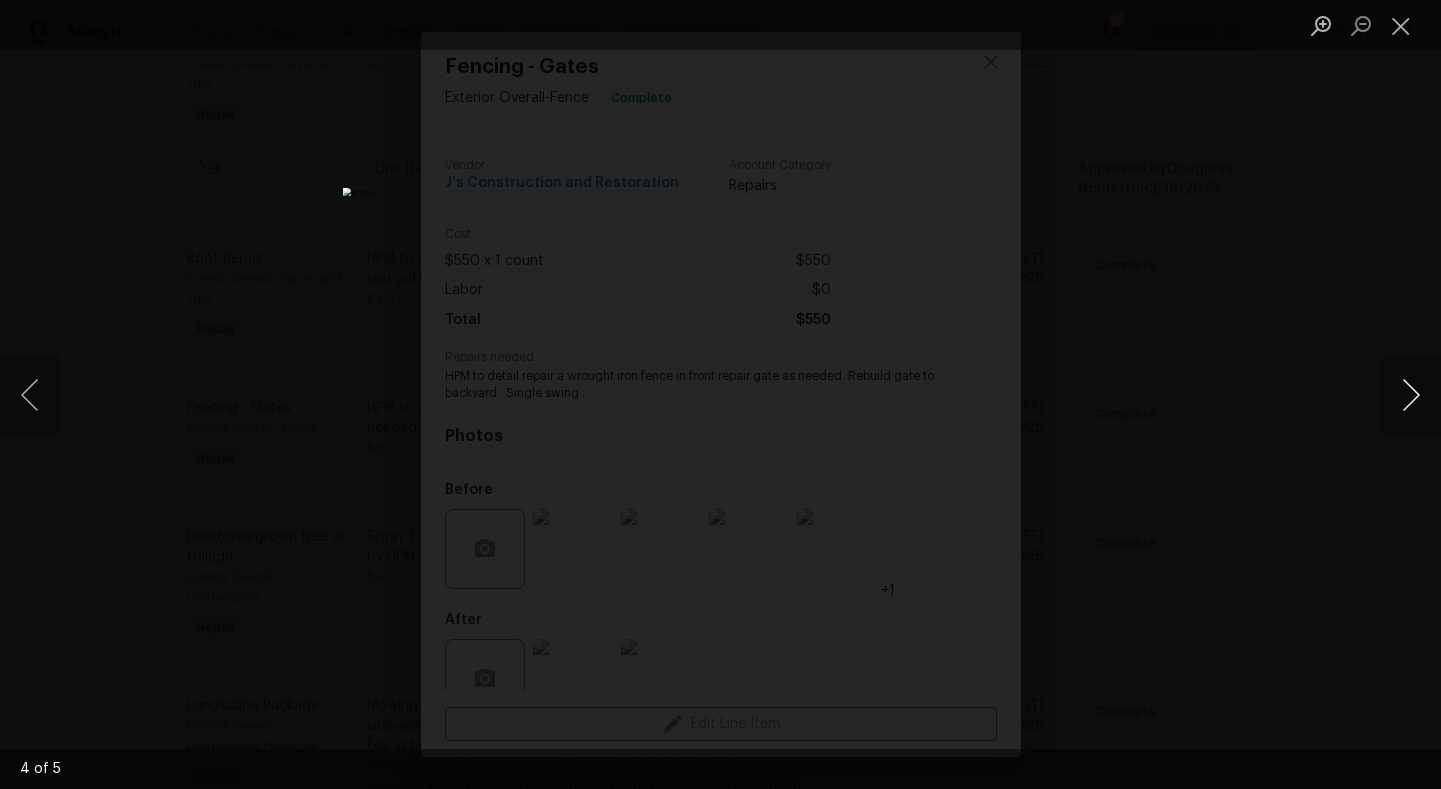 click at bounding box center (1411, 395) 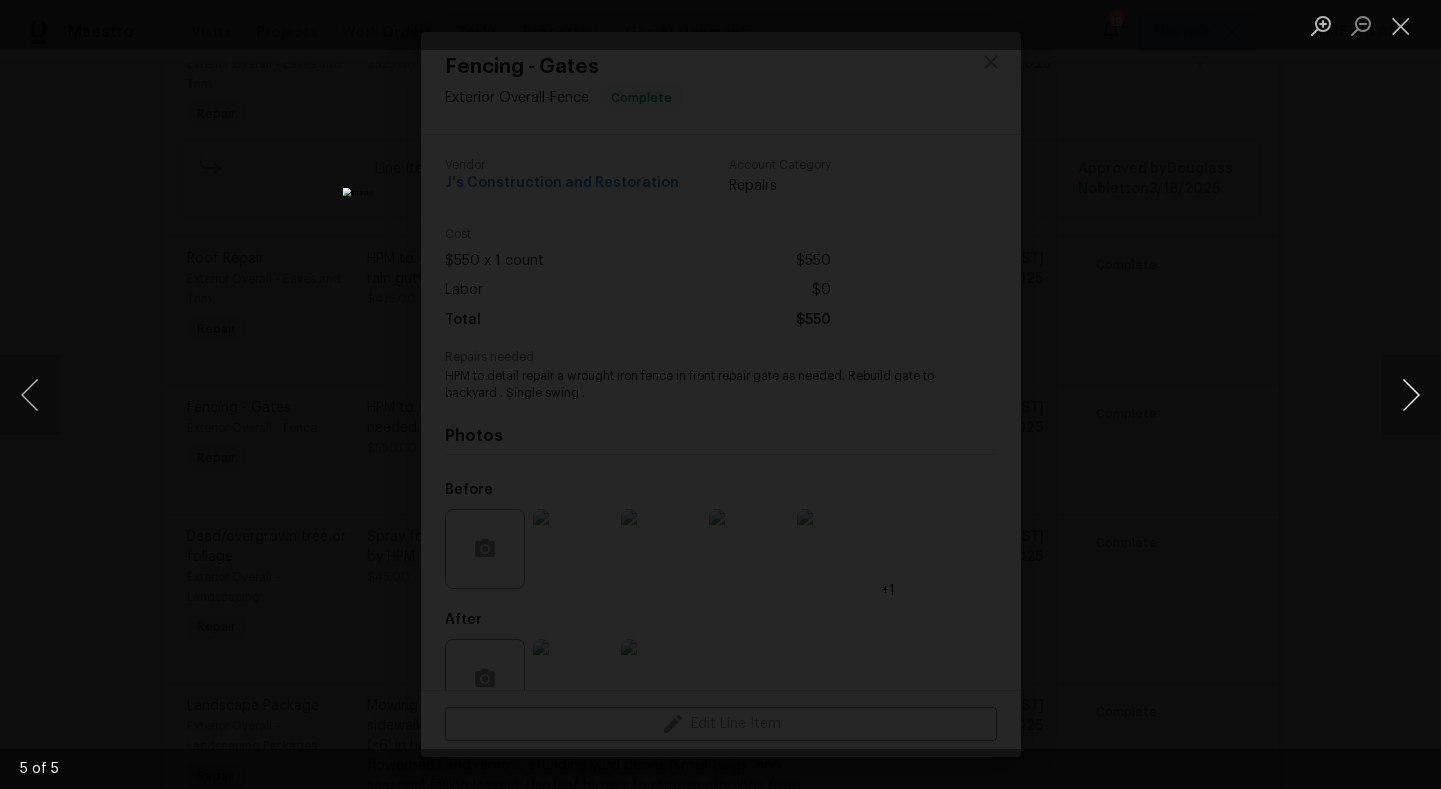 click at bounding box center [1411, 395] 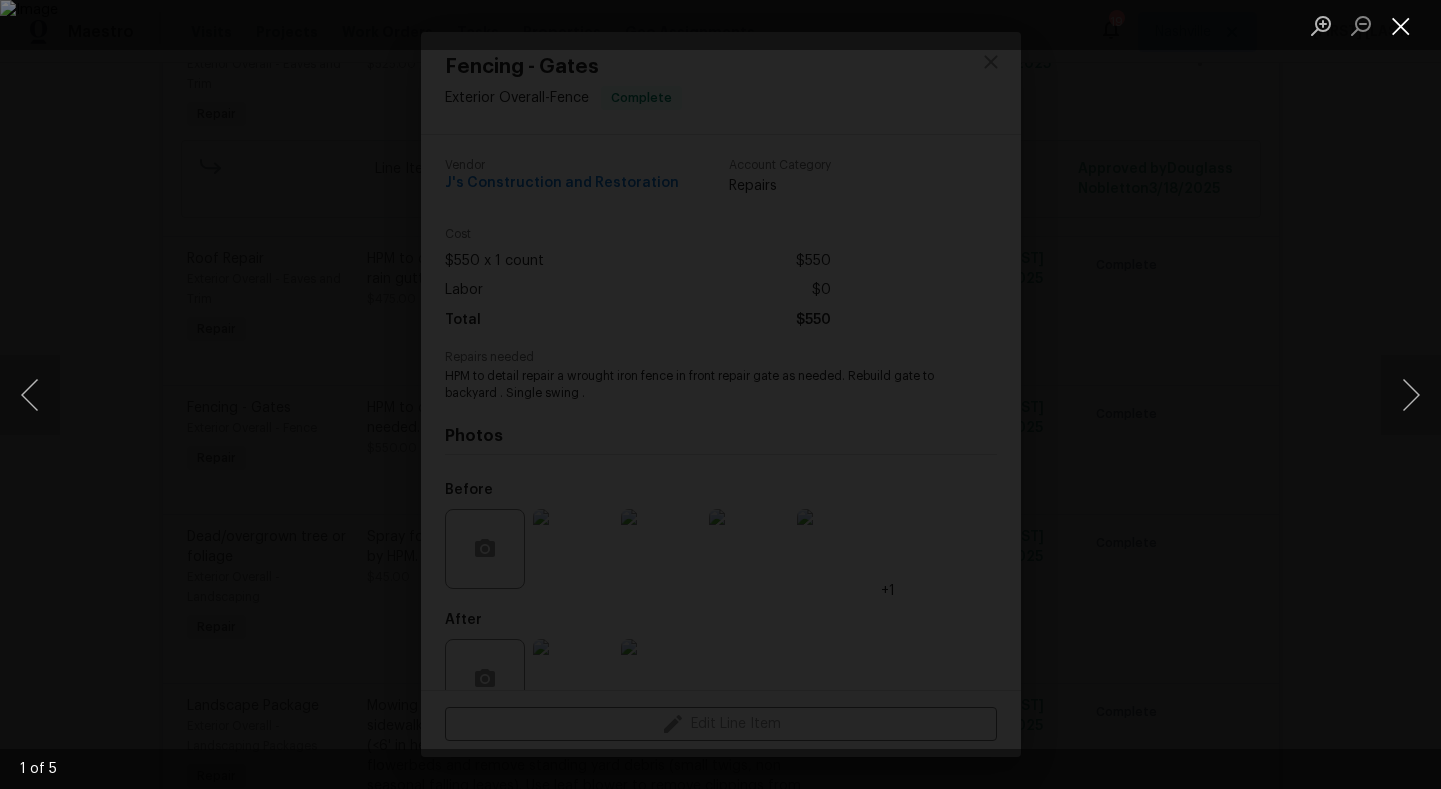 click at bounding box center (1401, 25) 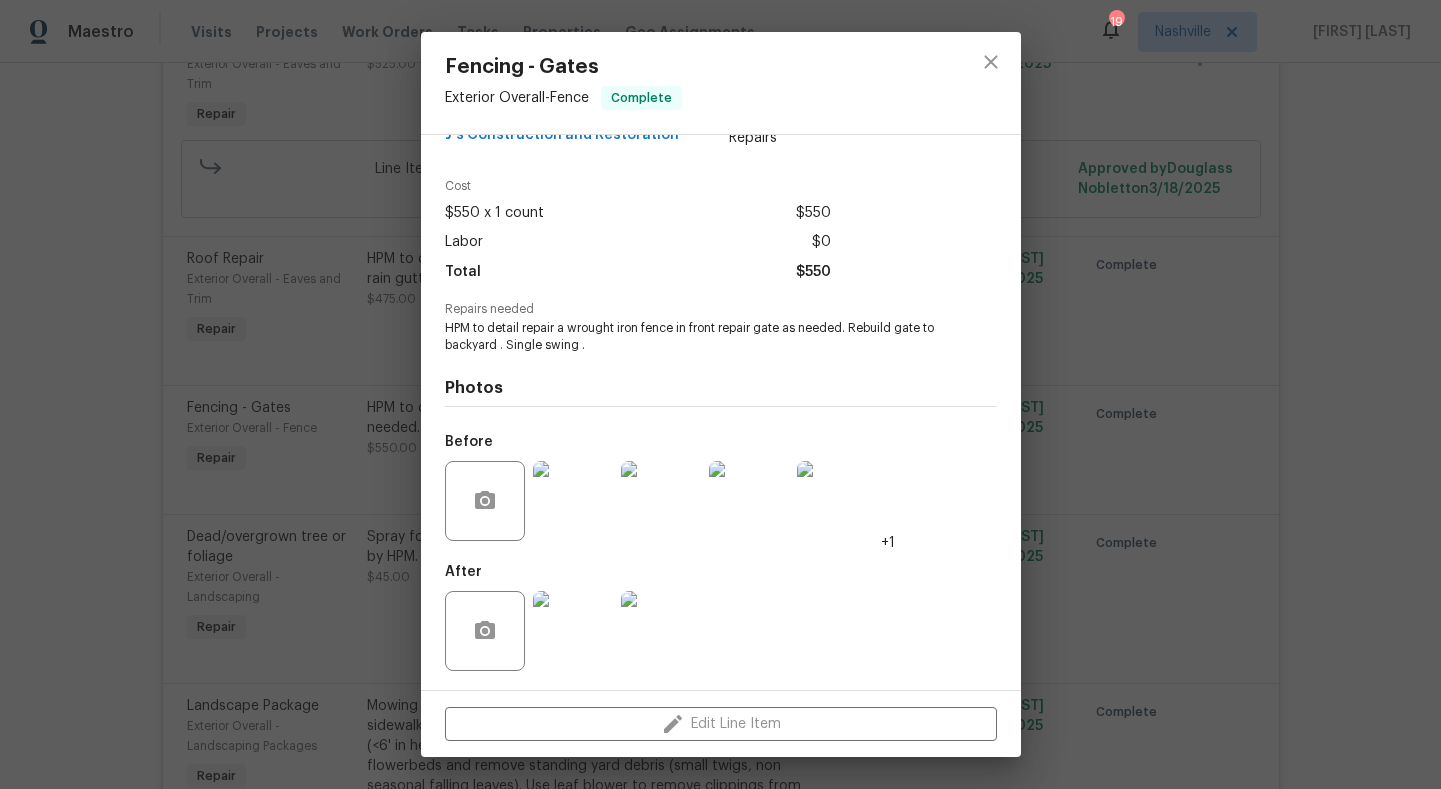 scroll, scrollTop: 49, scrollLeft: 0, axis: vertical 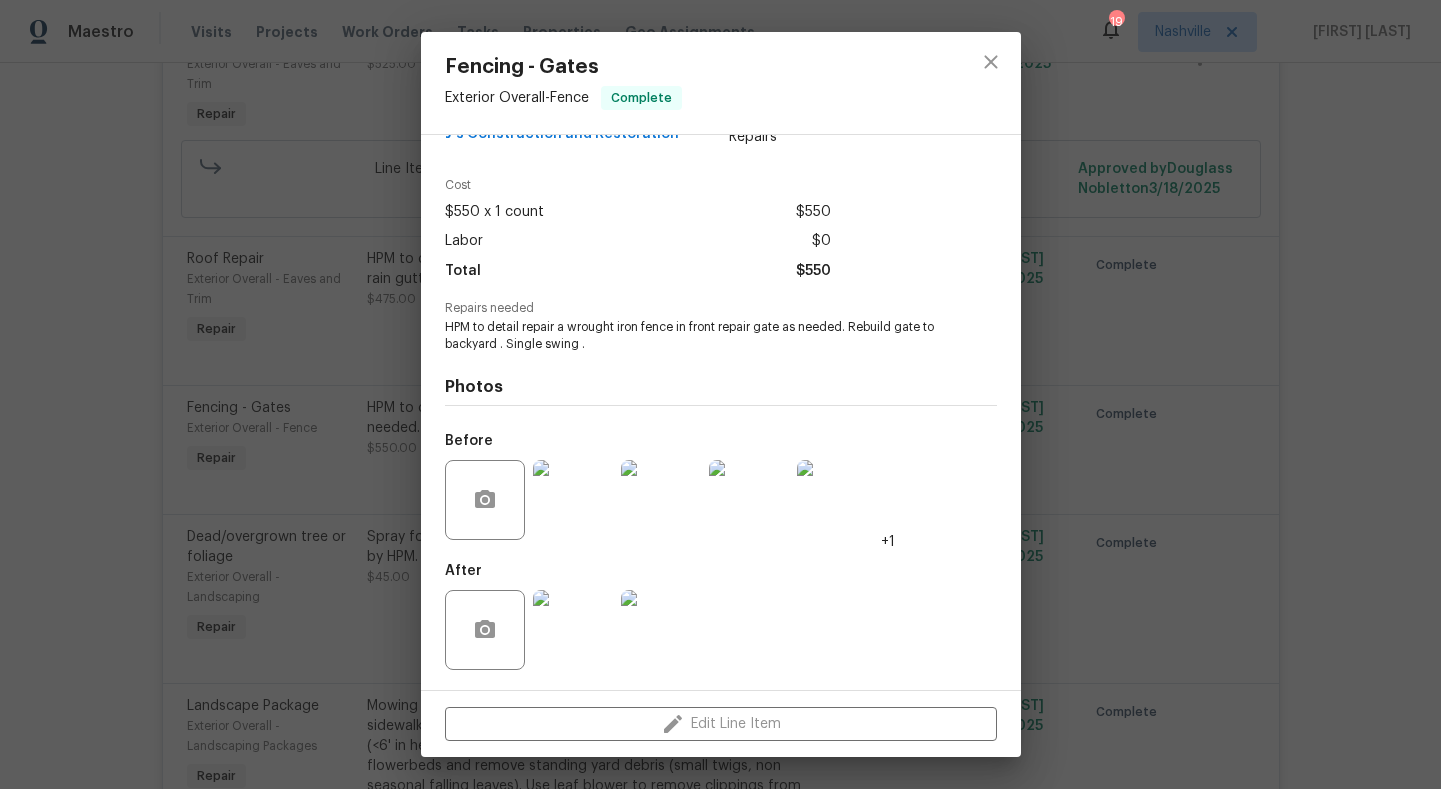 click at bounding box center (573, 630) 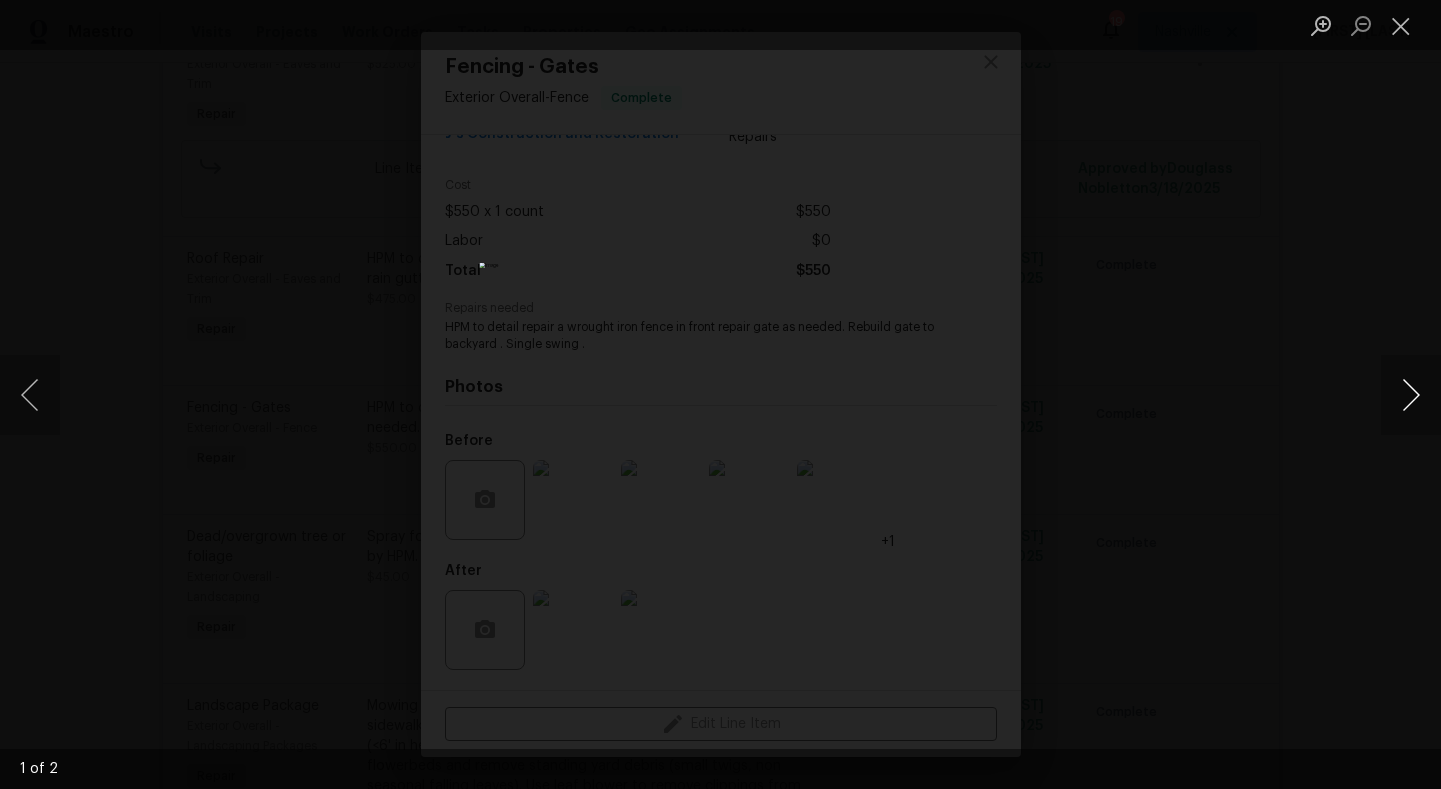 click at bounding box center (1411, 395) 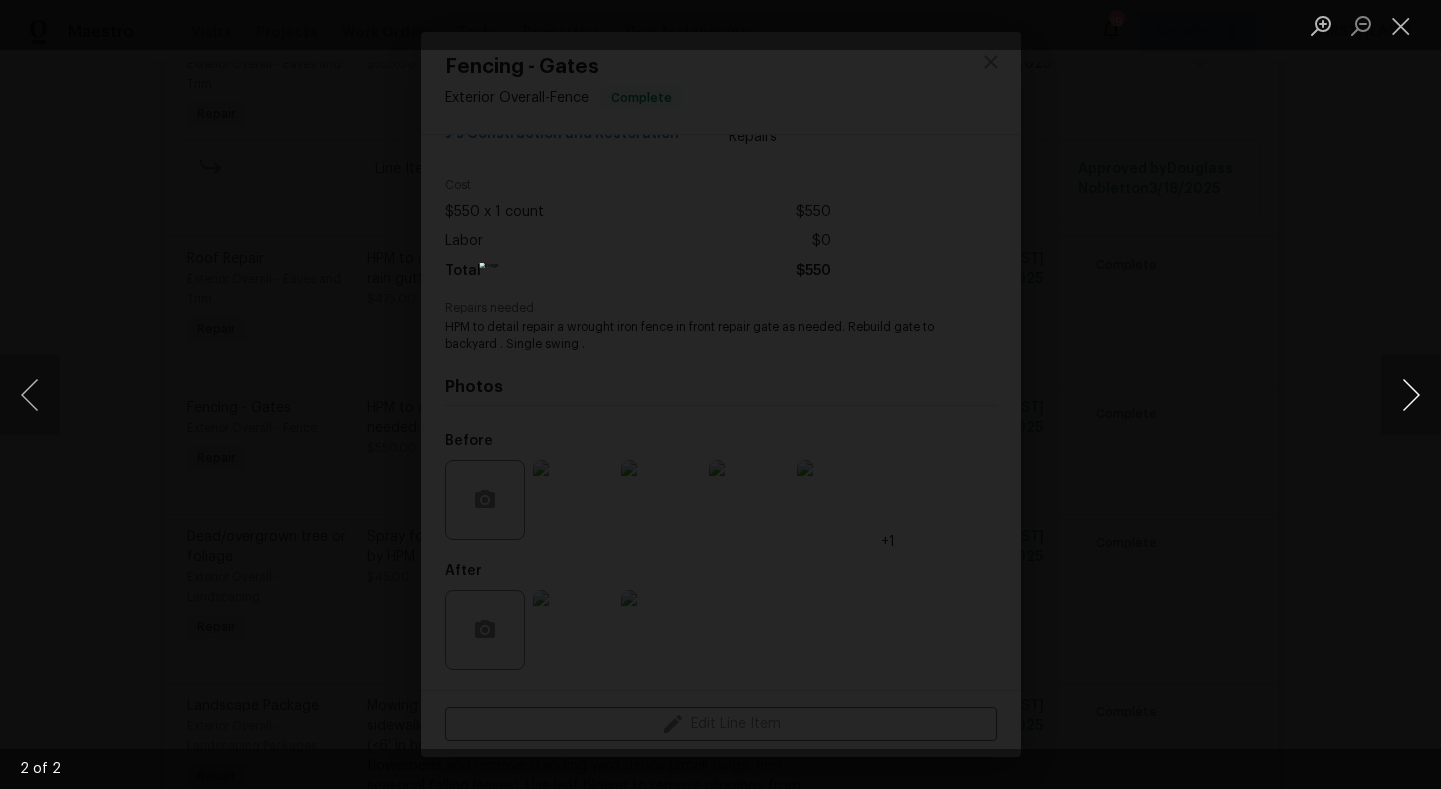 click at bounding box center (1411, 395) 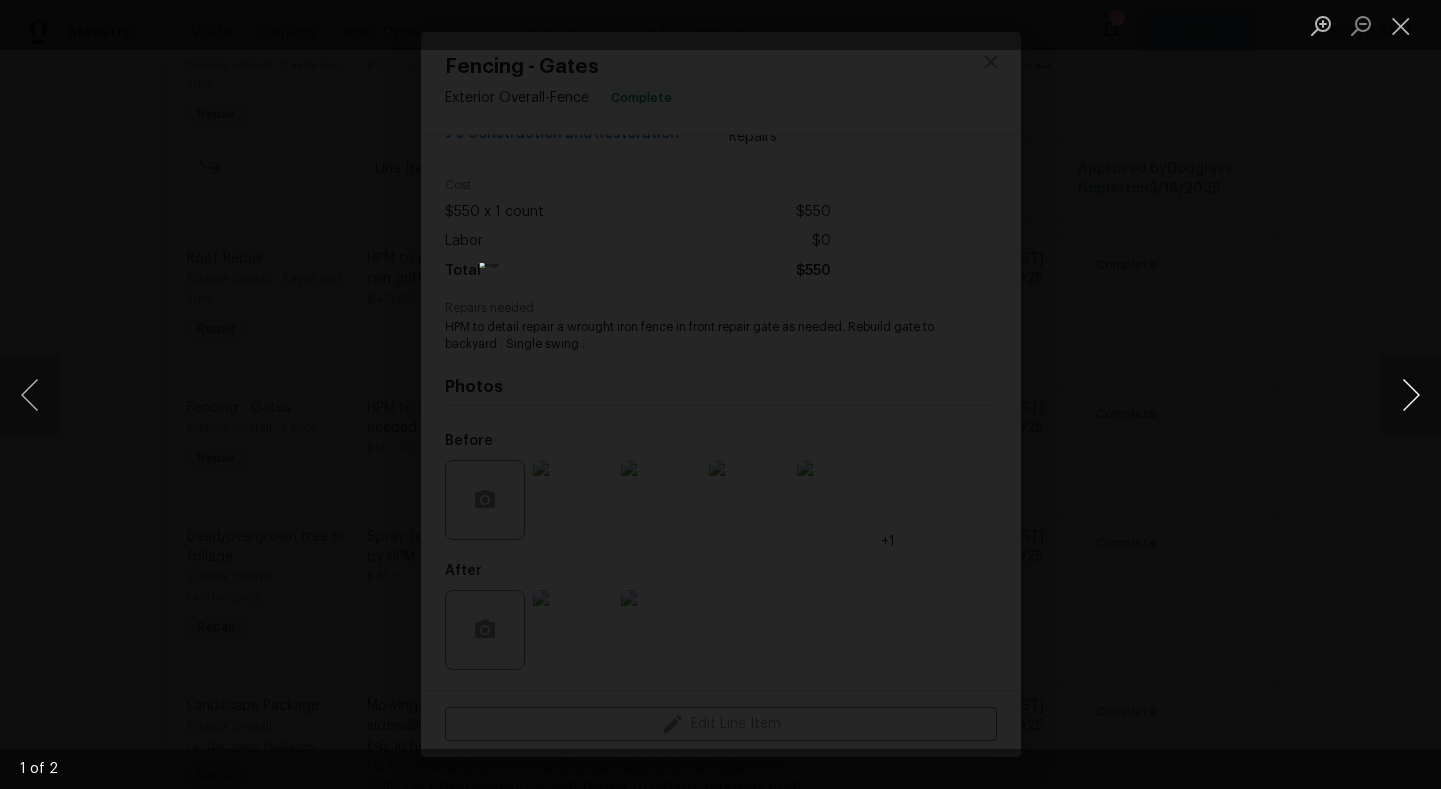 click at bounding box center (1411, 395) 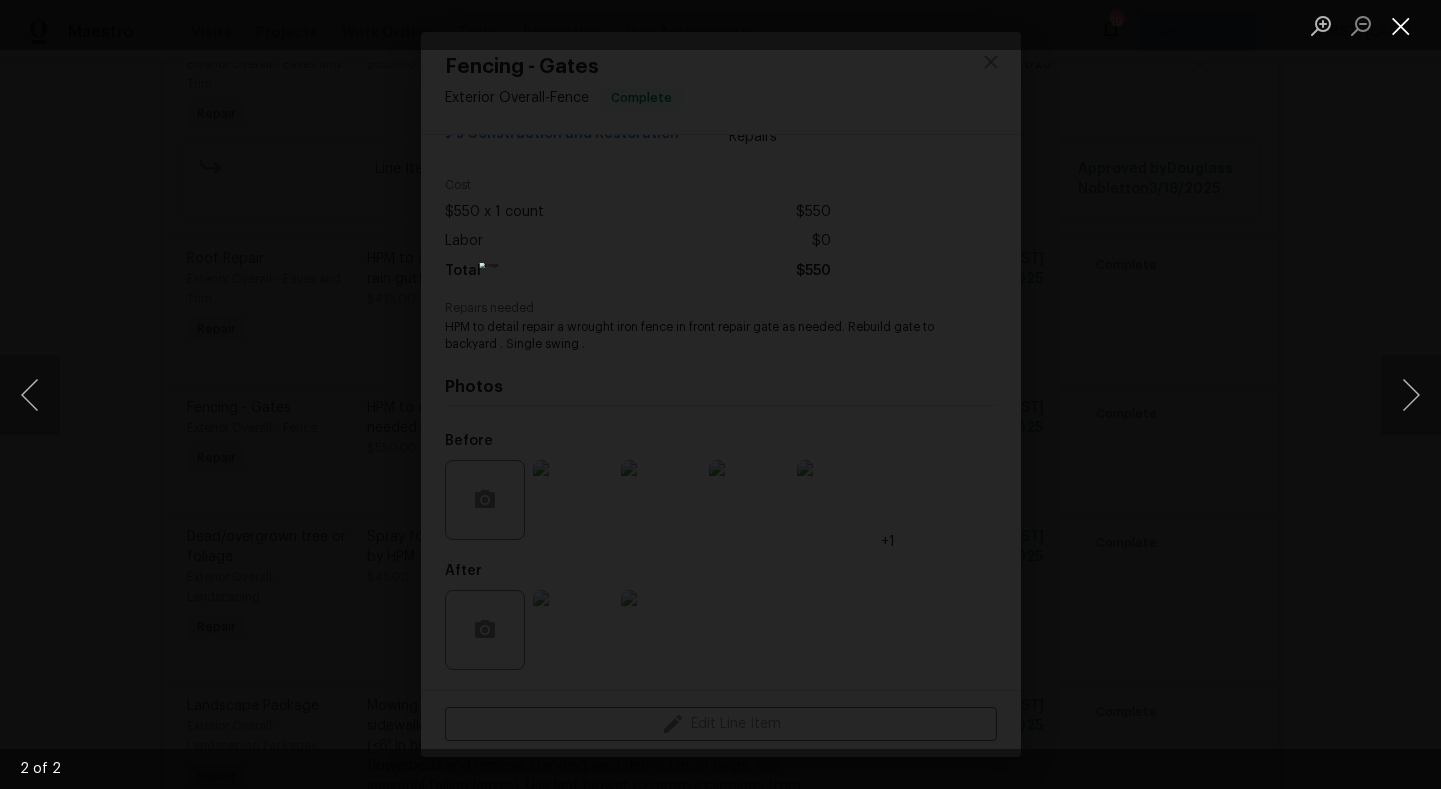 click at bounding box center [1401, 25] 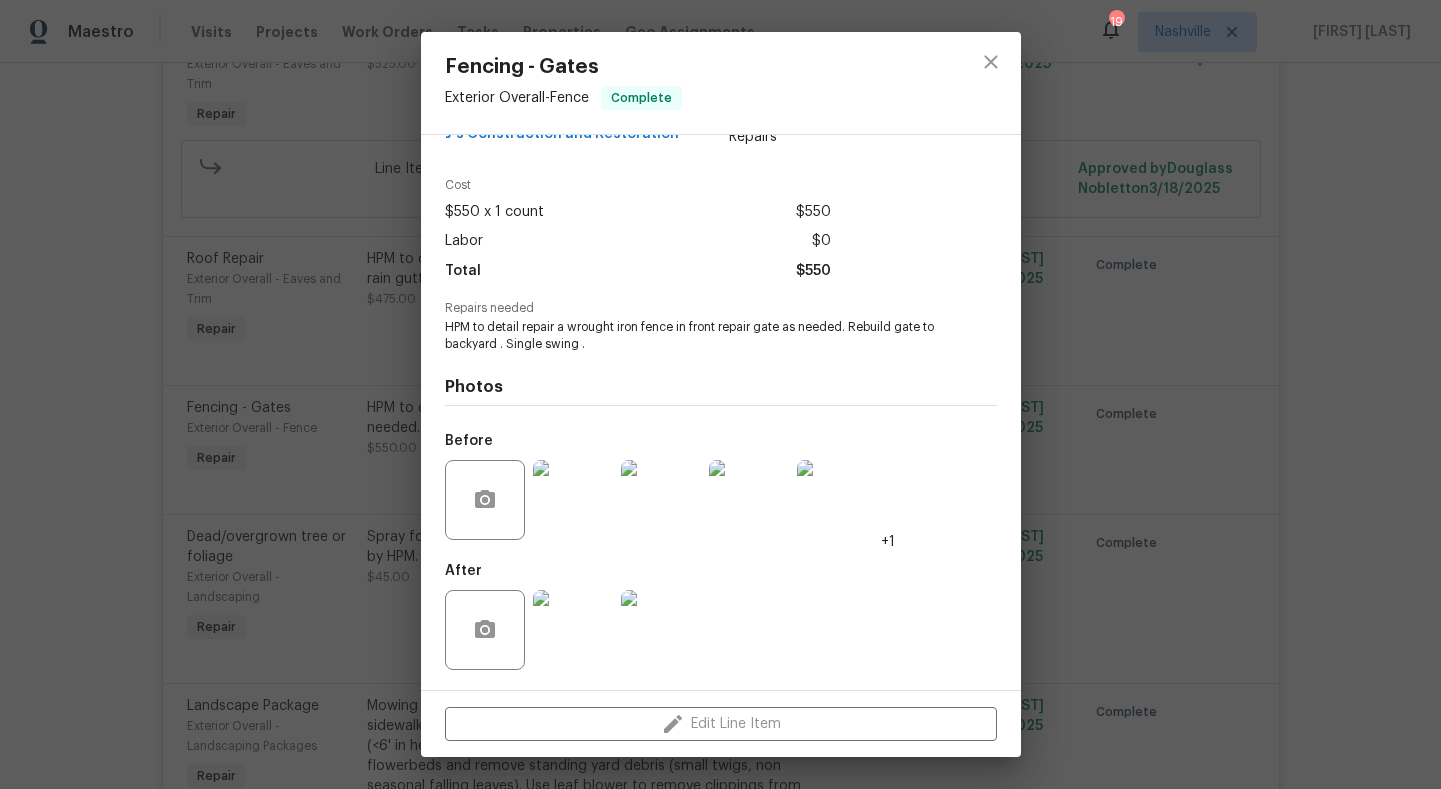 click on "Fencing - Gates Exterior Overall  -  Fence Complete Vendor J's Construction and Restoration Account Category Repairs Cost $550 x 1 count $550 Labor $0 Total $550 Repairs needed HPM to detail repair a wrought iron fence in front repair gate as needed.
Rebuild gate to backyard .
Single swing . Photos Before  +1 After  Edit Line Item" at bounding box center [720, 394] 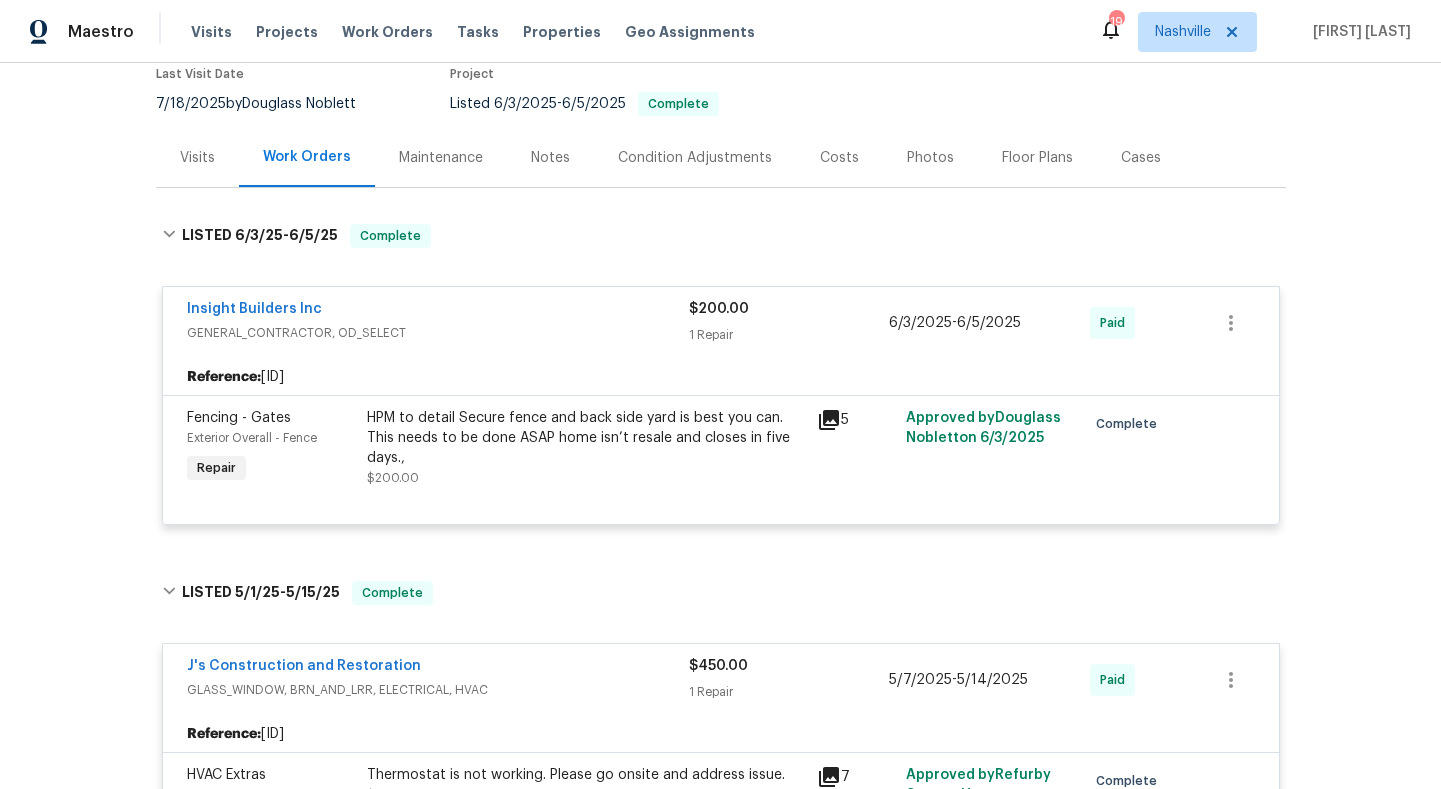scroll, scrollTop: 1052, scrollLeft: 0, axis: vertical 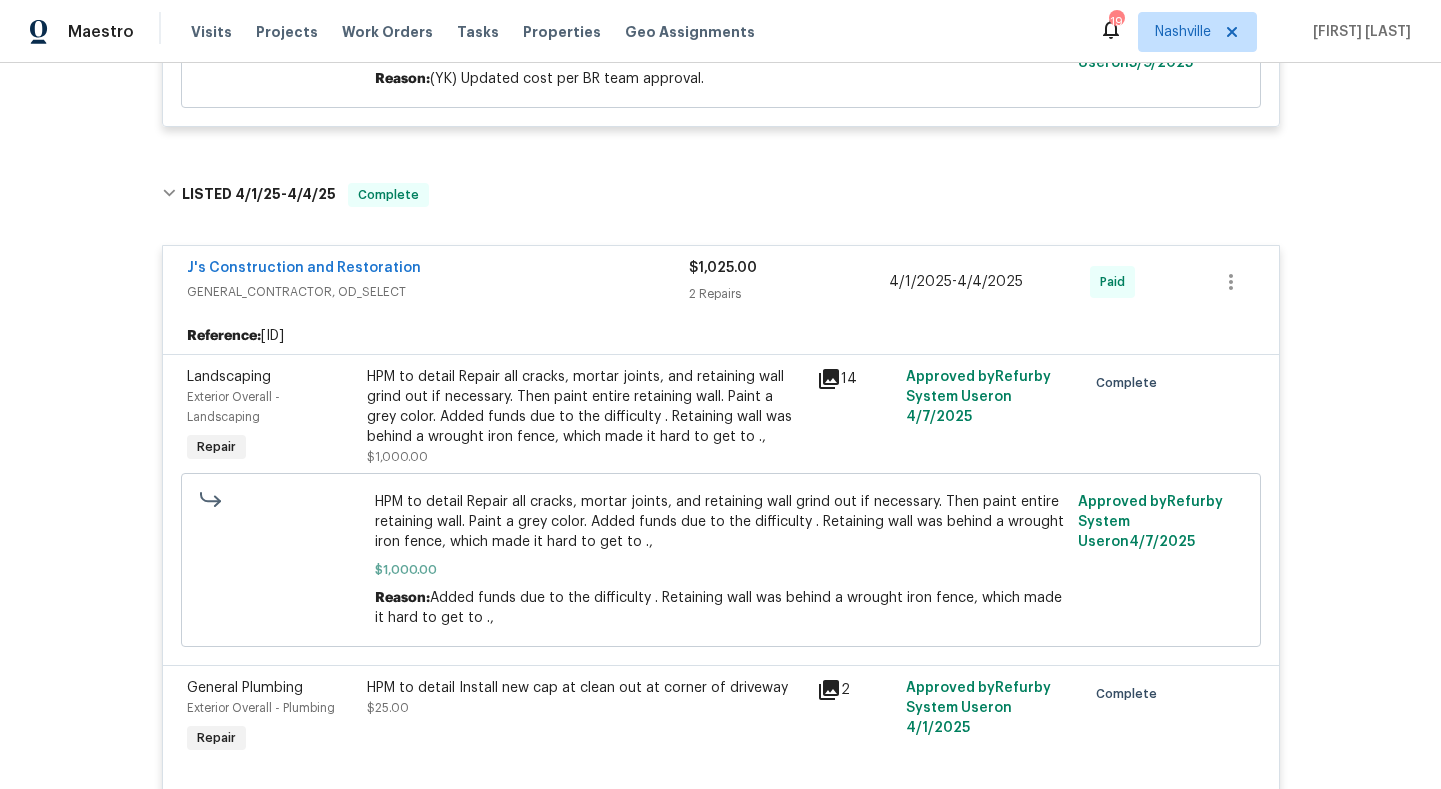 click 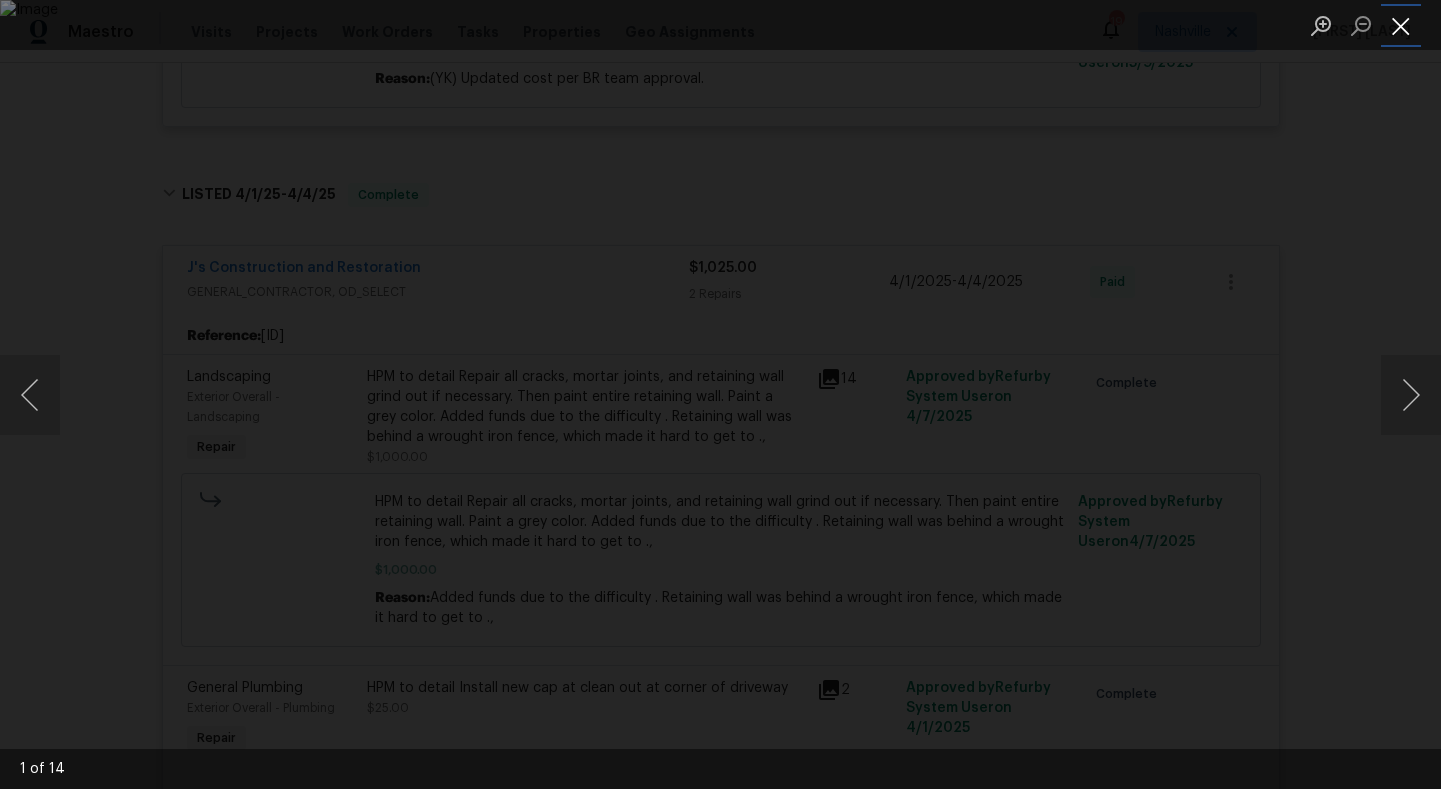 click at bounding box center [1401, 25] 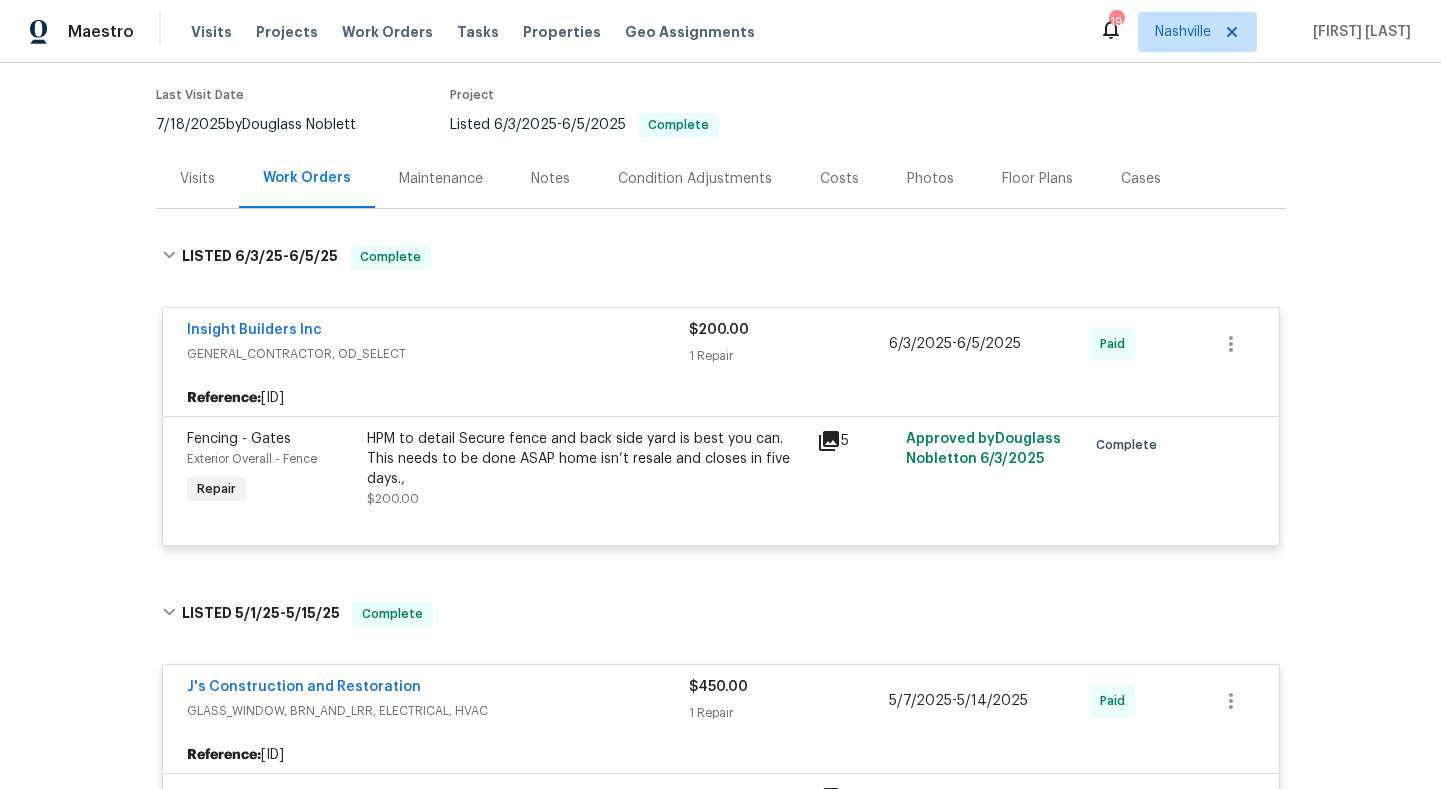 scroll, scrollTop: 1052, scrollLeft: 0, axis: vertical 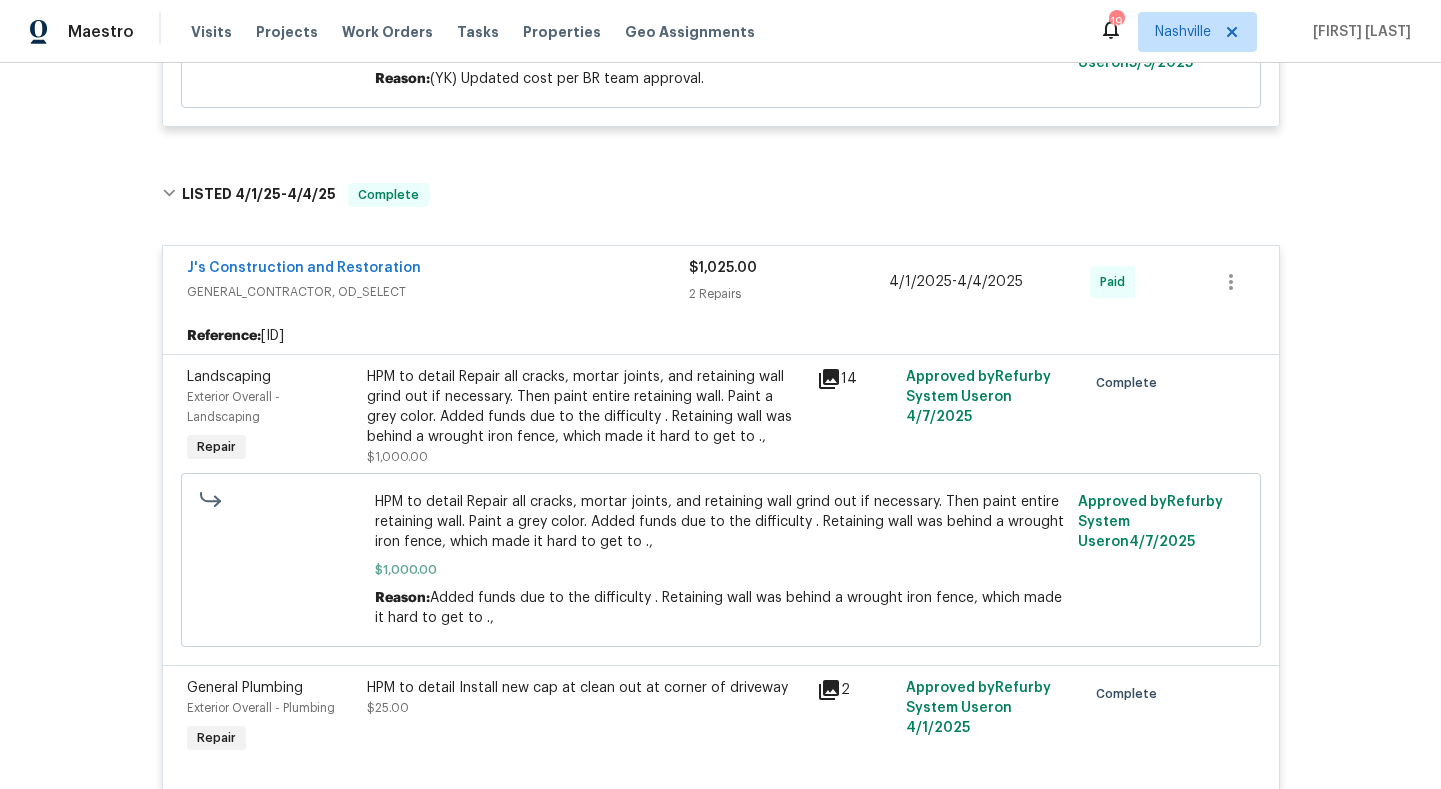 click on "HPM to detail
Repair all cracks, mortar joints, and retaining wall grind out if necessary.
Then paint entire retaining wall.
Paint a grey color.
Added funds due to the difficulty .
Retaining wall was behind a wrought iron fence, which made it hard to get to .," at bounding box center [586, 407] 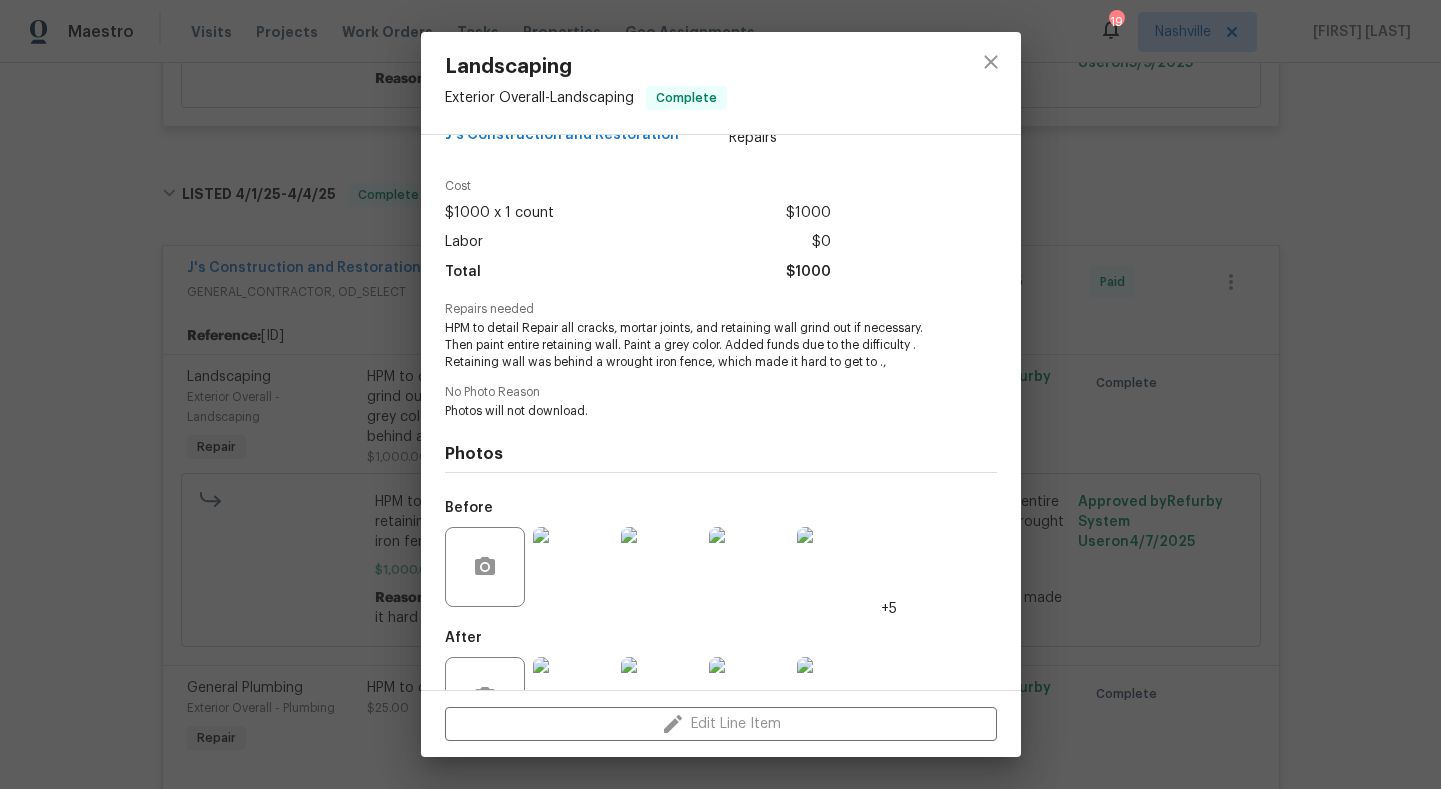 scroll, scrollTop: 115, scrollLeft: 0, axis: vertical 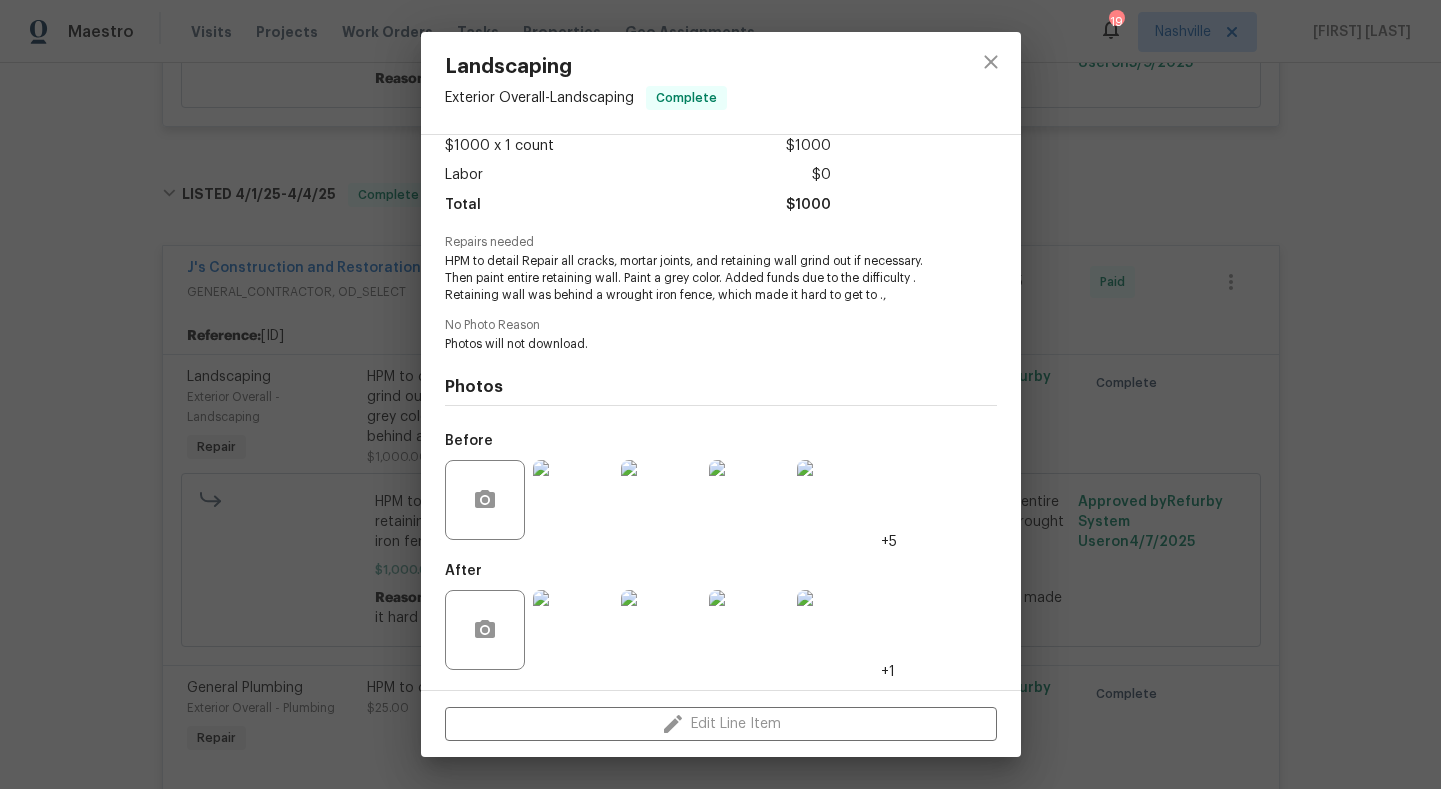 click on "Landscaping Exterior Overall  -  Landscaping Complete Vendor J's Construction and Restoration Account Category Repairs Cost $1000 x 1 count $1000 Labor $0 Total $1000 Repairs needed HPM to detail
Repair all cracks, mortar joints, and retaining wall grind out if necessary.
Then paint entire retaining wall.
Paint a grey color.
Added funds due to the difficulty .
Retaining wall was behind a wrought iron fence, which made it hard to get to ., No Photo Reason Photos will not download. Photos Before  +5 After  +1  Edit Line Item" at bounding box center [720, 394] 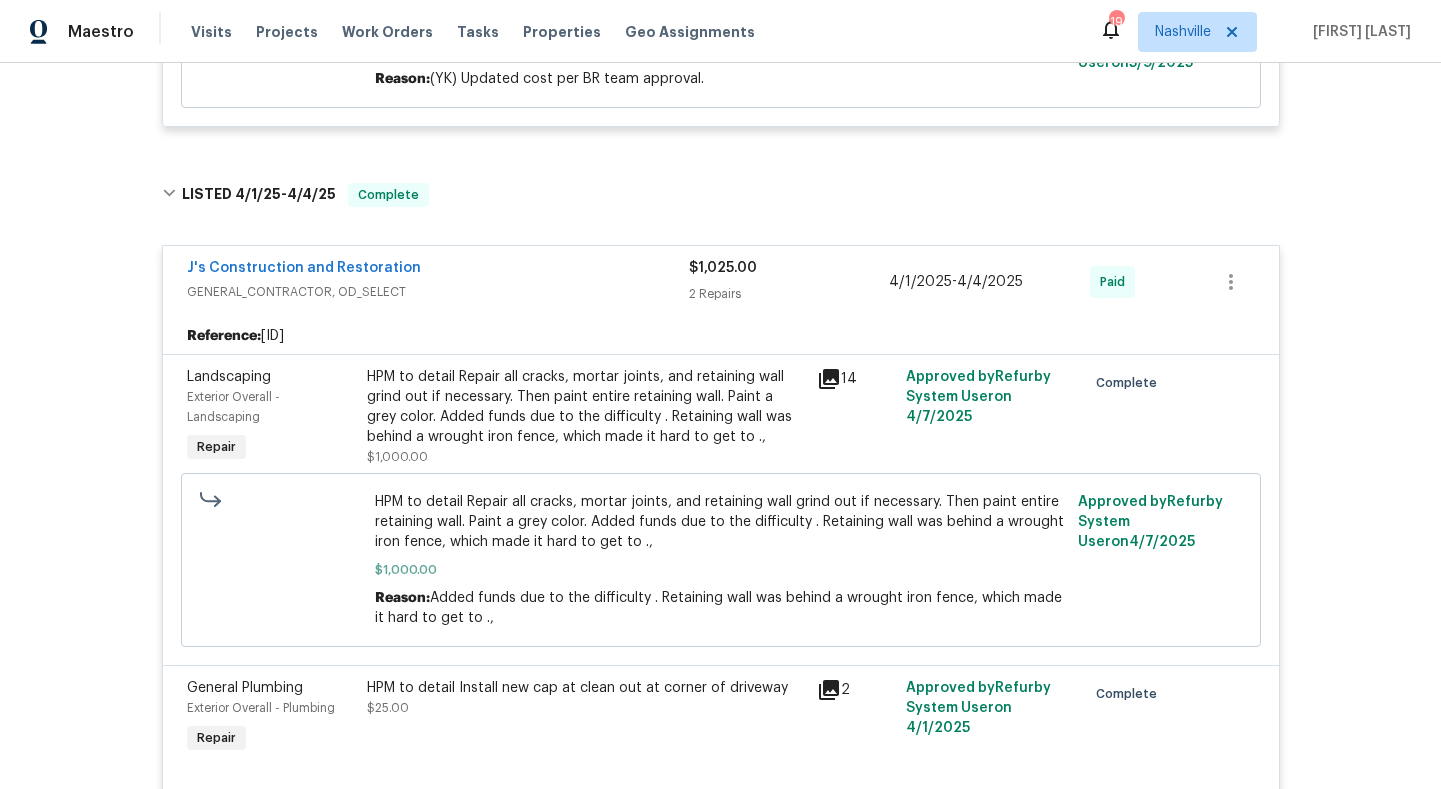scroll, scrollTop: 195, scrollLeft: 0, axis: vertical 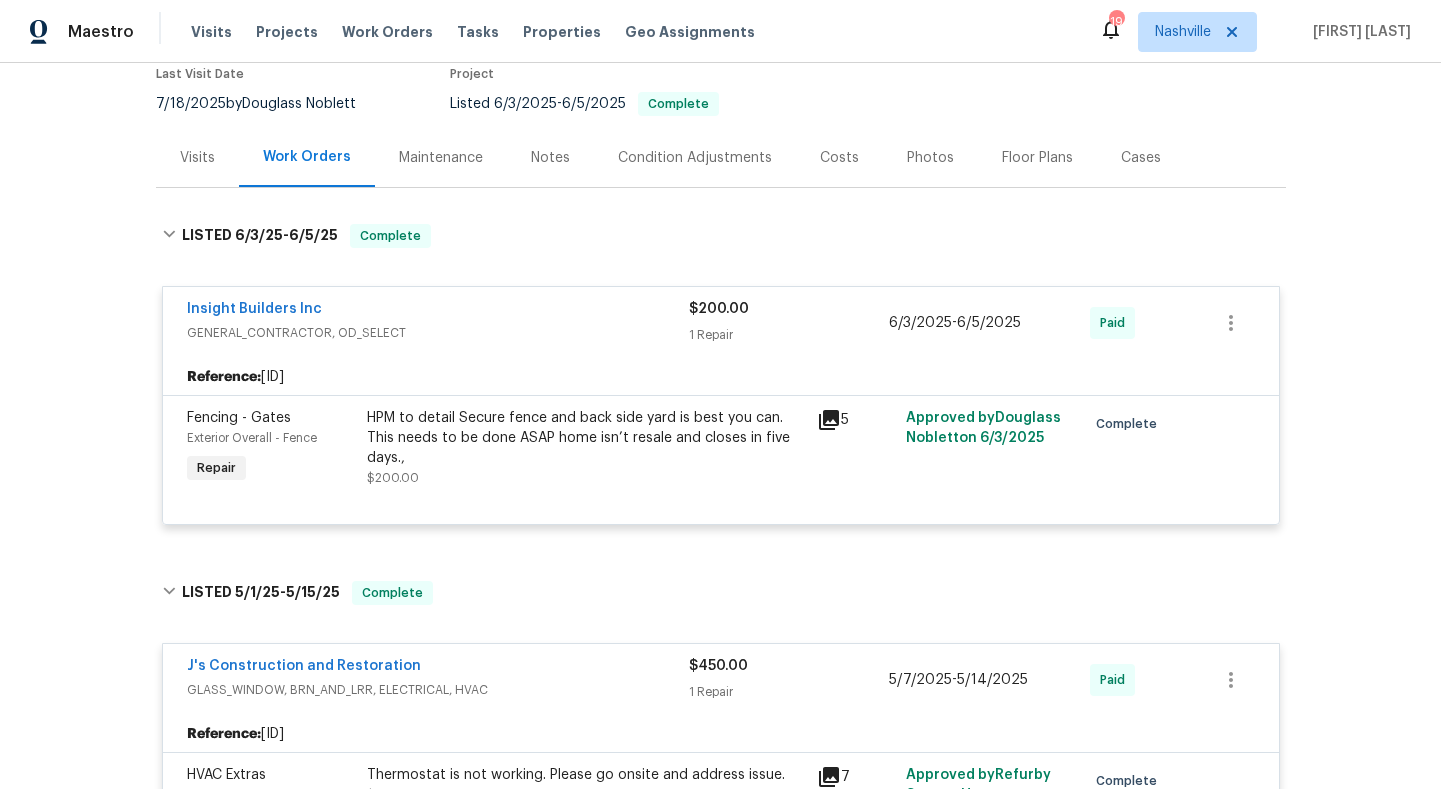click on "HPM to detail
Secure fence and back side yard is best you can.
This needs to be done ASAP home isn’t resale and closes in five days.," at bounding box center [586, 438] 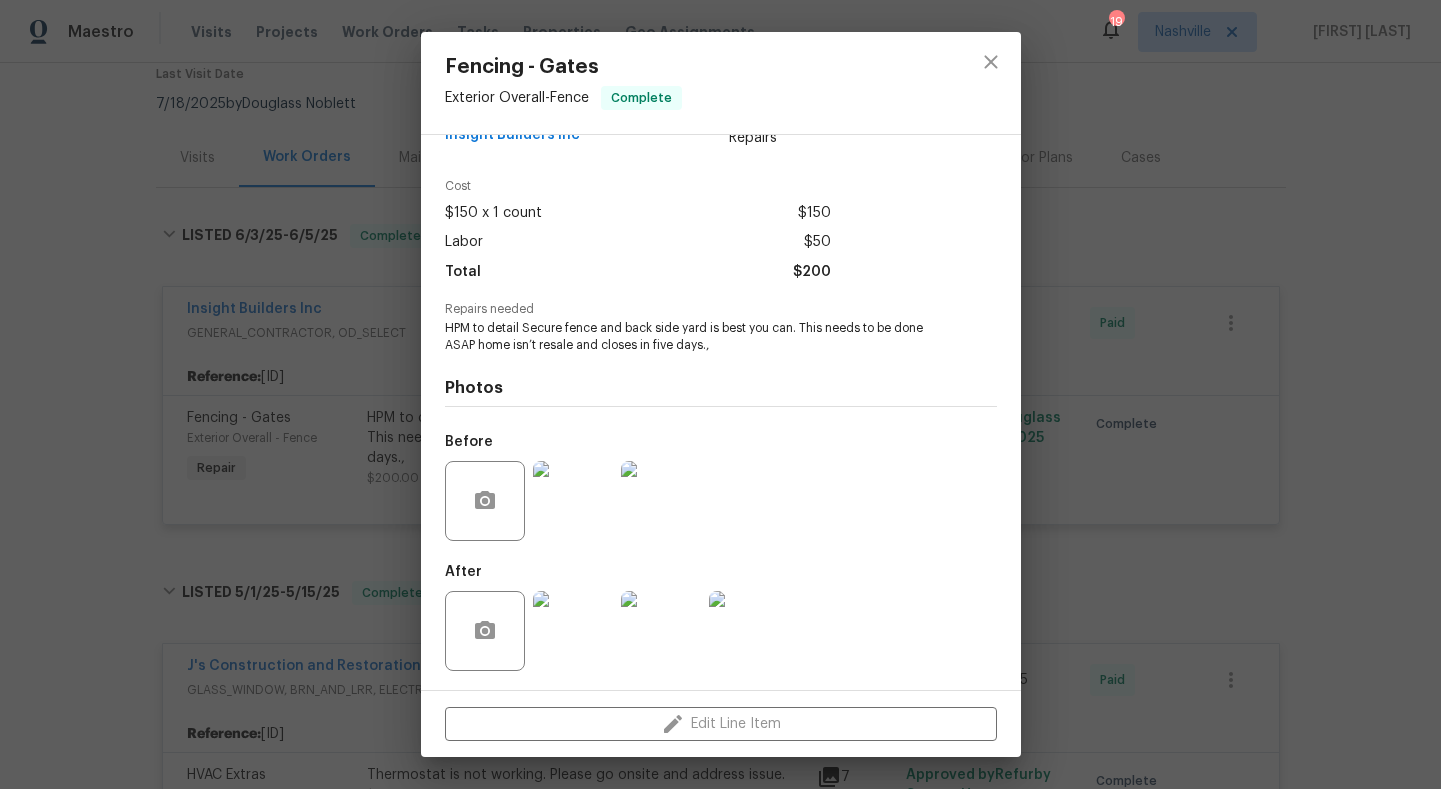 scroll, scrollTop: 49, scrollLeft: 0, axis: vertical 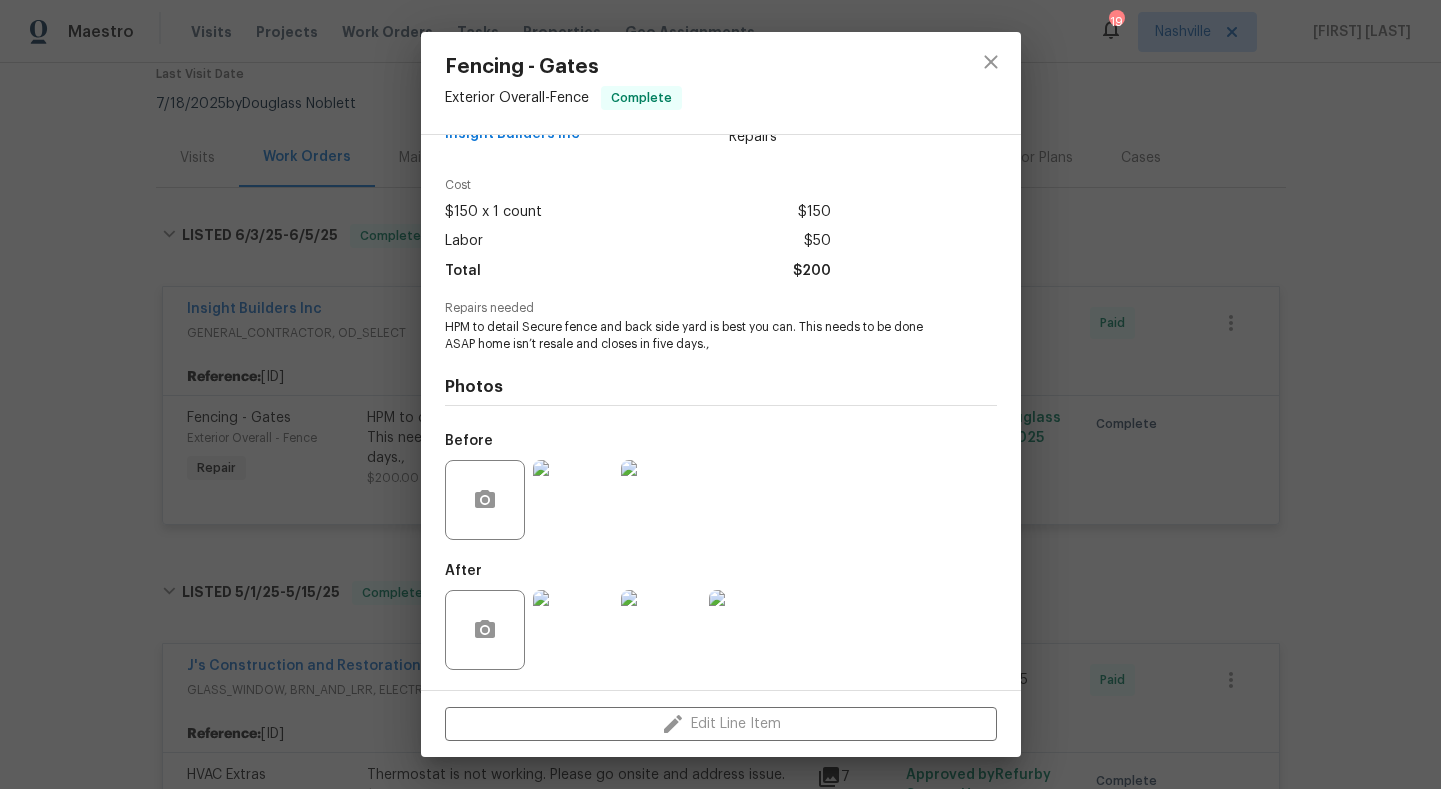 click on "Fencing - Gates Exterior Overall  -  Fence Complete Vendor Insight Builders Inc Account Category Repairs Cost $150 x 1 count $150 Labor $50 Total $200 Repairs needed HPM to detail
Secure fence and back side yard is best you can.
This needs to be done ASAP home isn’t resale and closes in five days., Photos Before After  Edit Line Item" at bounding box center (720, 394) 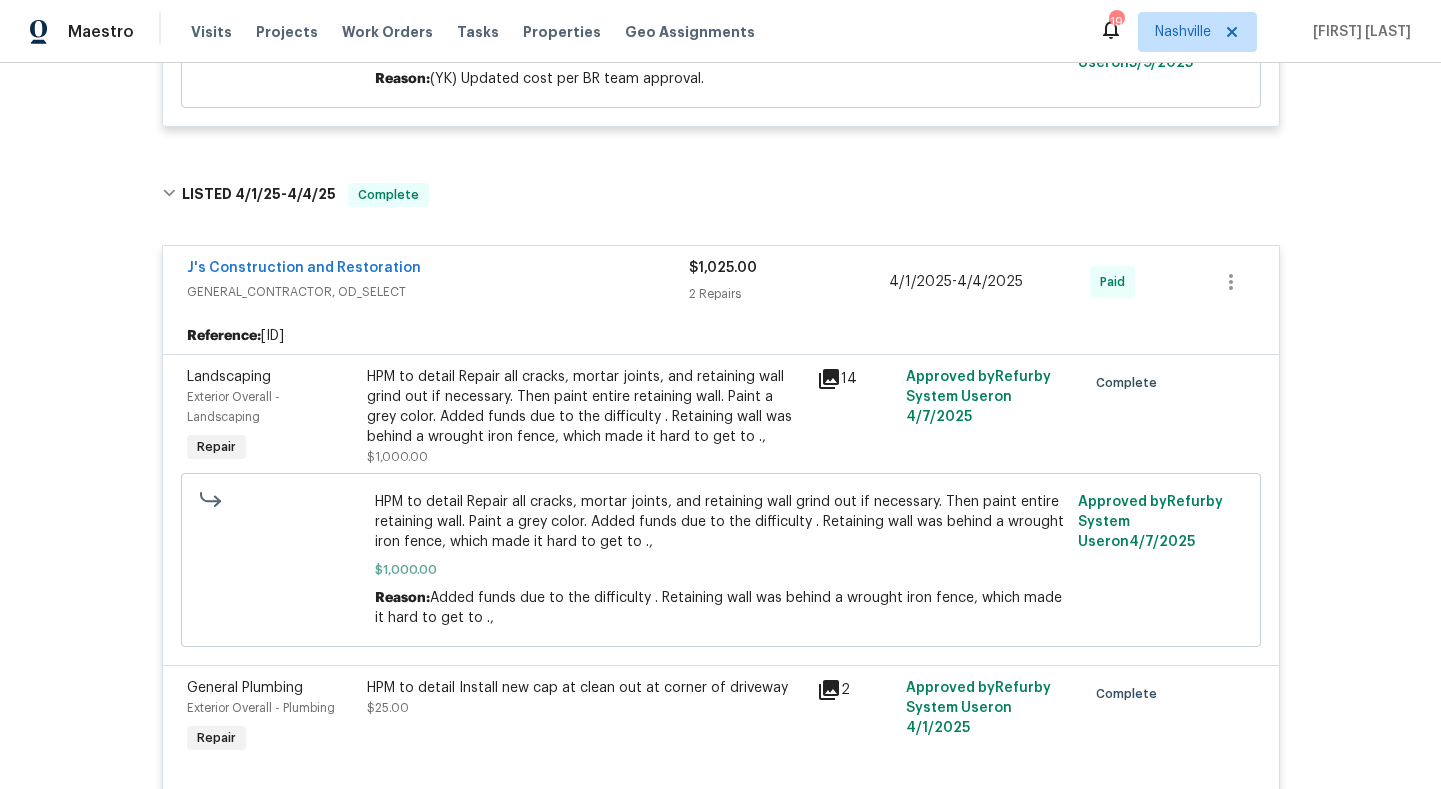 scroll, scrollTop: 3606, scrollLeft: 0, axis: vertical 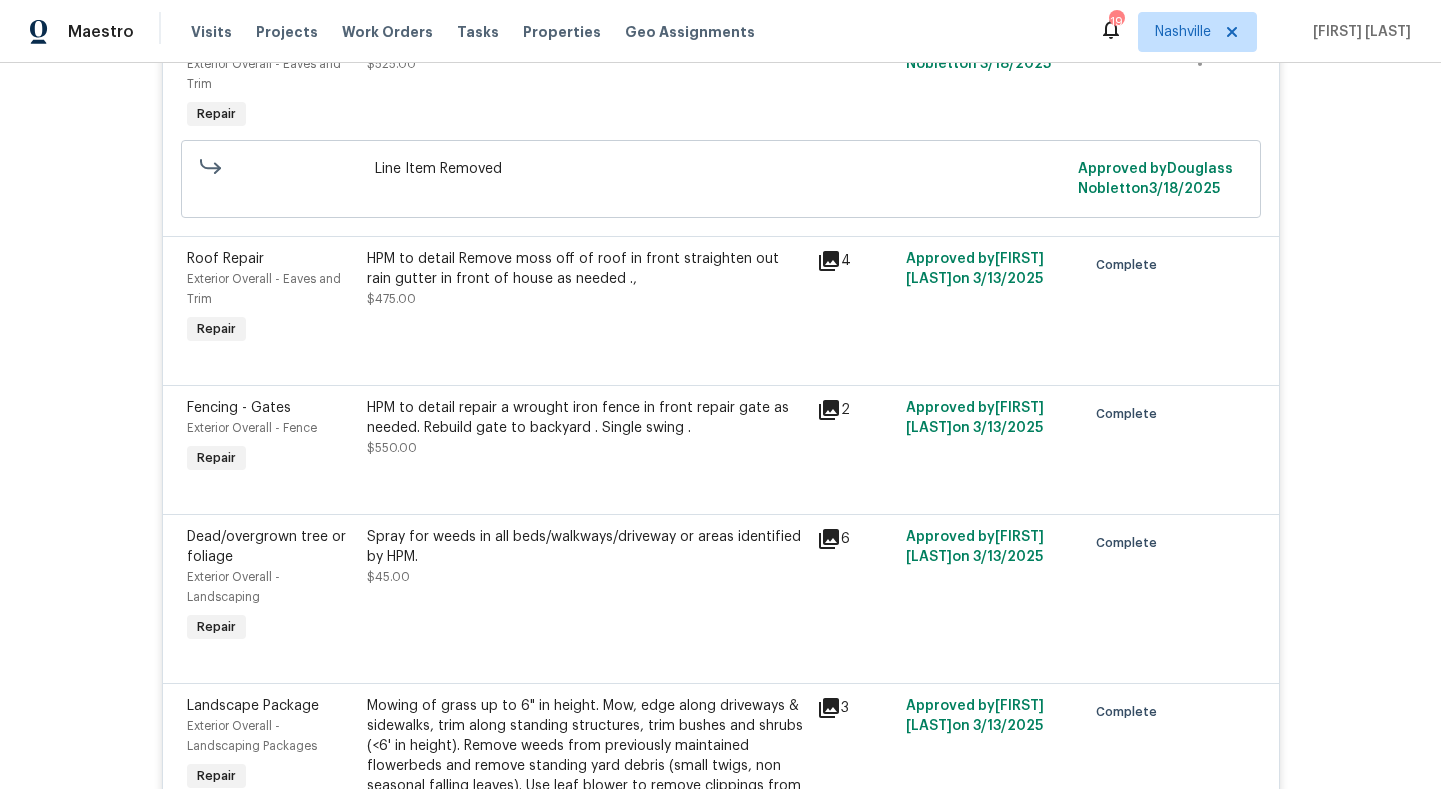 click on "HPM to detail repair a wrought iron fence in front repair gate as needed.
Rebuild gate to backyard .
Single swing ." at bounding box center (586, 418) 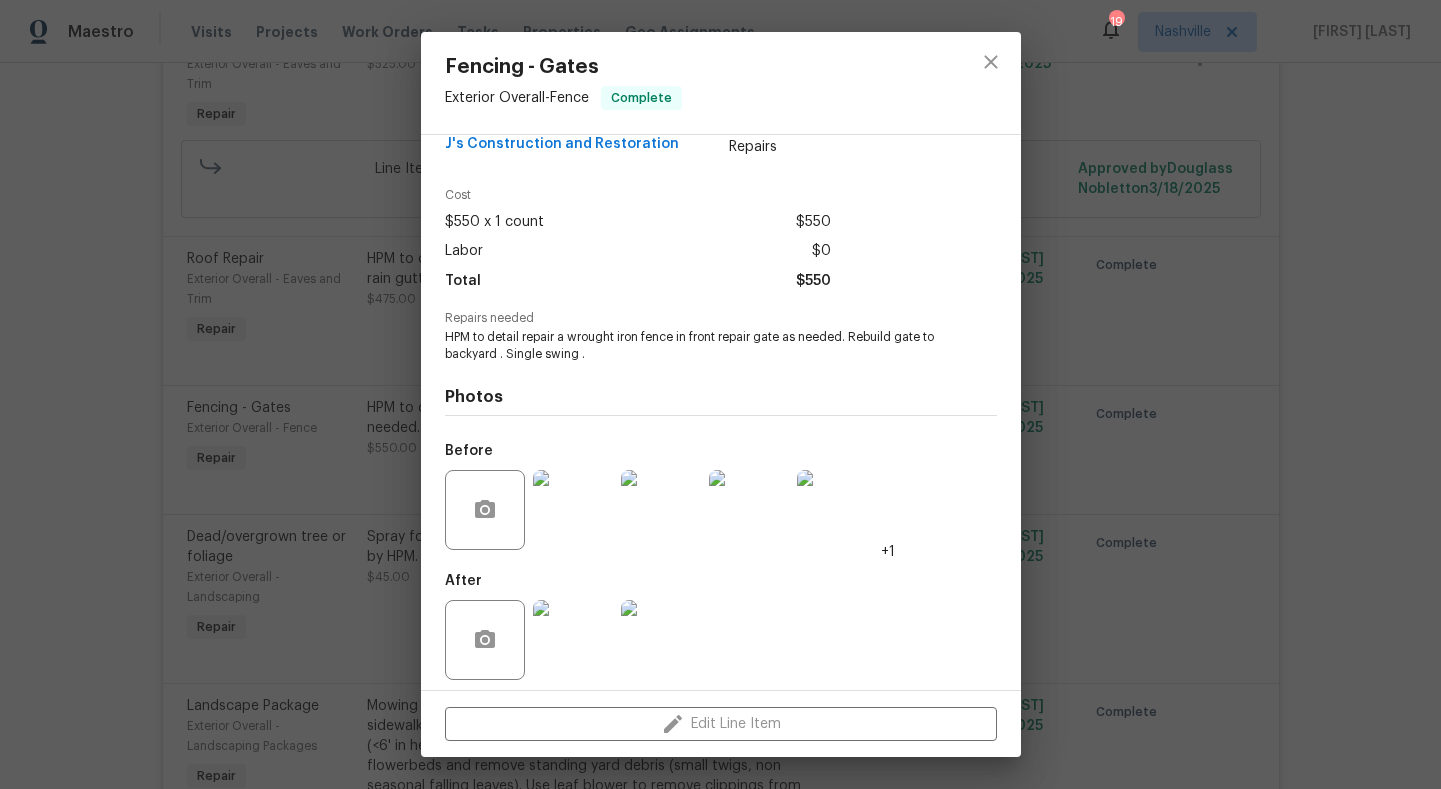 scroll, scrollTop: 49, scrollLeft: 0, axis: vertical 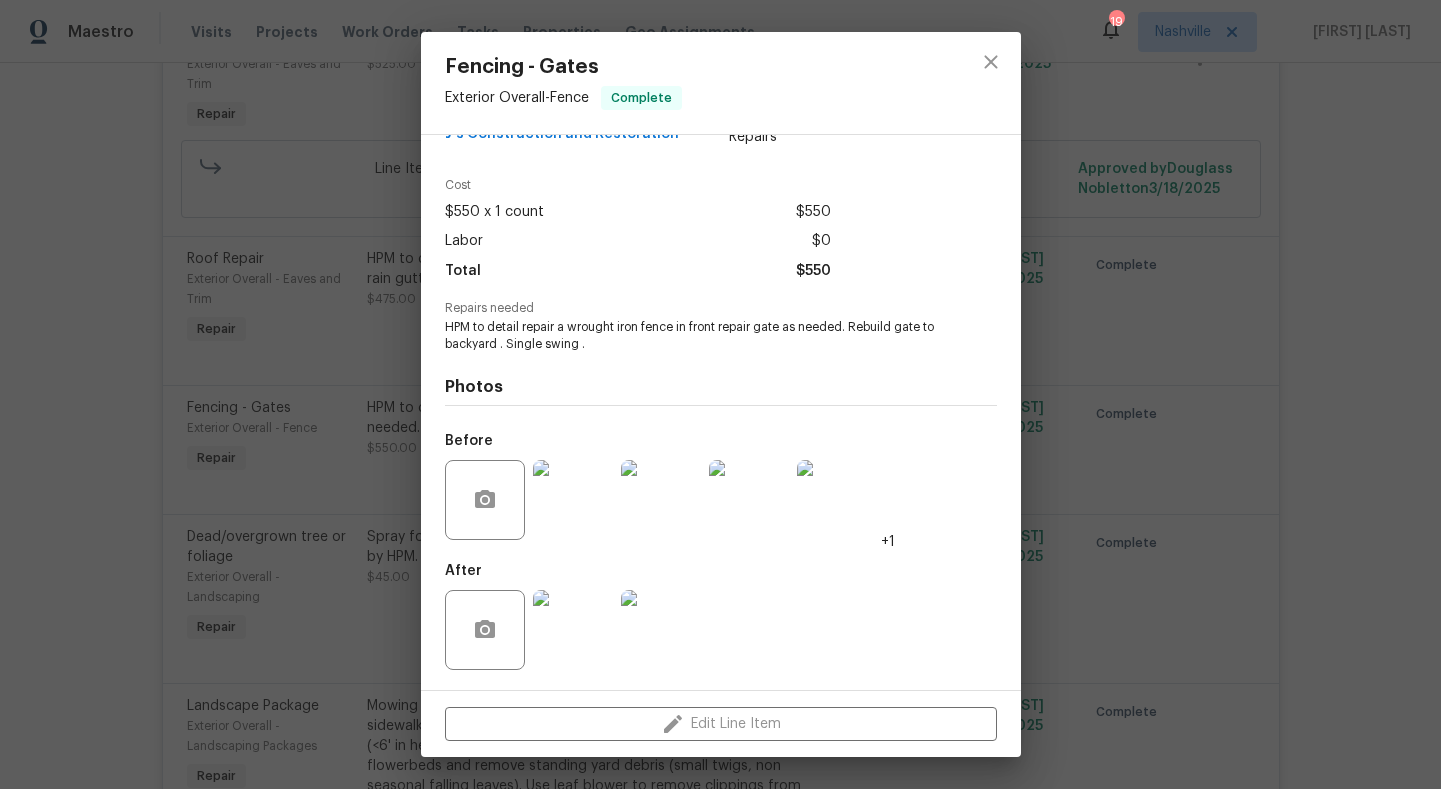 click at bounding box center (573, 500) 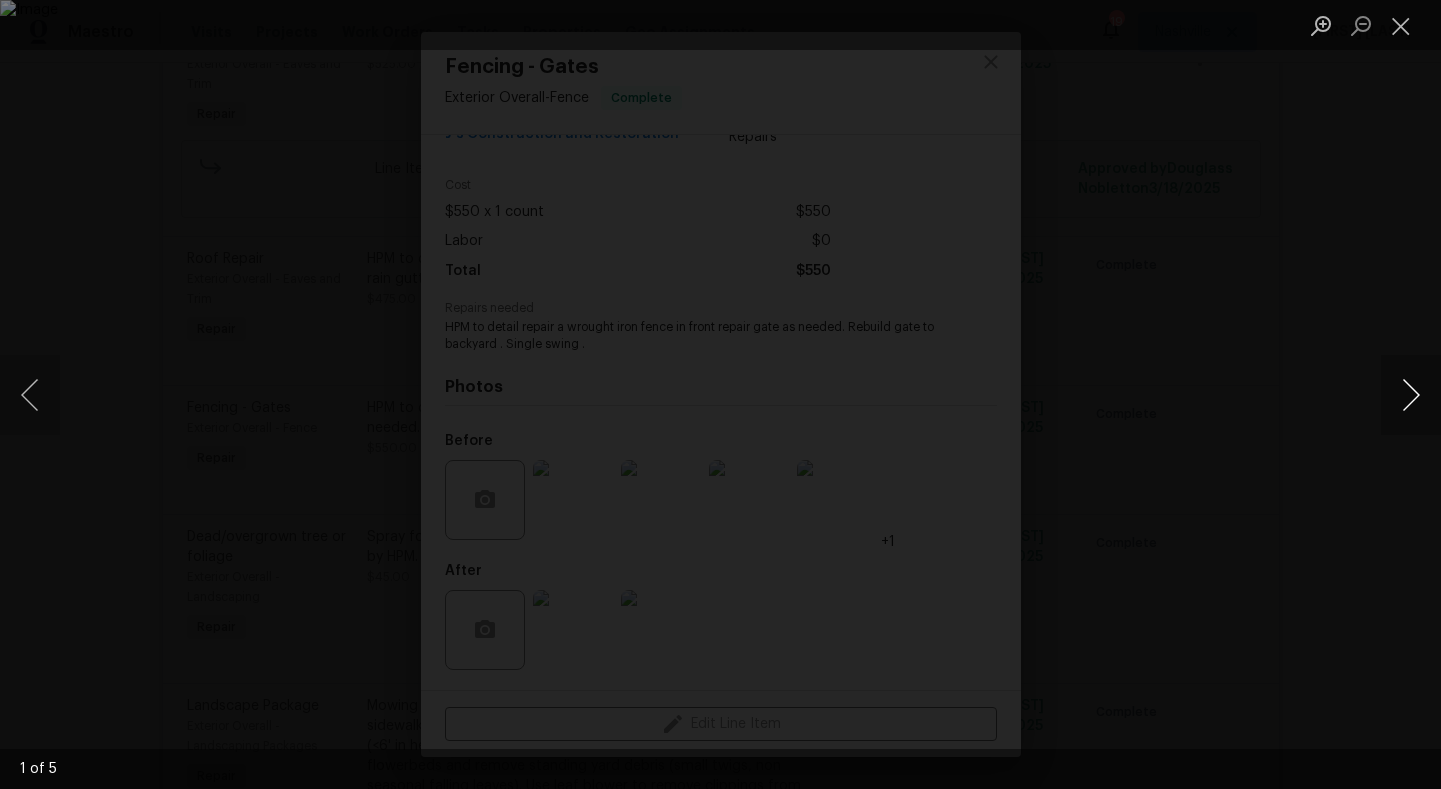 click at bounding box center (1411, 395) 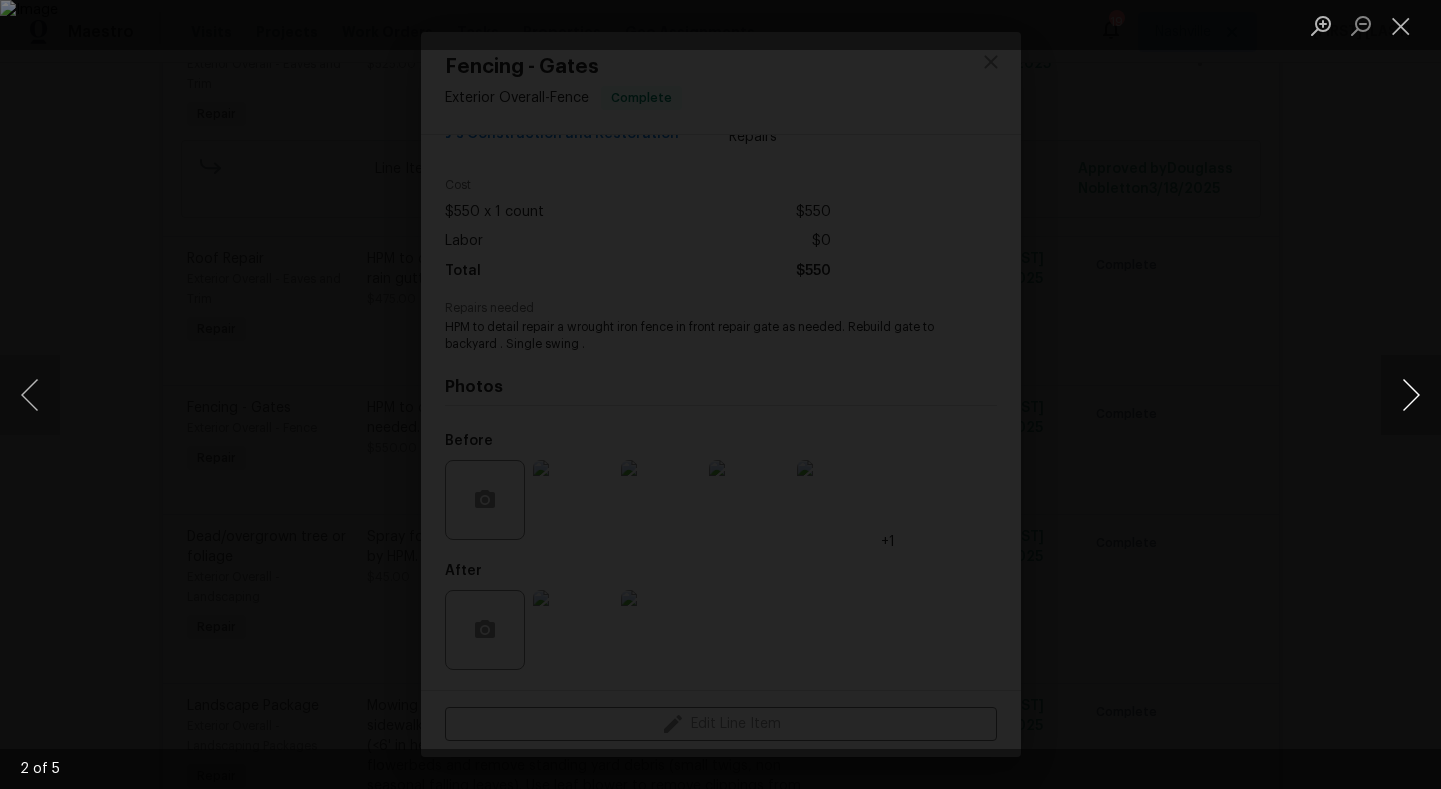 click at bounding box center (1411, 395) 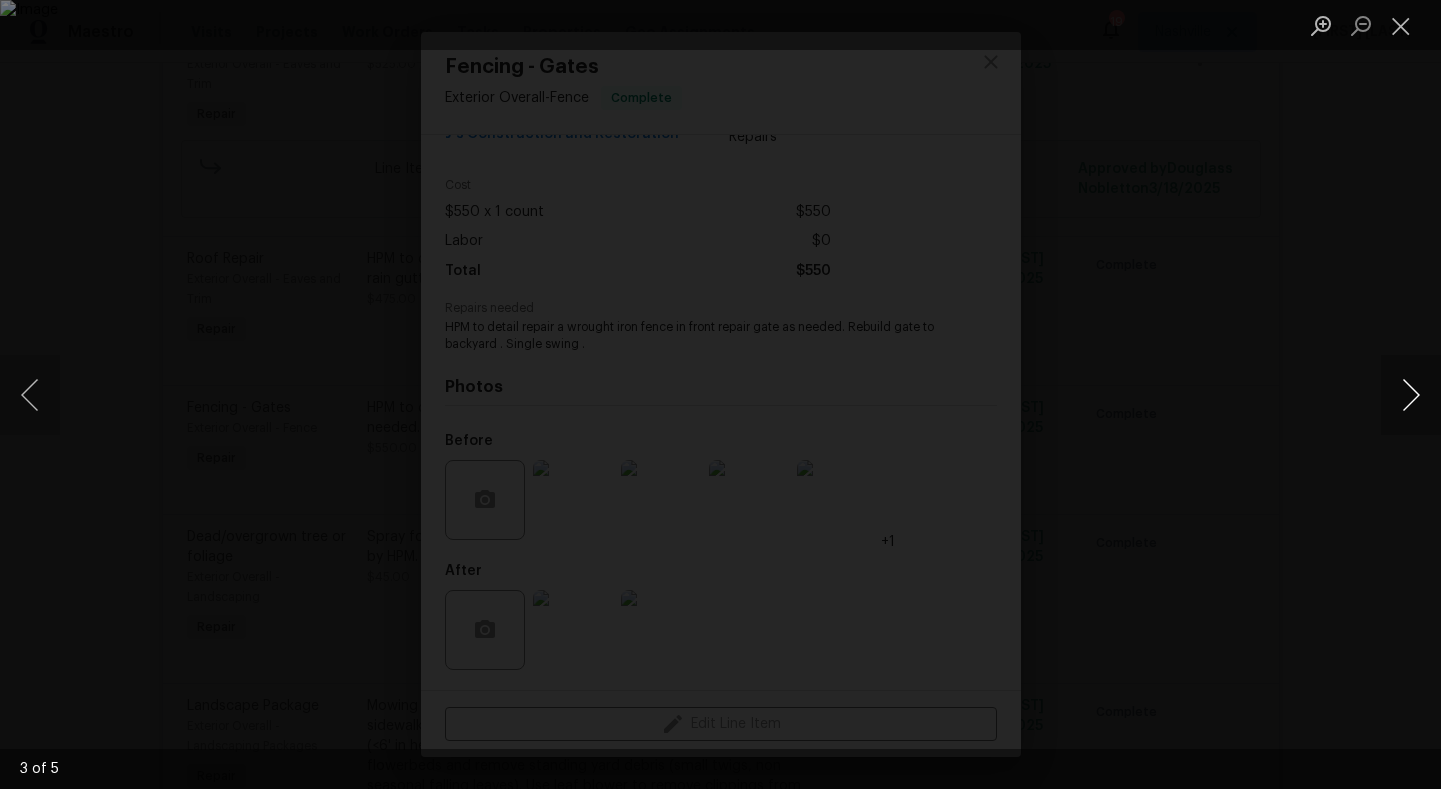 click at bounding box center [1411, 395] 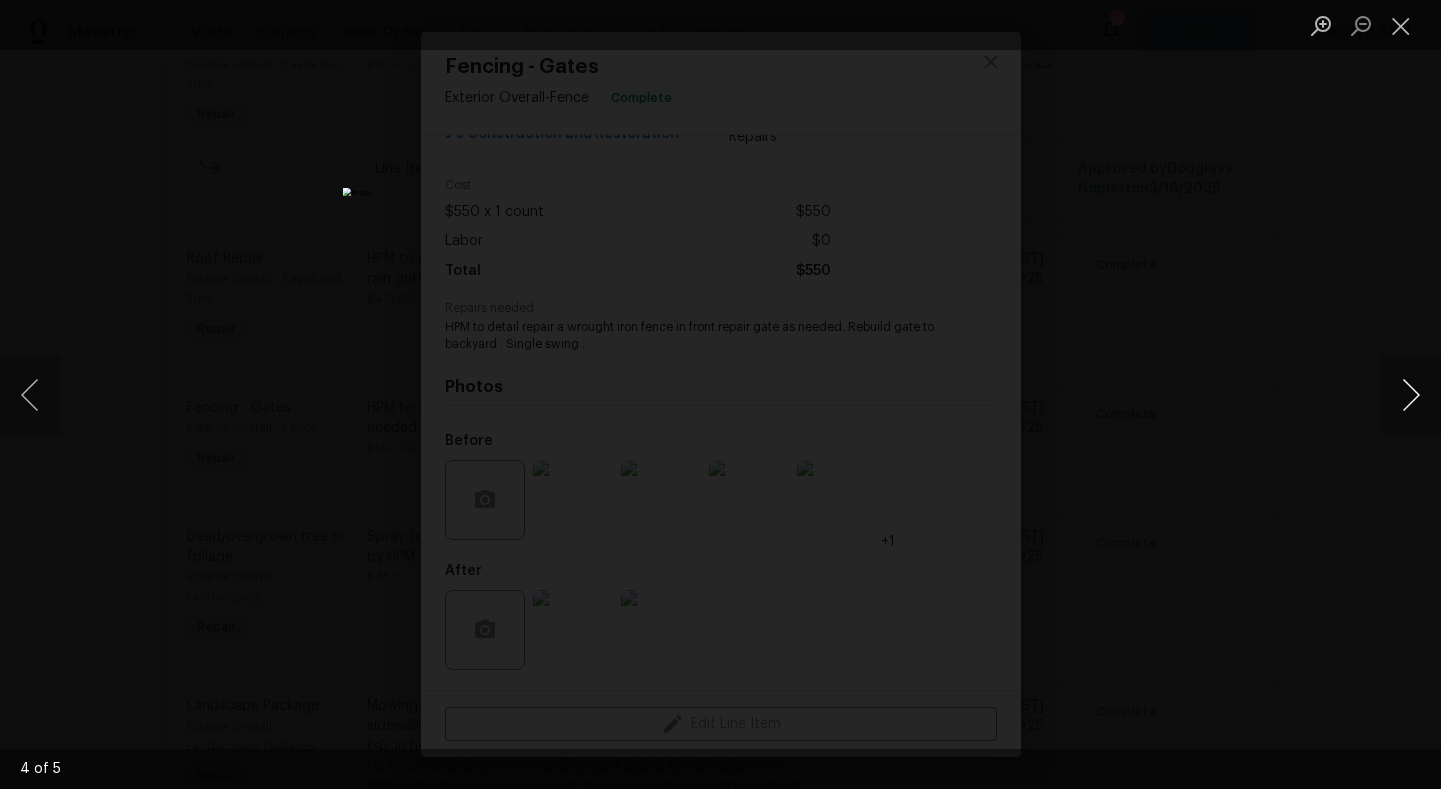 click at bounding box center (1411, 395) 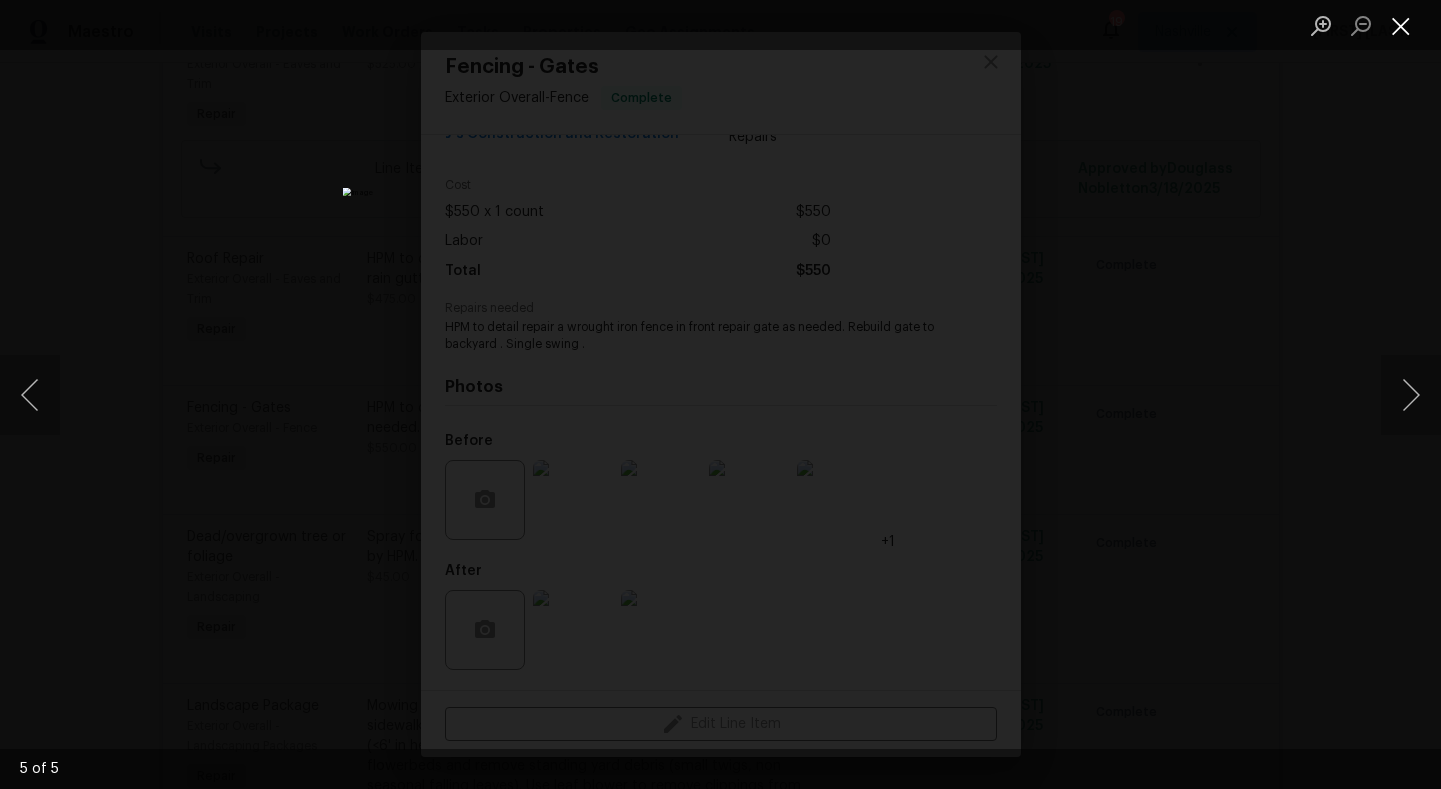 click at bounding box center (1401, 25) 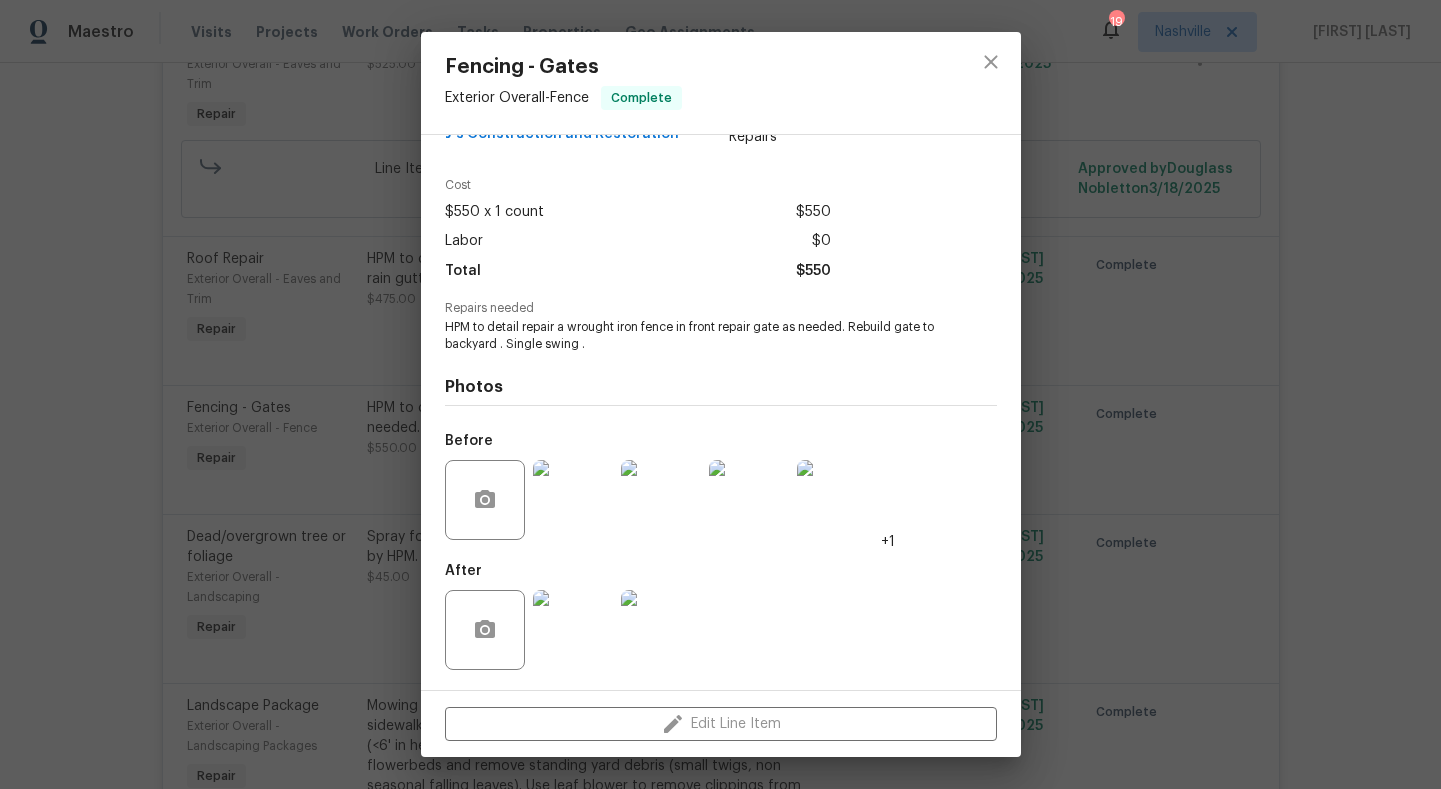 click at bounding box center [573, 500] 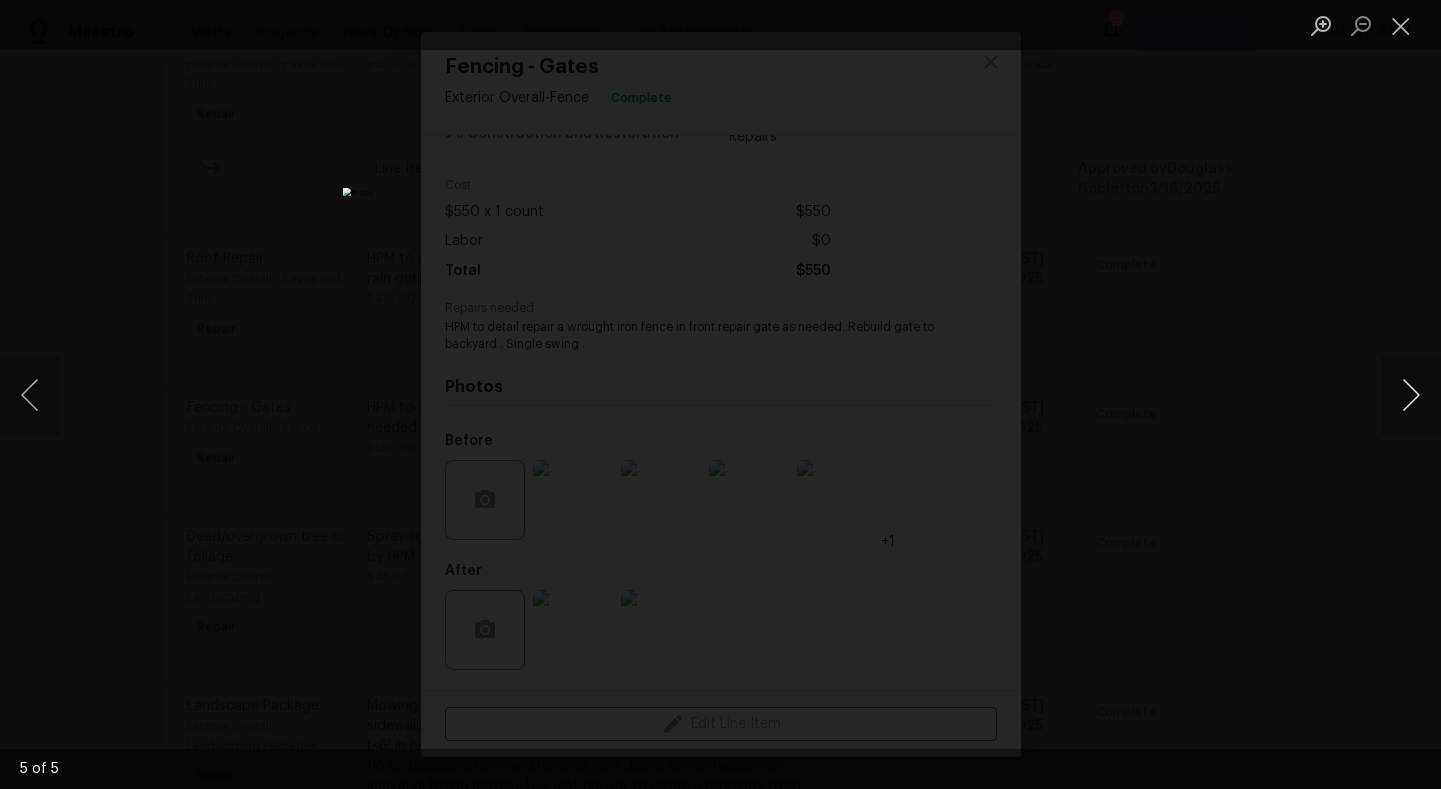 click at bounding box center (1411, 395) 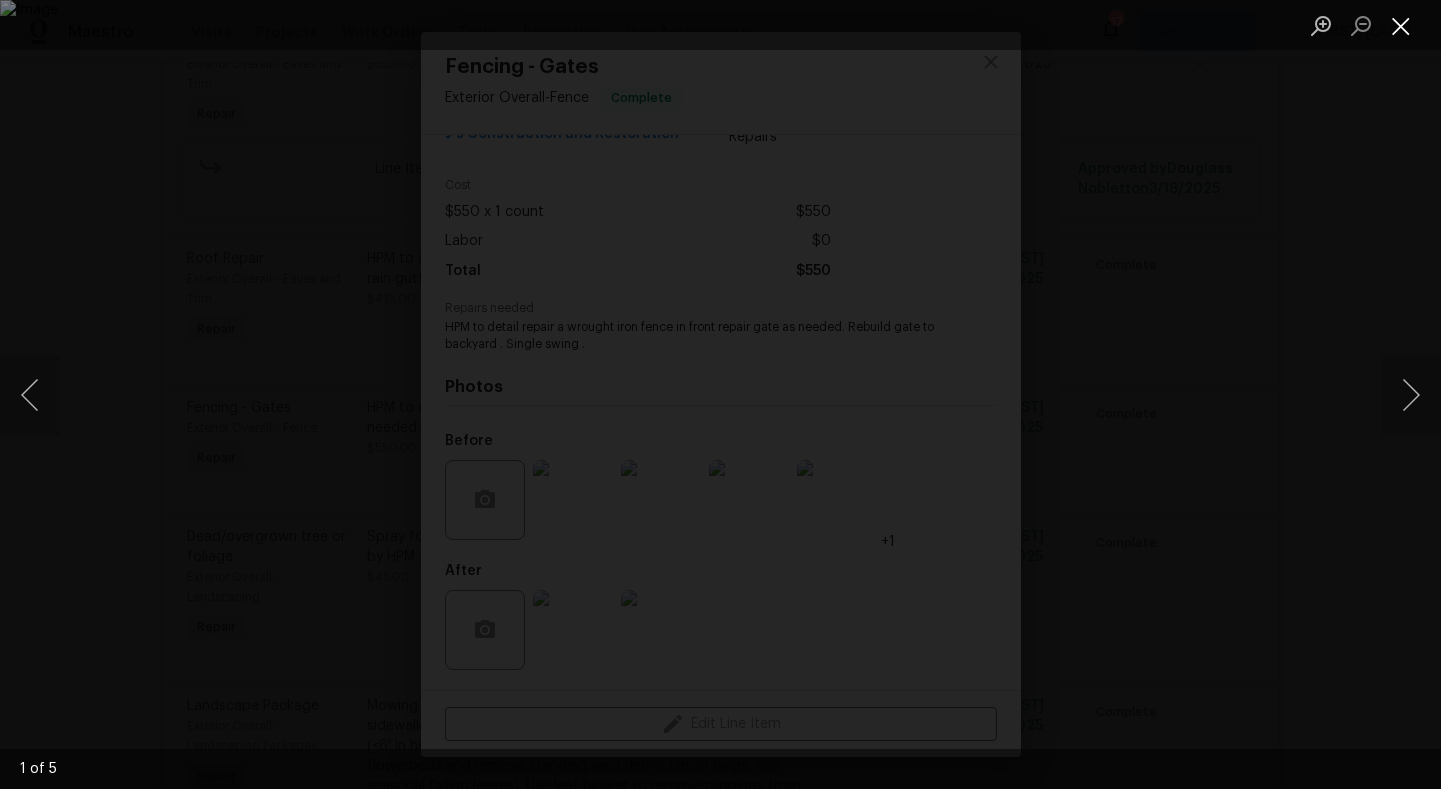 click at bounding box center [1401, 25] 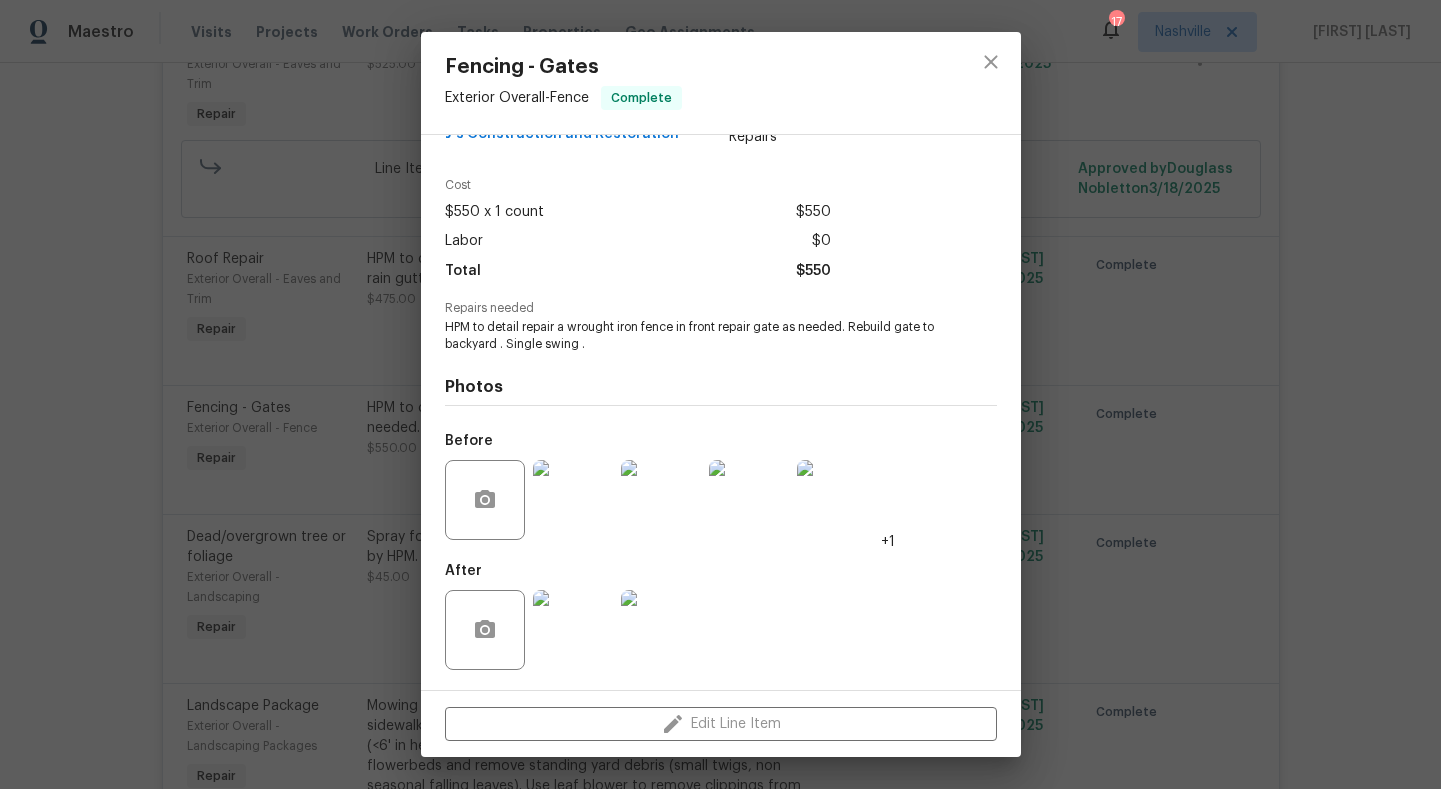 click at bounding box center [749, 500] 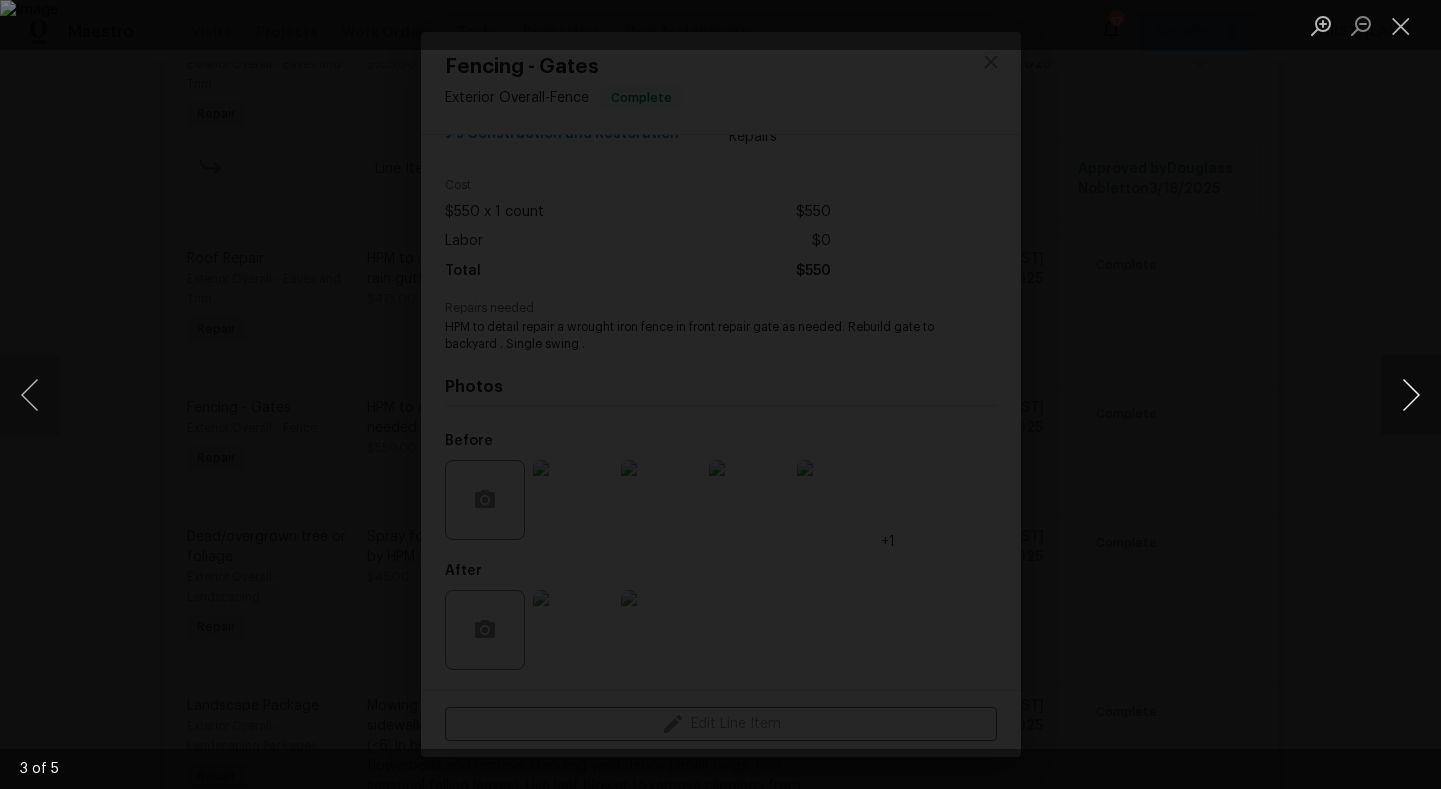 click at bounding box center (1411, 395) 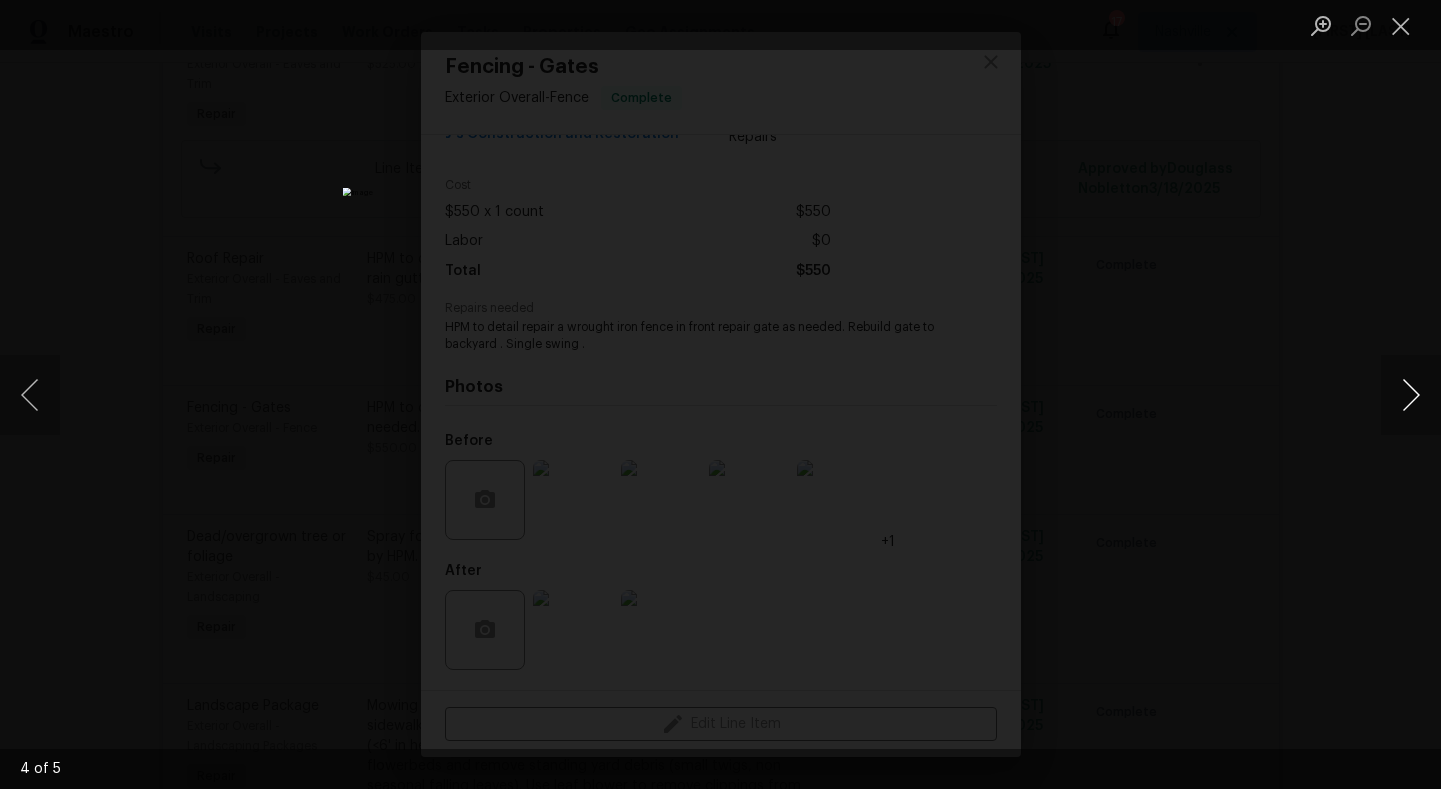 click at bounding box center [1411, 395] 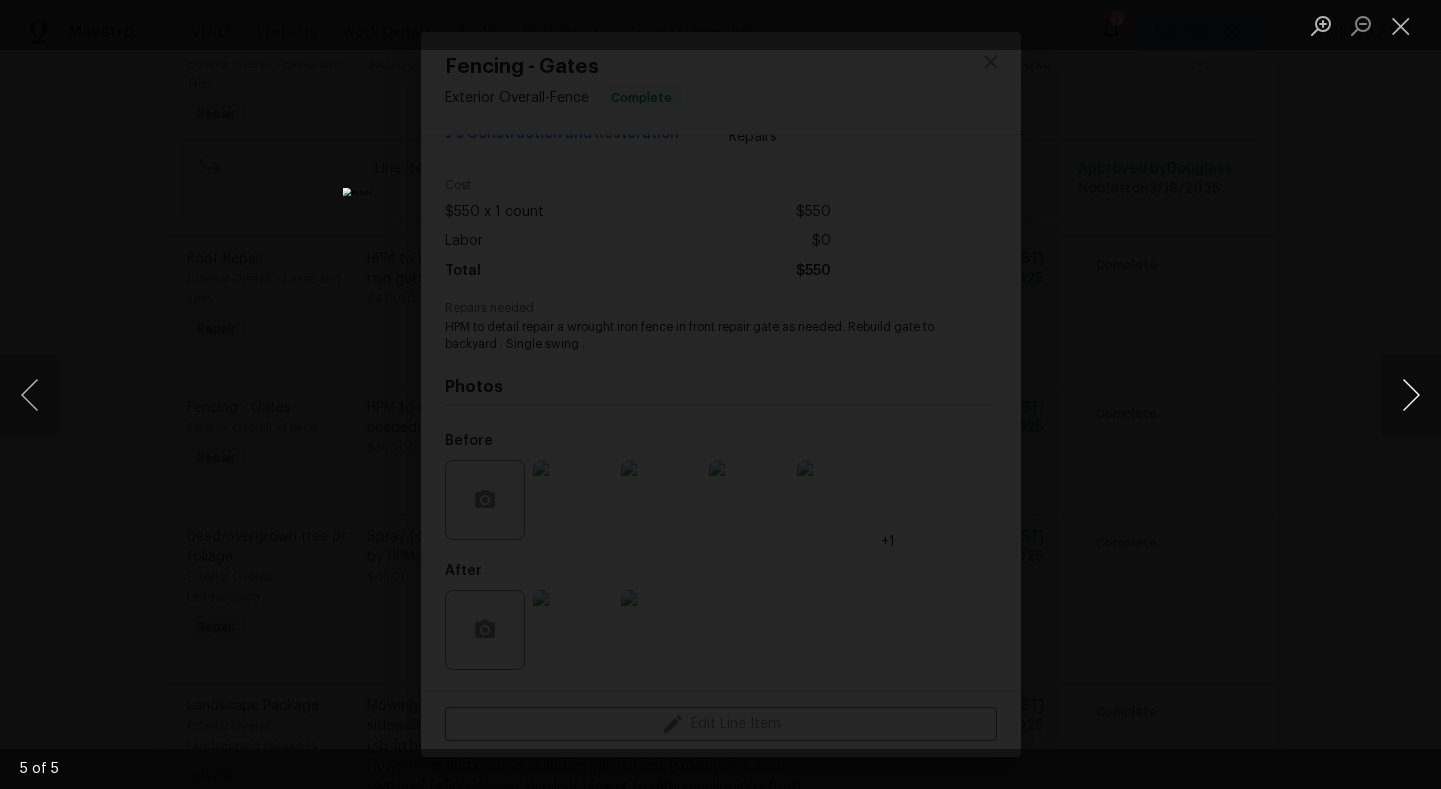 click at bounding box center (1411, 395) 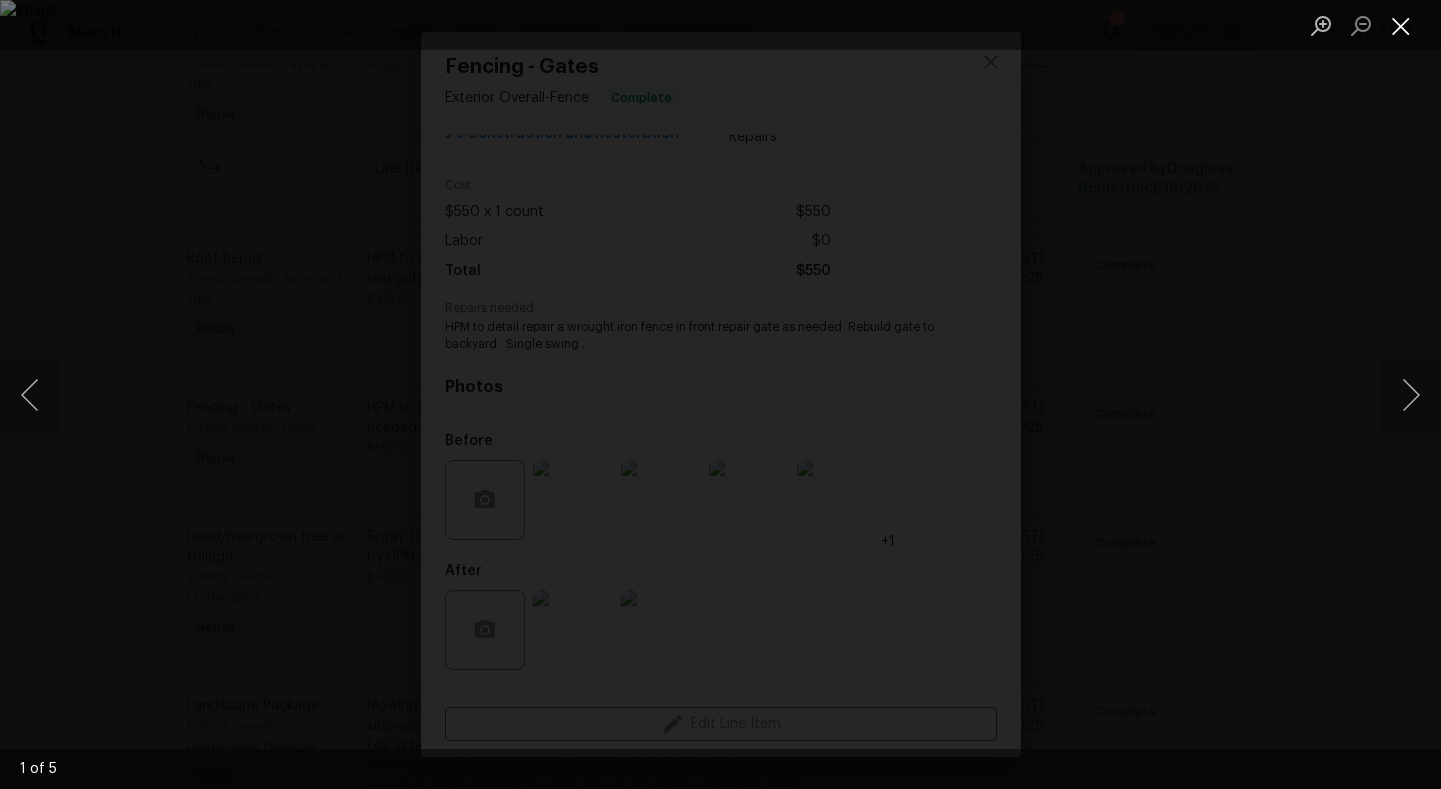 click at bounding box center [1401, 25] 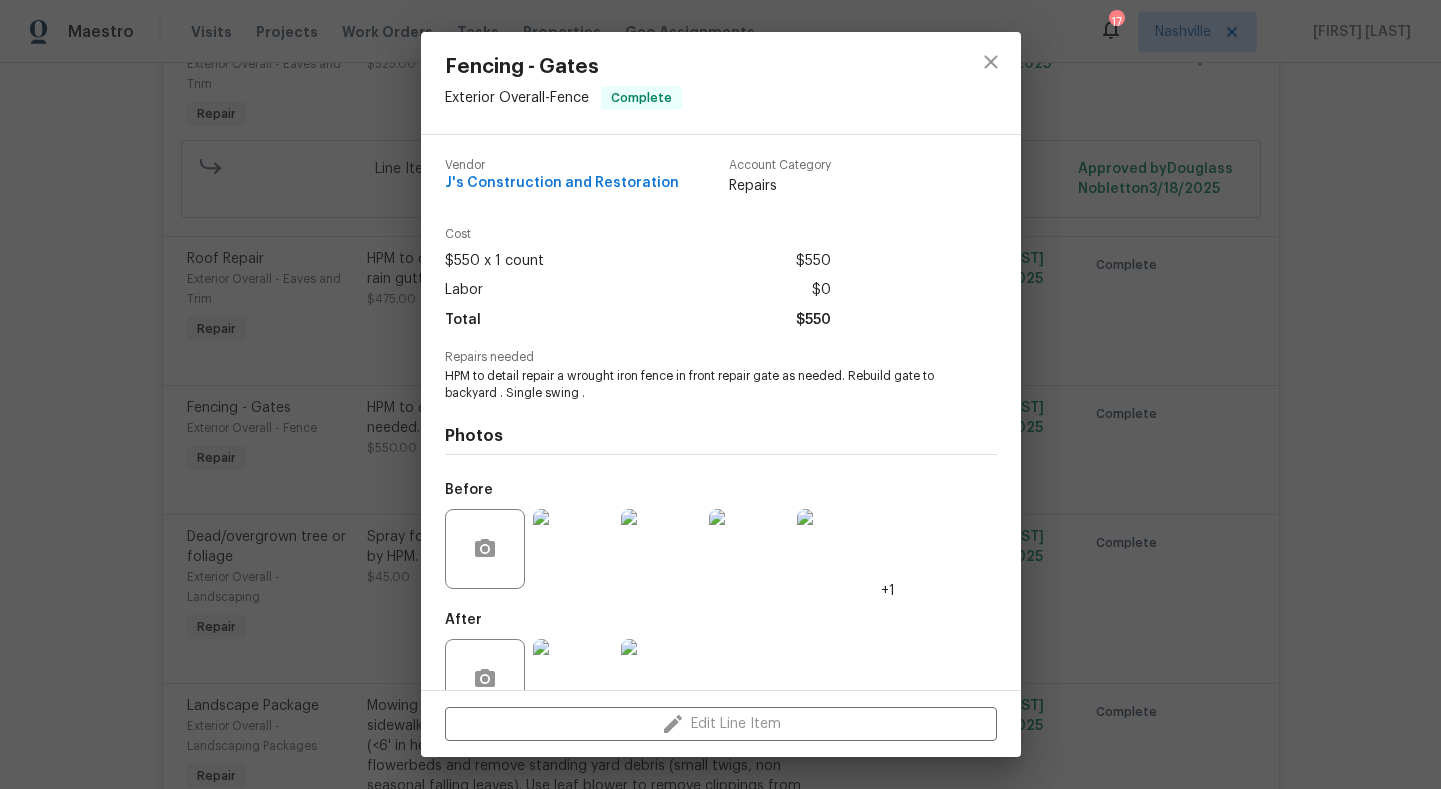 scroll, scrollTop: 0, scrollLeft: 0, axis: both 